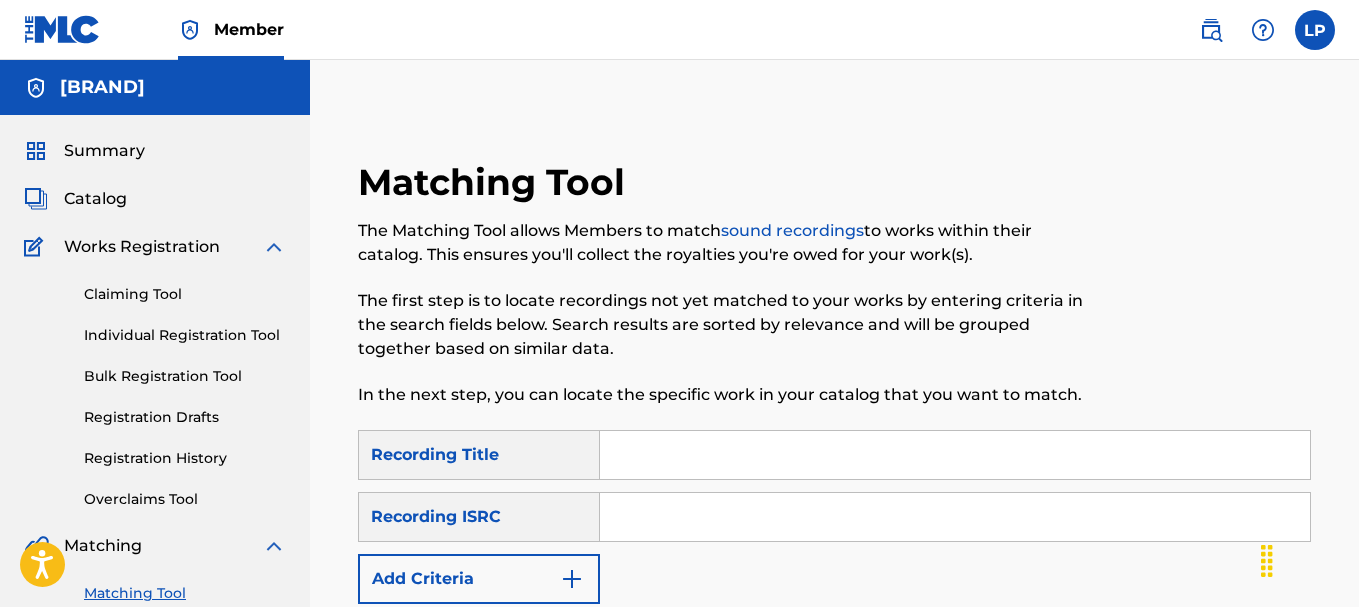 scroll, scrollTop: 200, scrollLeft: 0, axis: vertical 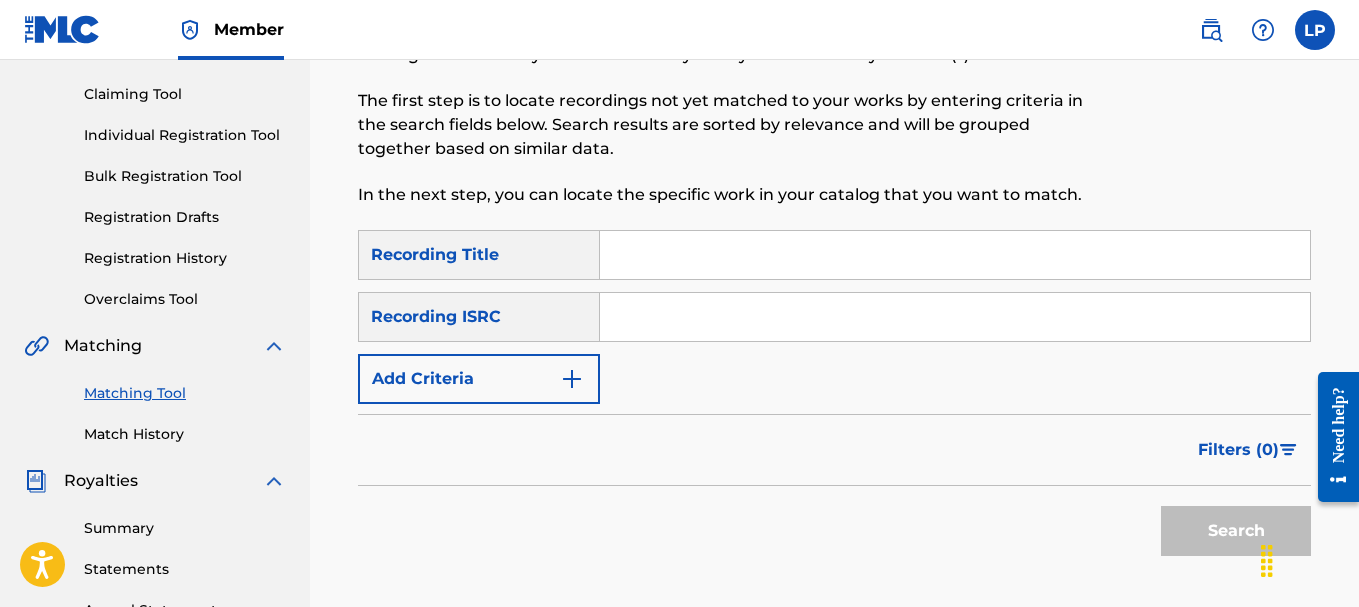 click at bounding box center (955, 317) 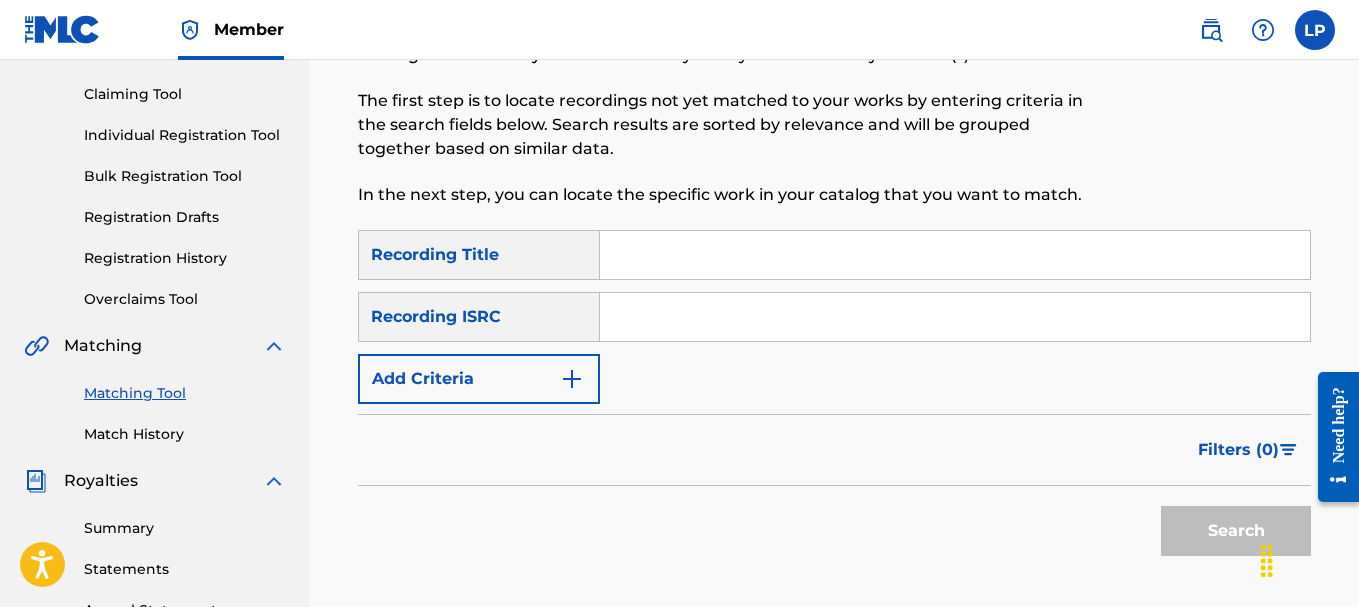 paste on "QZFZ72526699" 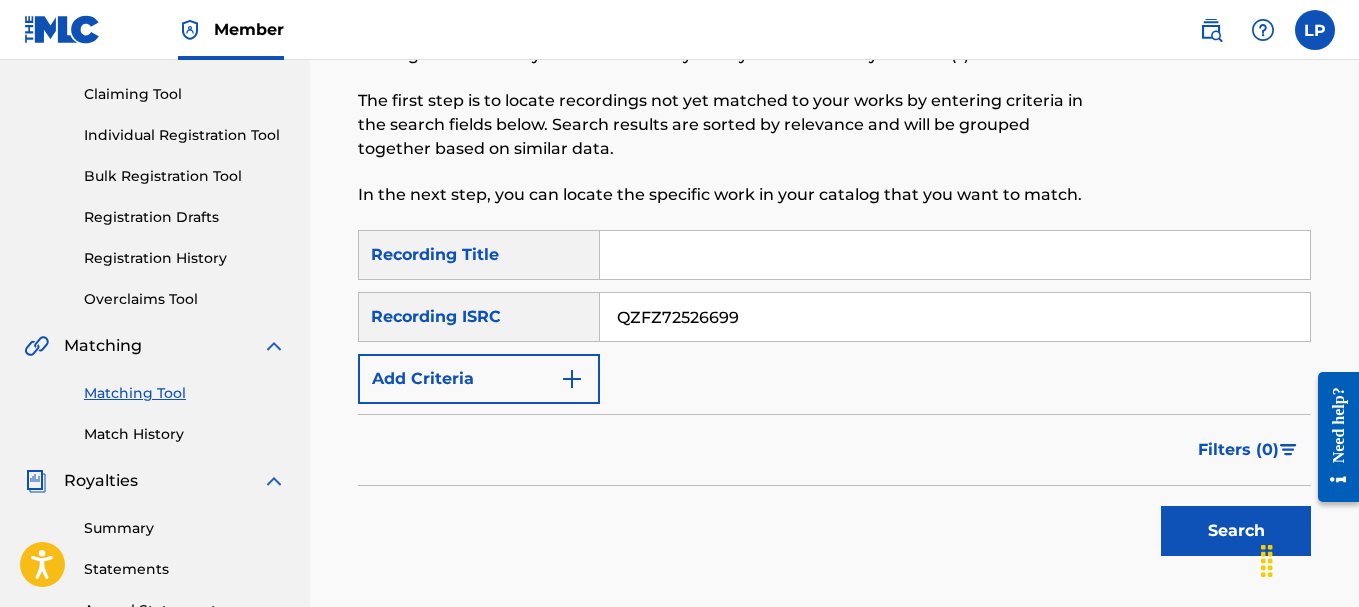 type on "QZFZ72526699" 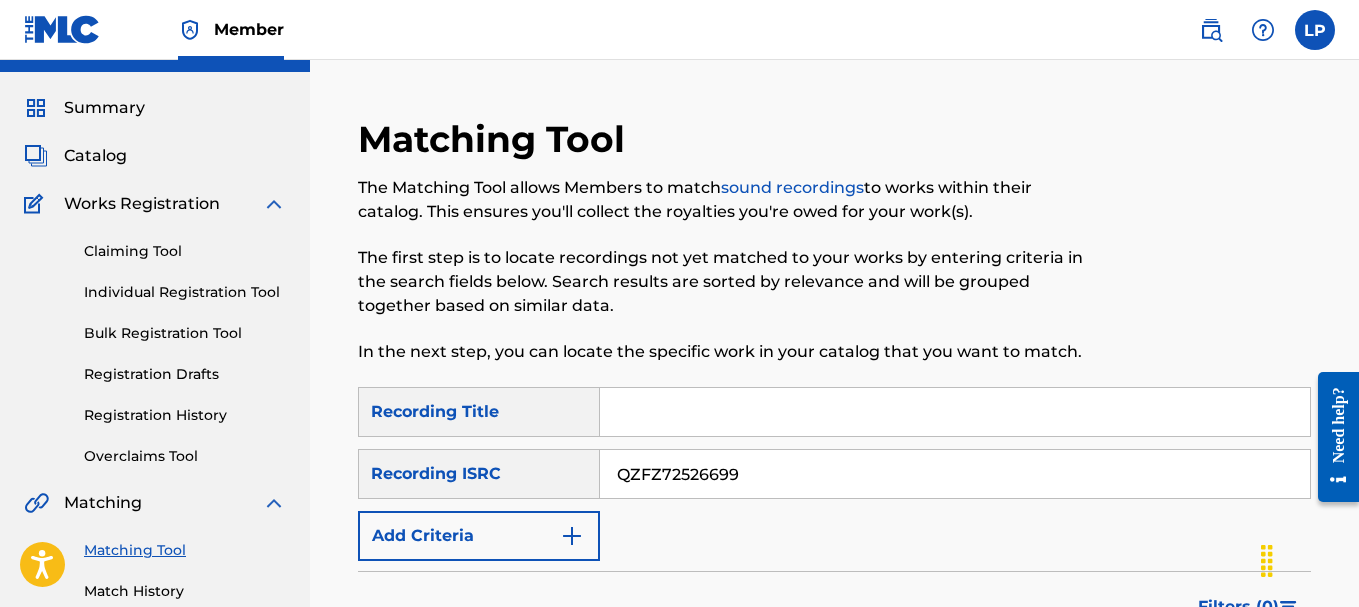 scroll, scrollTop: 0, scrollLeft: 0, axis: both 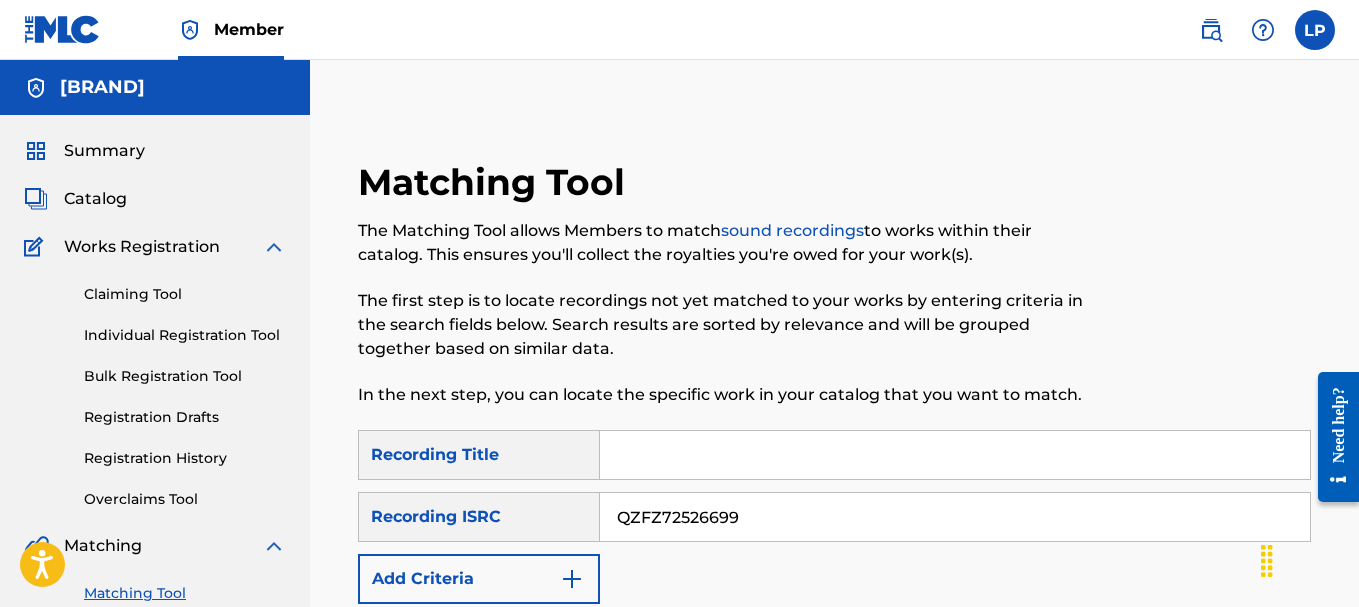 drag, startPoint x: 756, startPoint y: 515, endPoint x: 598, endPoint y: 521, distance: 158.11388 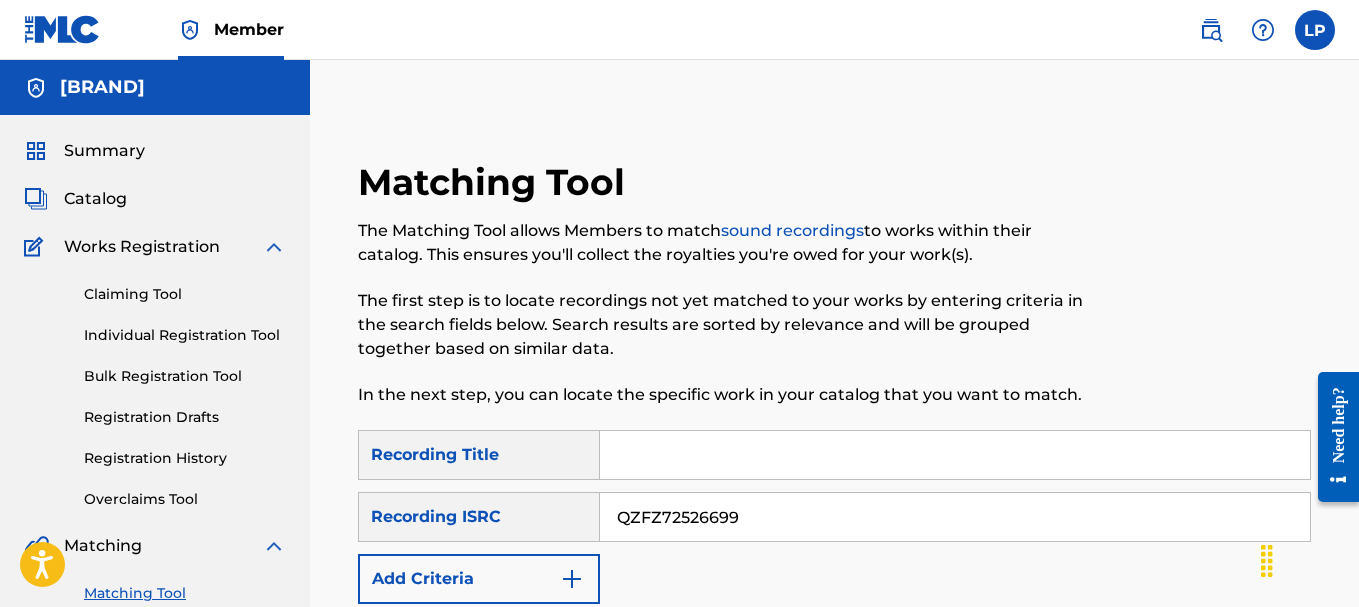 click at bounding box center (955, 455) 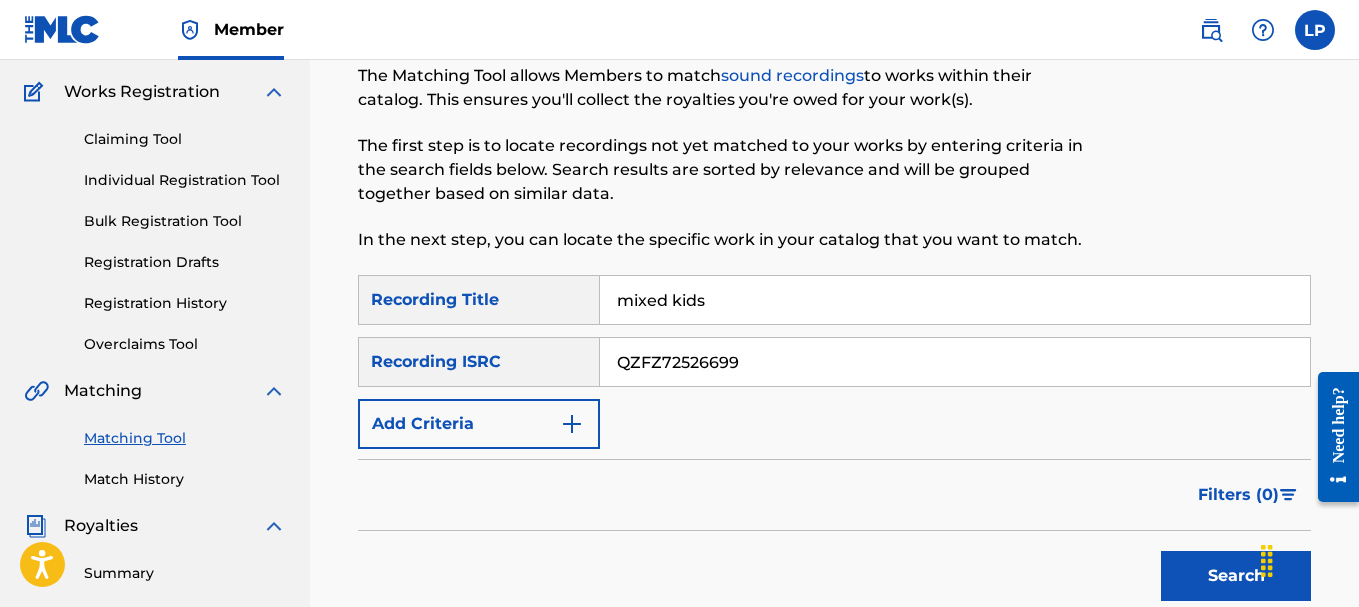 scroll, scrollTop: 200, scrollLeft: 0, axis: vertical 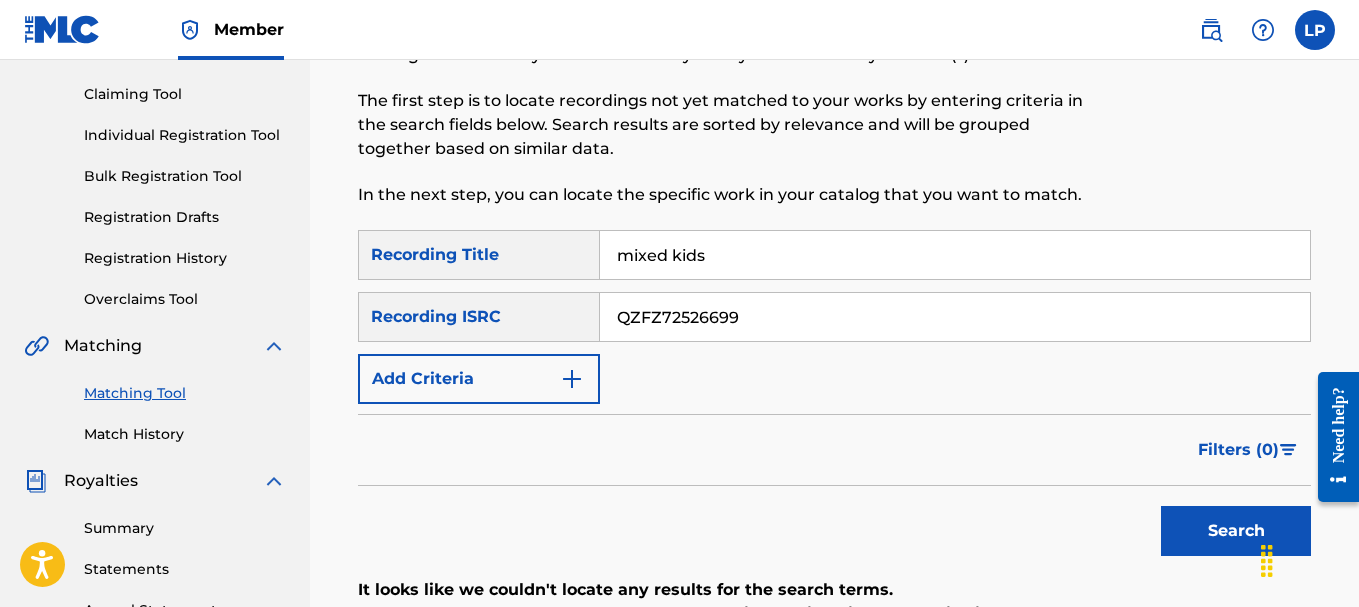 type on "mixed kids" 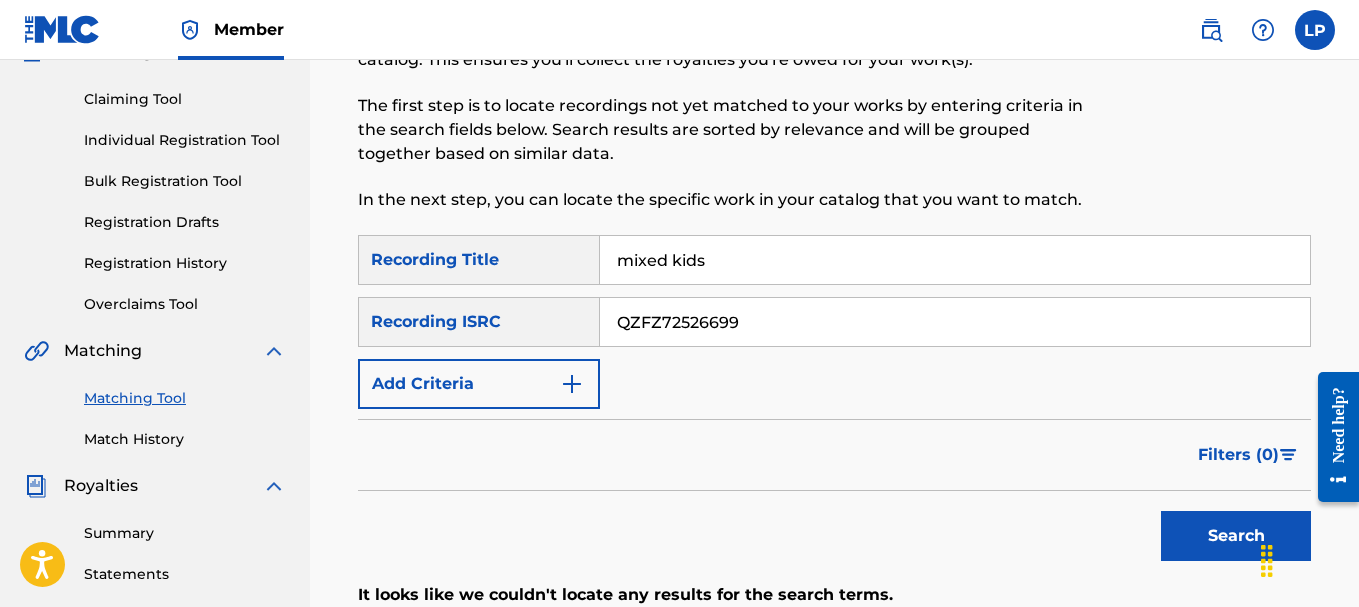 scroll, scrollTop: 0, scrollLeft: 0, axis: both 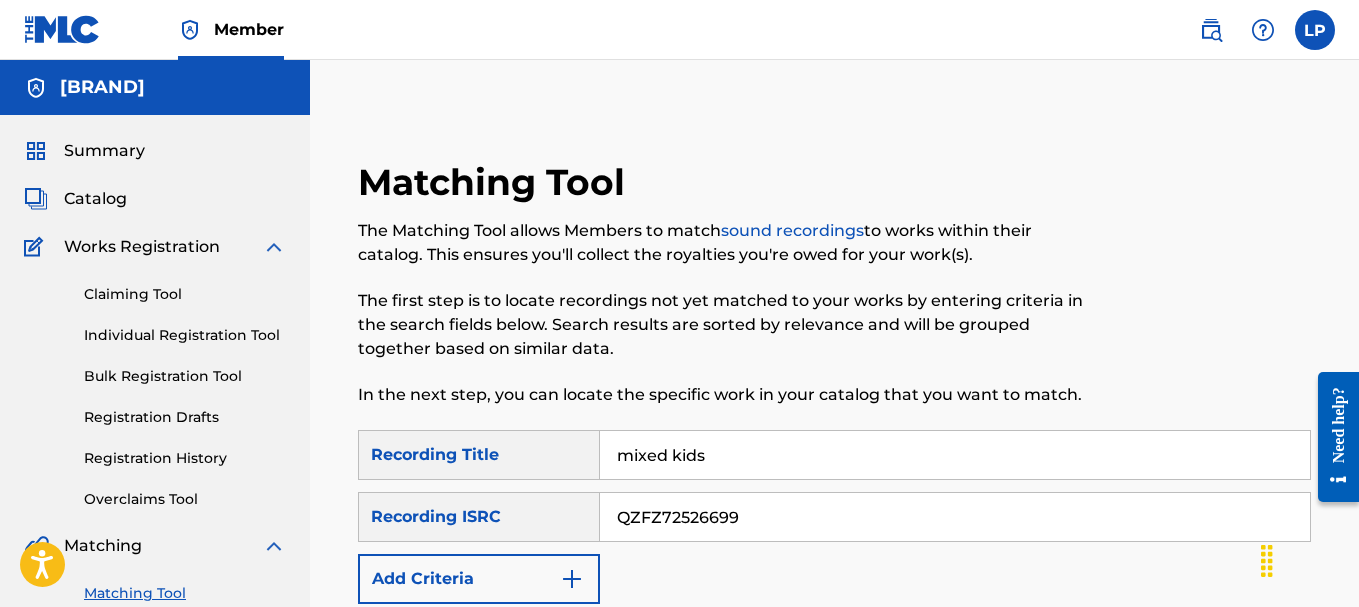 click on "Catalog" at bounding box center [95, 199] 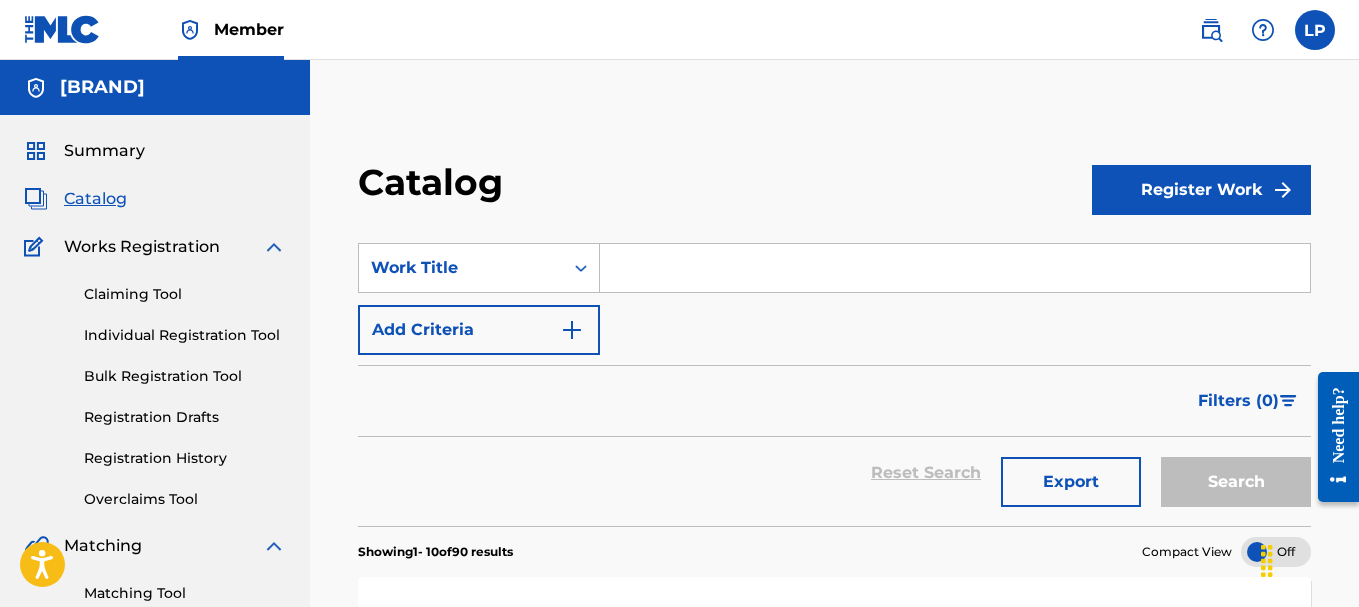 click on "Claiming Tool" at bounding box center [185, 294] 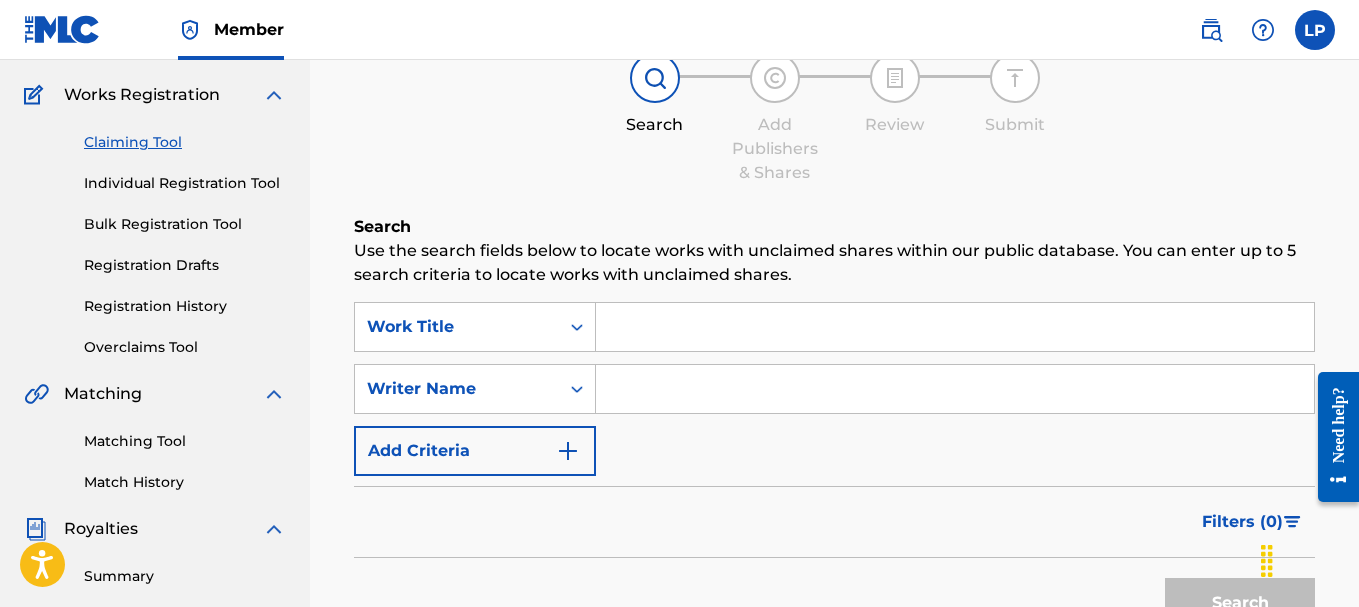scroll, scrollTop: 200, scrollLeft: 0, axis: vertical 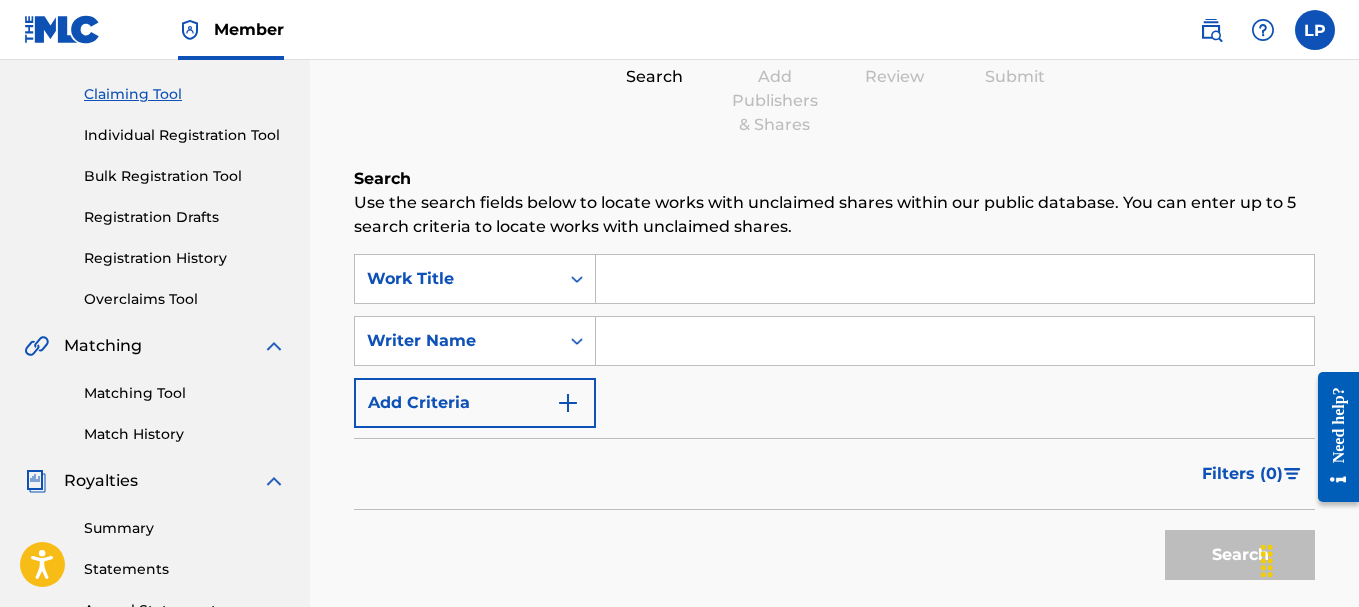 click at bounding box center [955, 279] 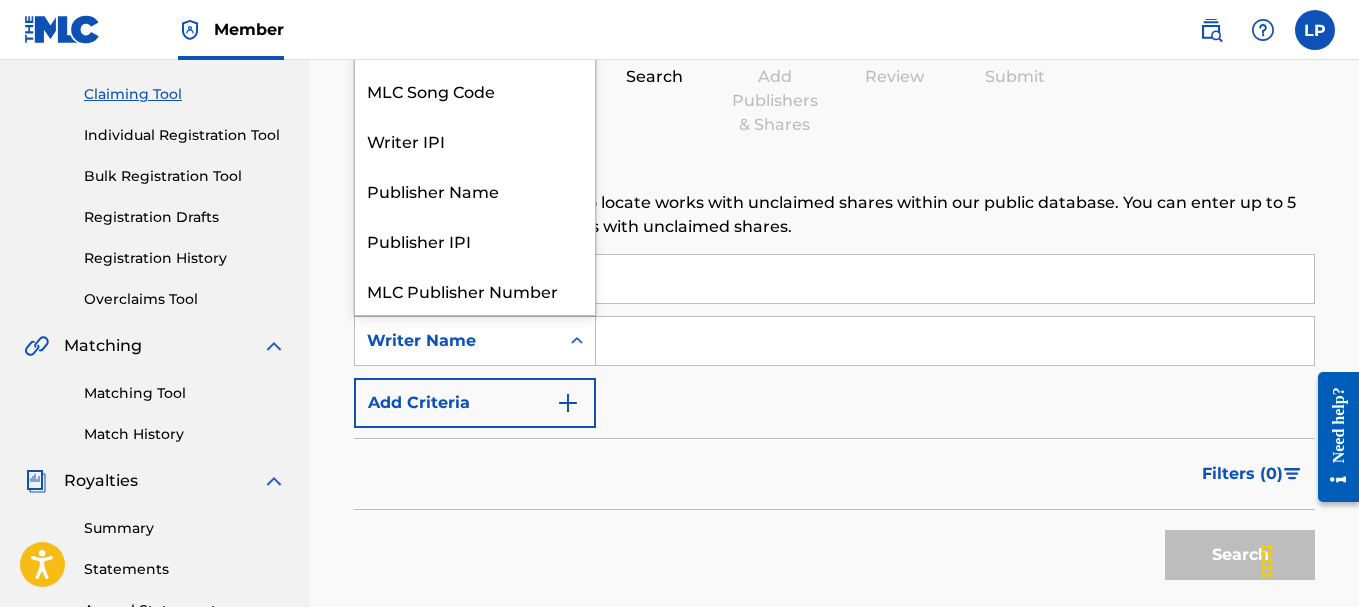 click 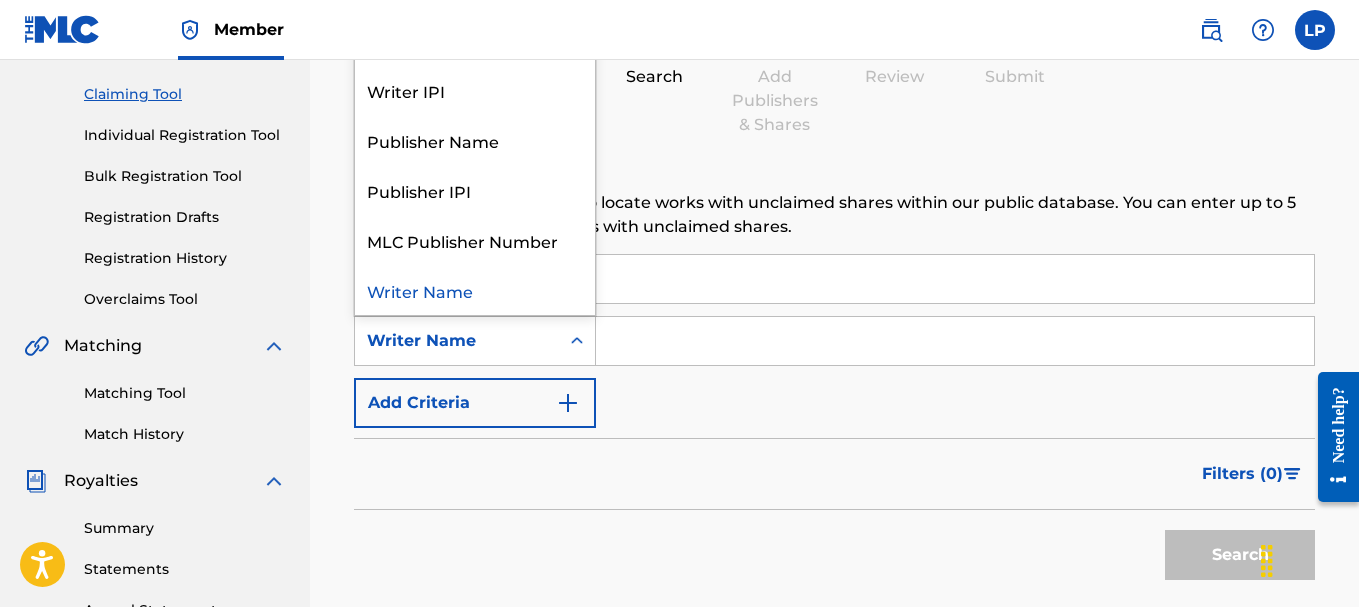 click at bounding box center (568, 403) 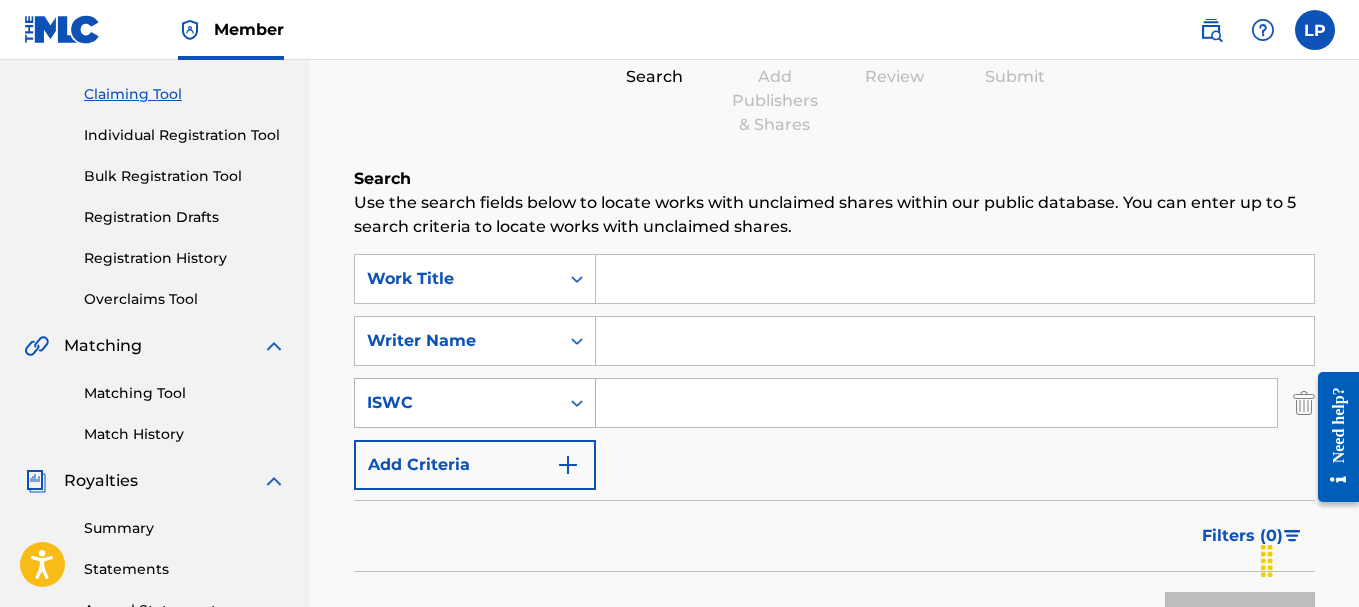 click 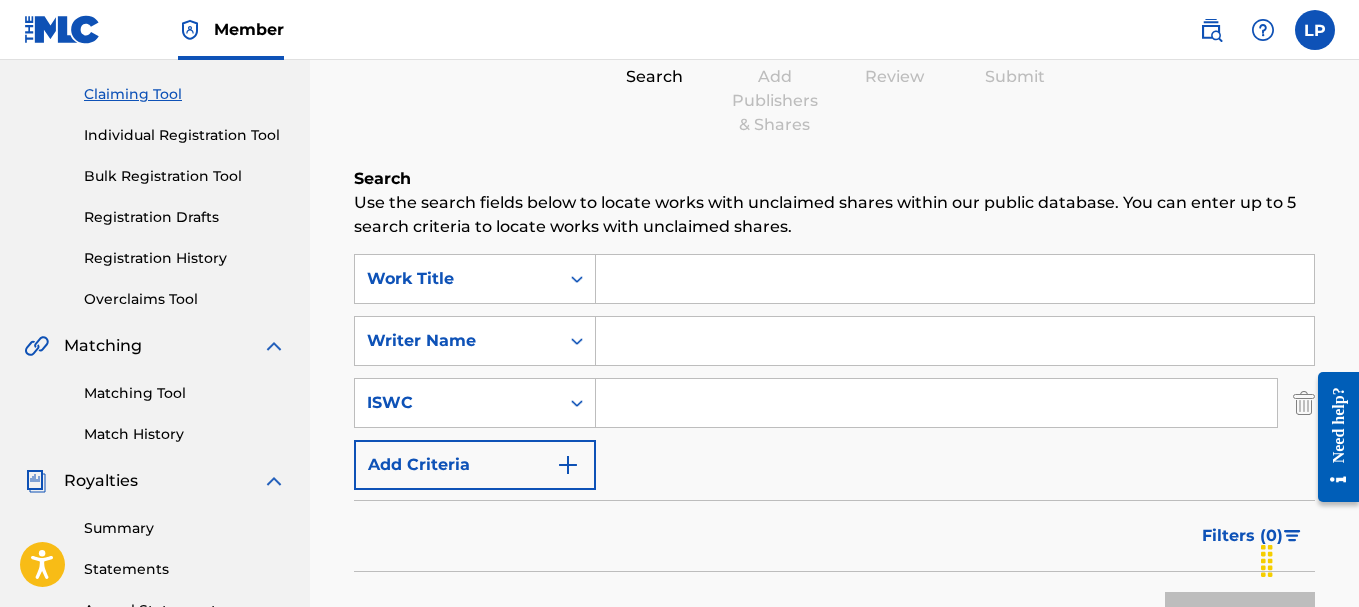click at bounding box center [568, 465] 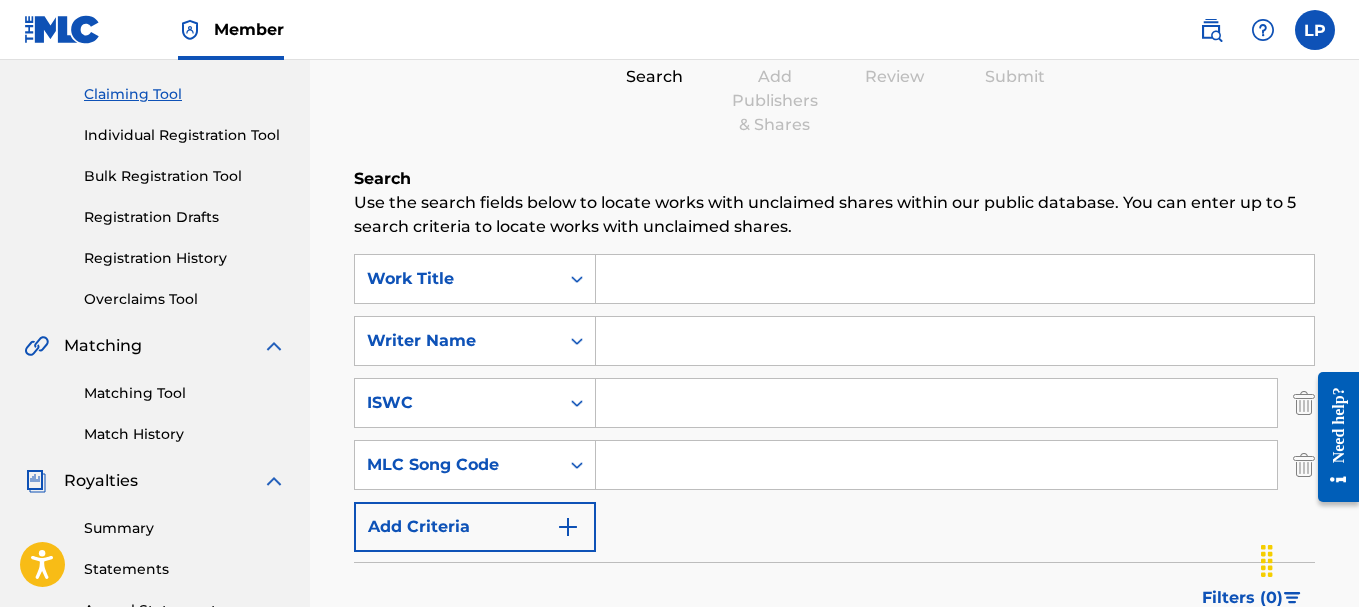 click at bounding box center [1331, 436] 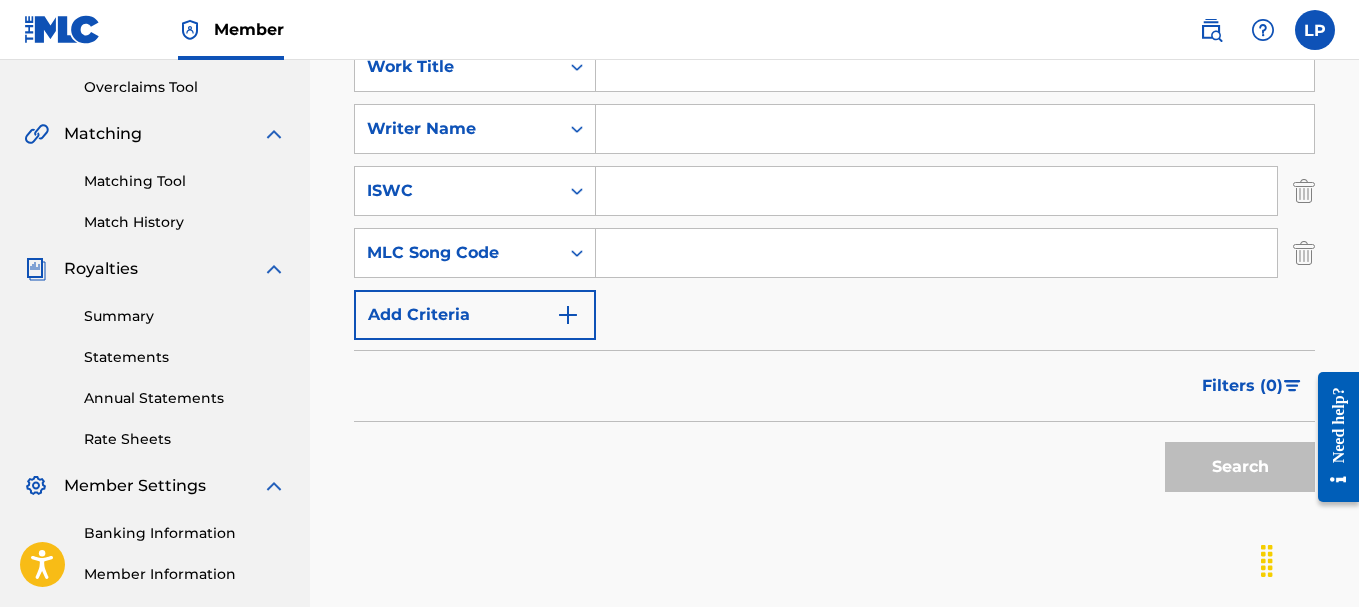 scroll, scrollTop: 200, scrollLeft: 0, axis: vertical 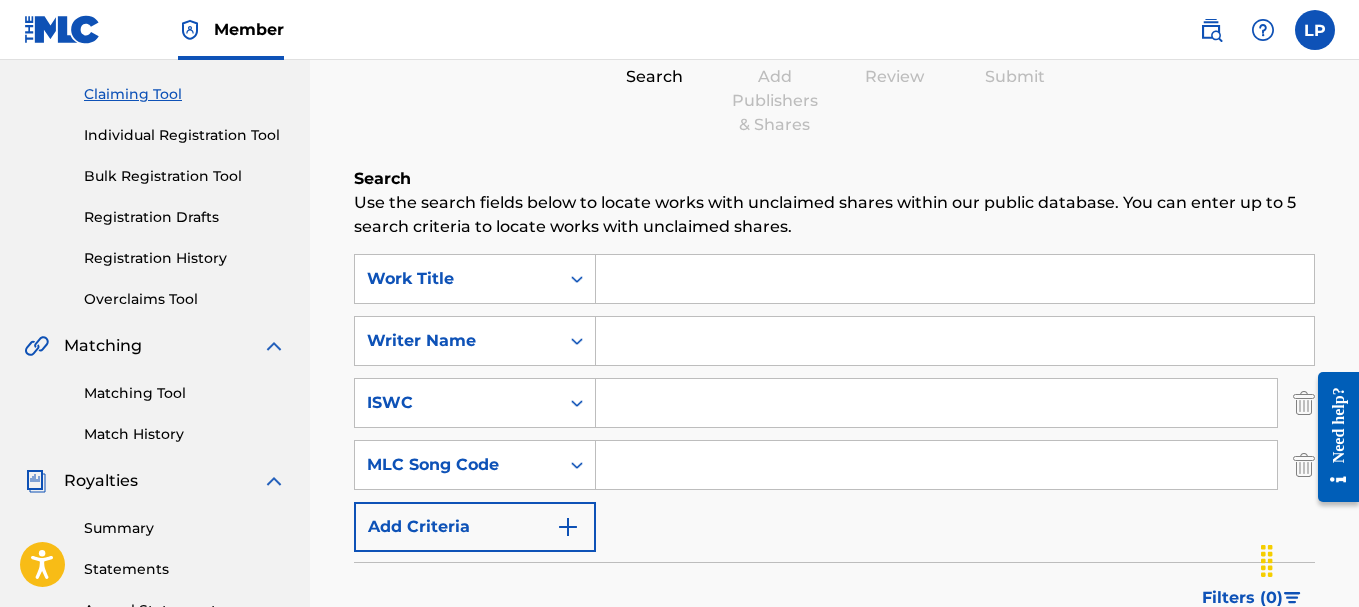 click at bounding box center [1331, 436] 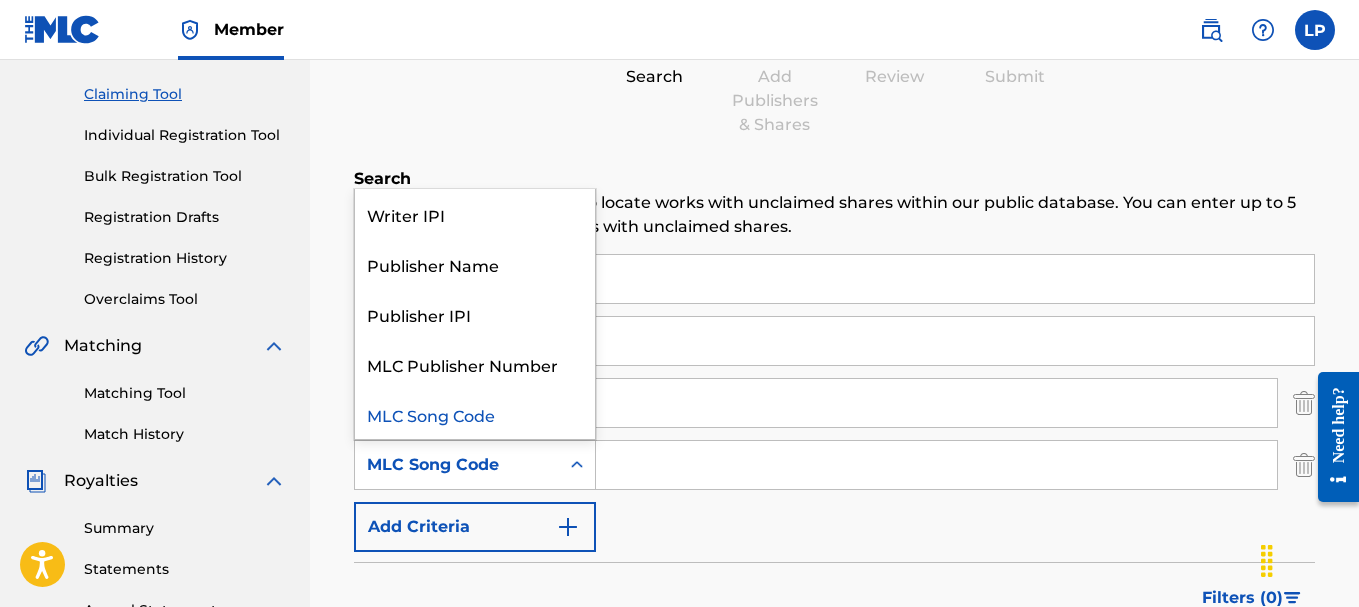 click on "MLC Song Code" at bounding box center (457, 465) 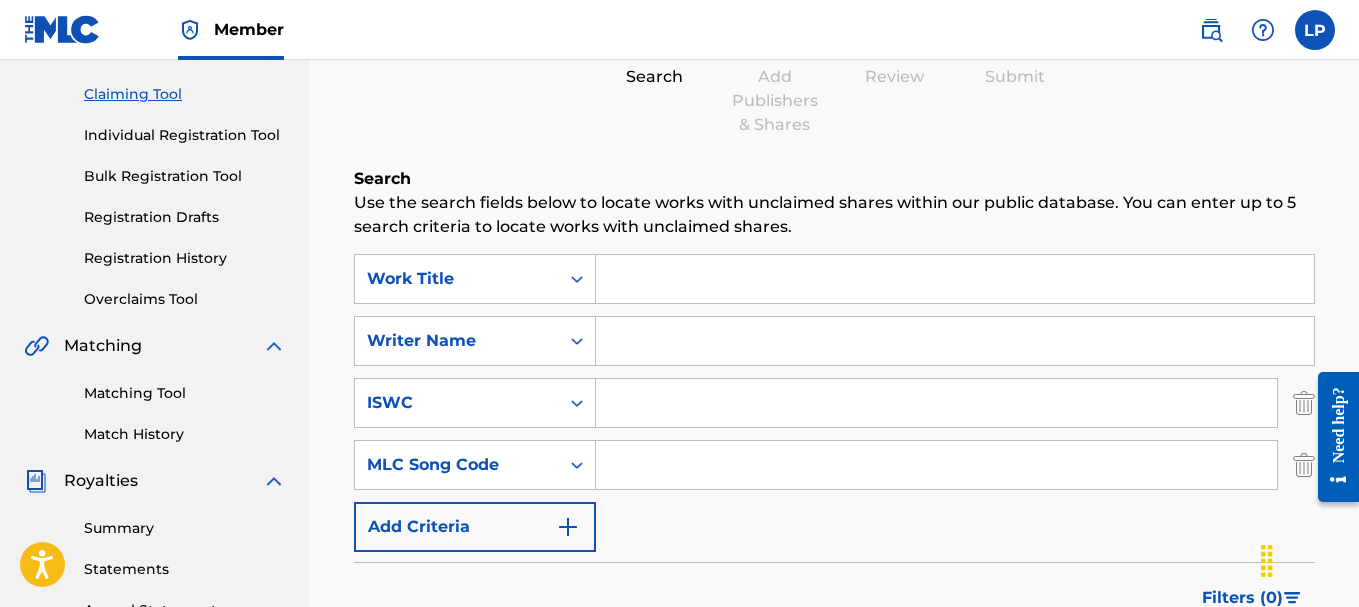 click at bounding box center (936, 465) 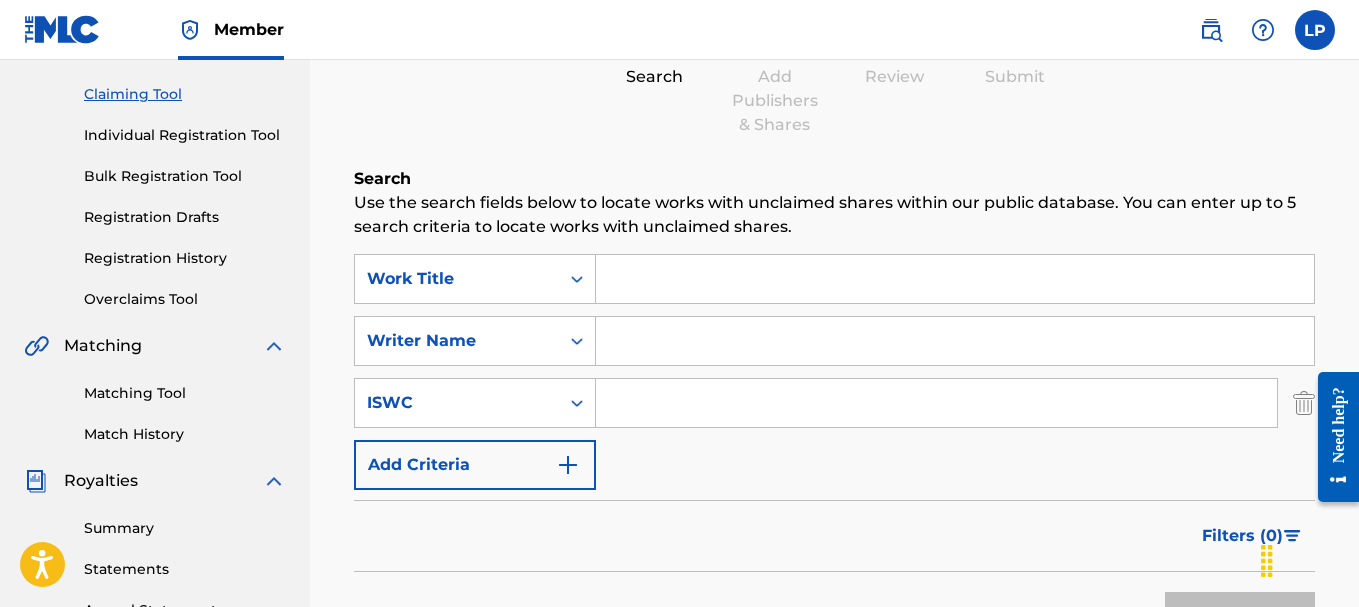 click at bounding box center [1304, 403] 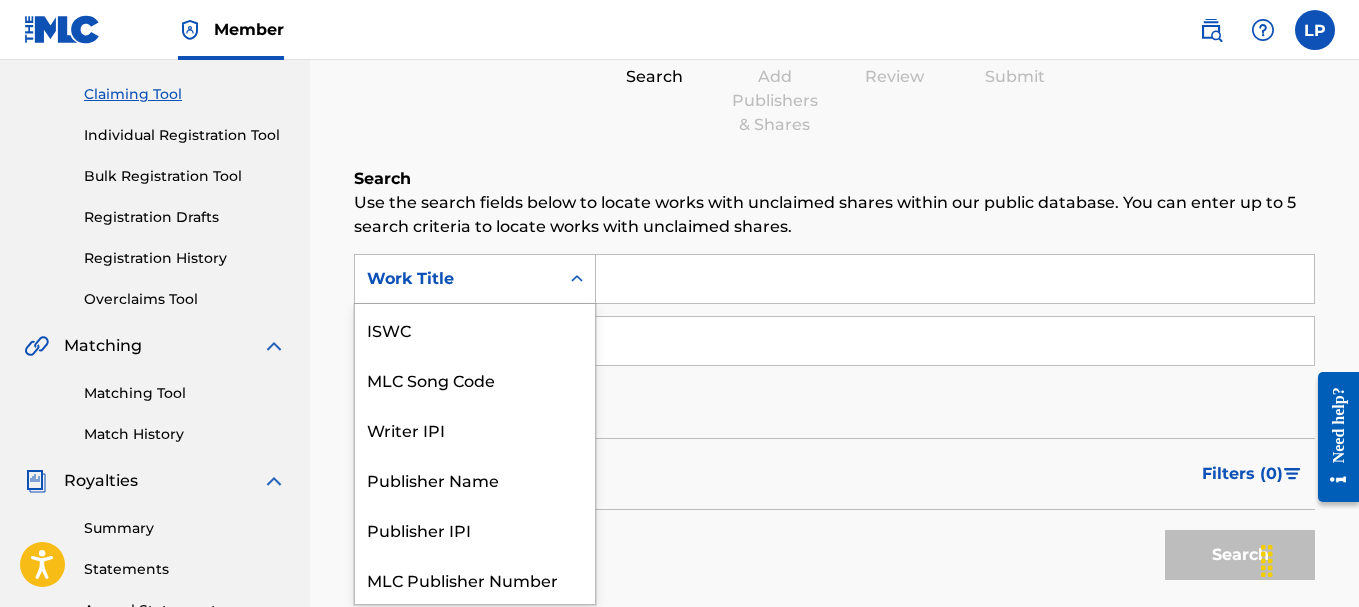 click 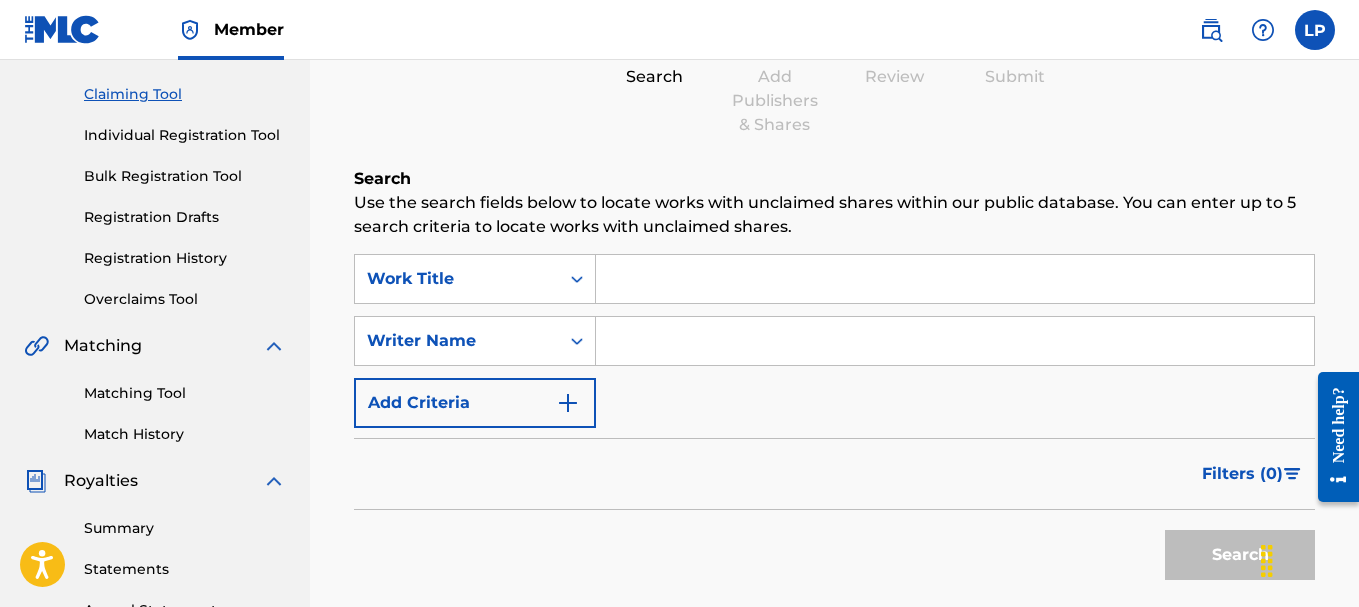 click on "Individual Registration Tool" at bounding box center [185, 135] 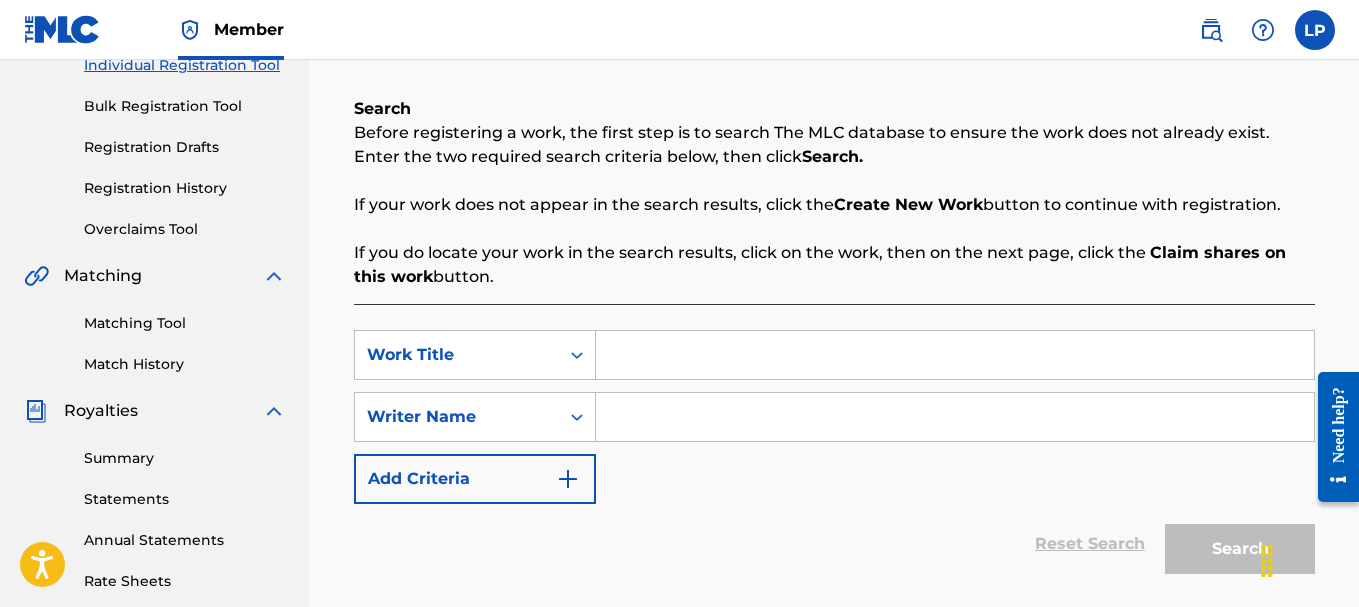 scroll, scrollTop: 200, scrollLeft: 0, axis: vertical 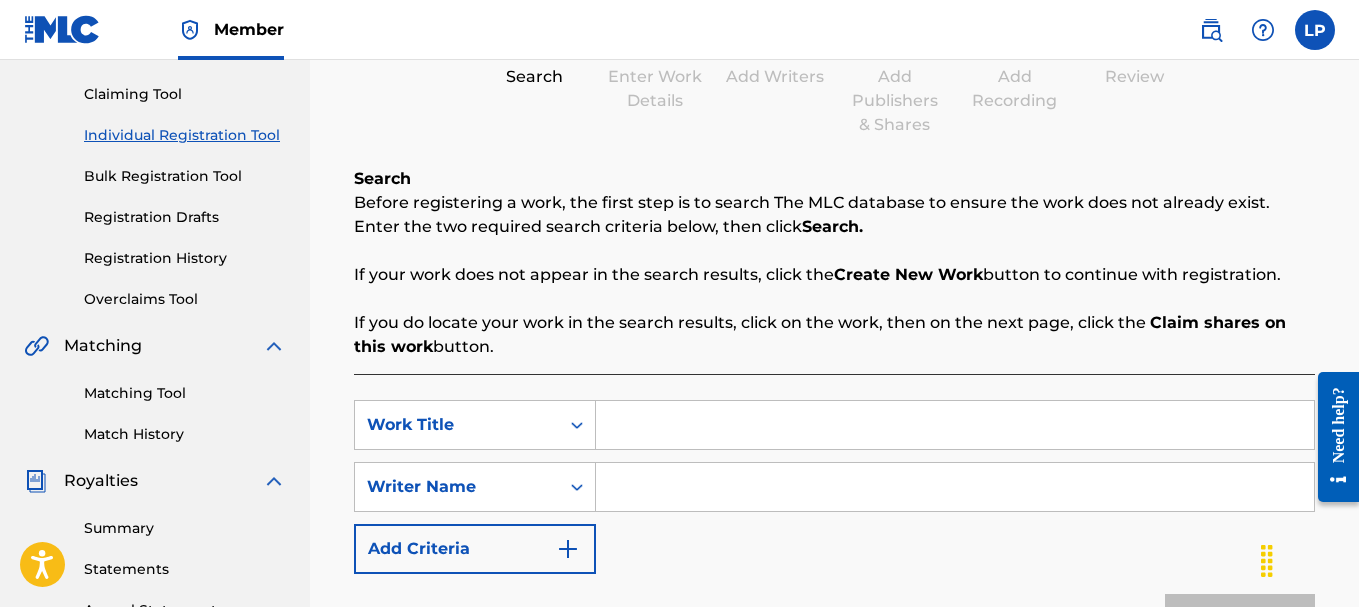 click at bounding box center (955, 425) 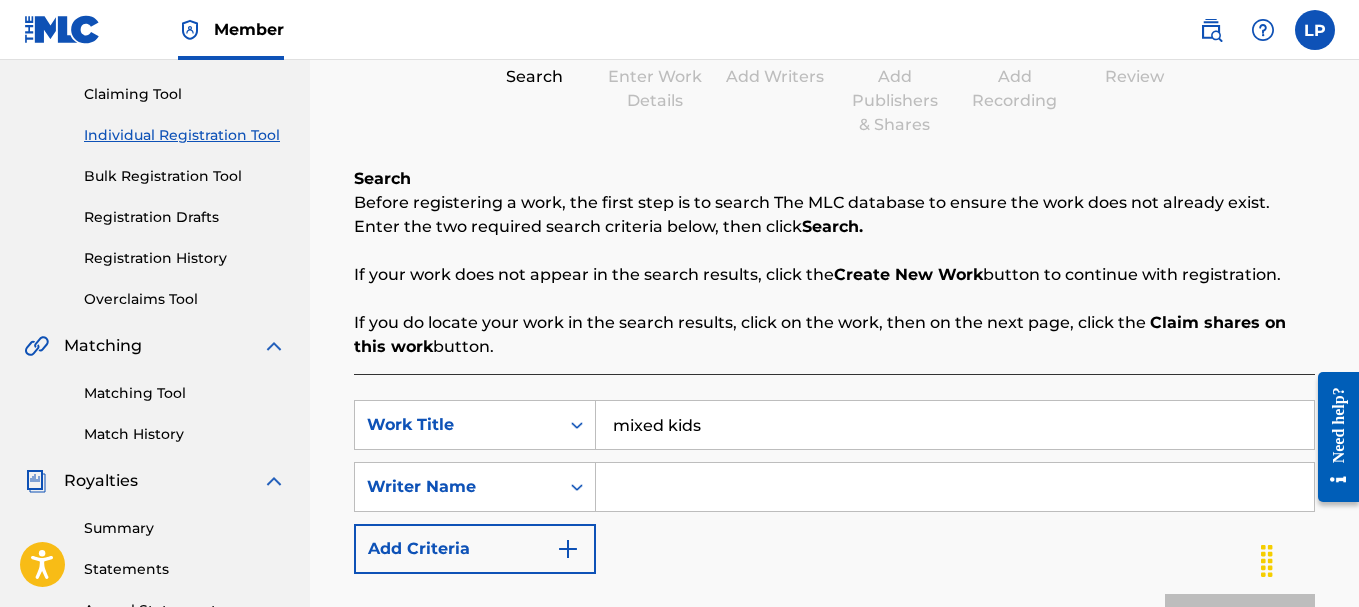 type on "mixed kids" 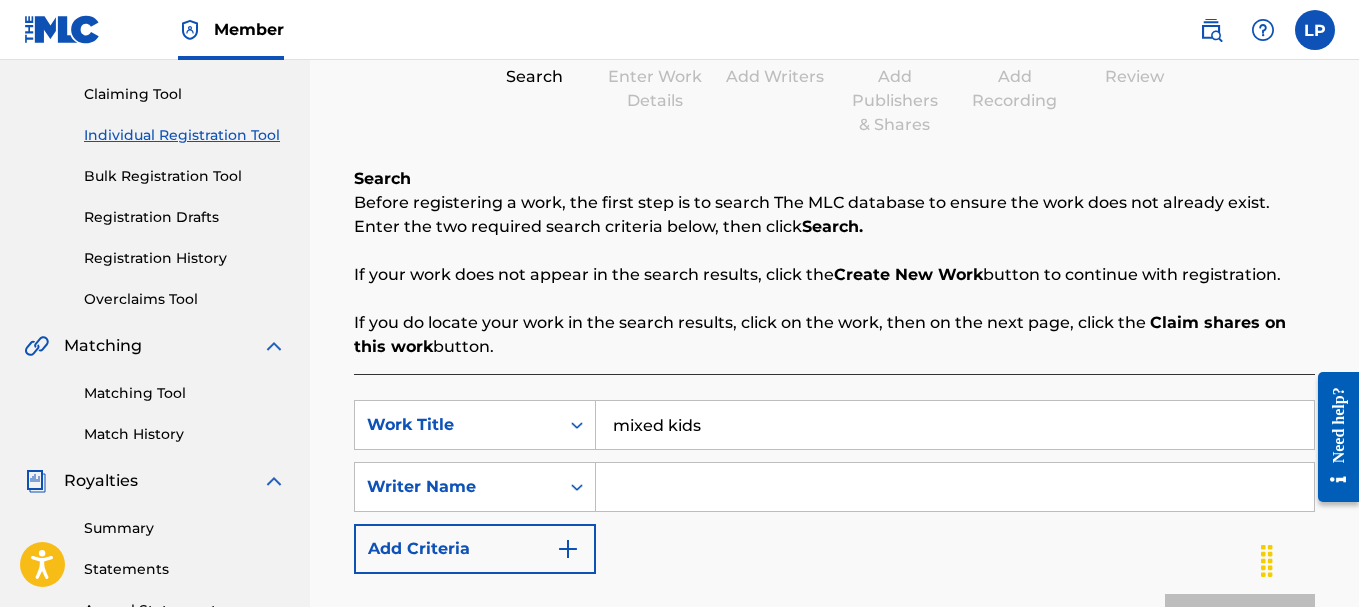 click at bounding box center (955, 487) 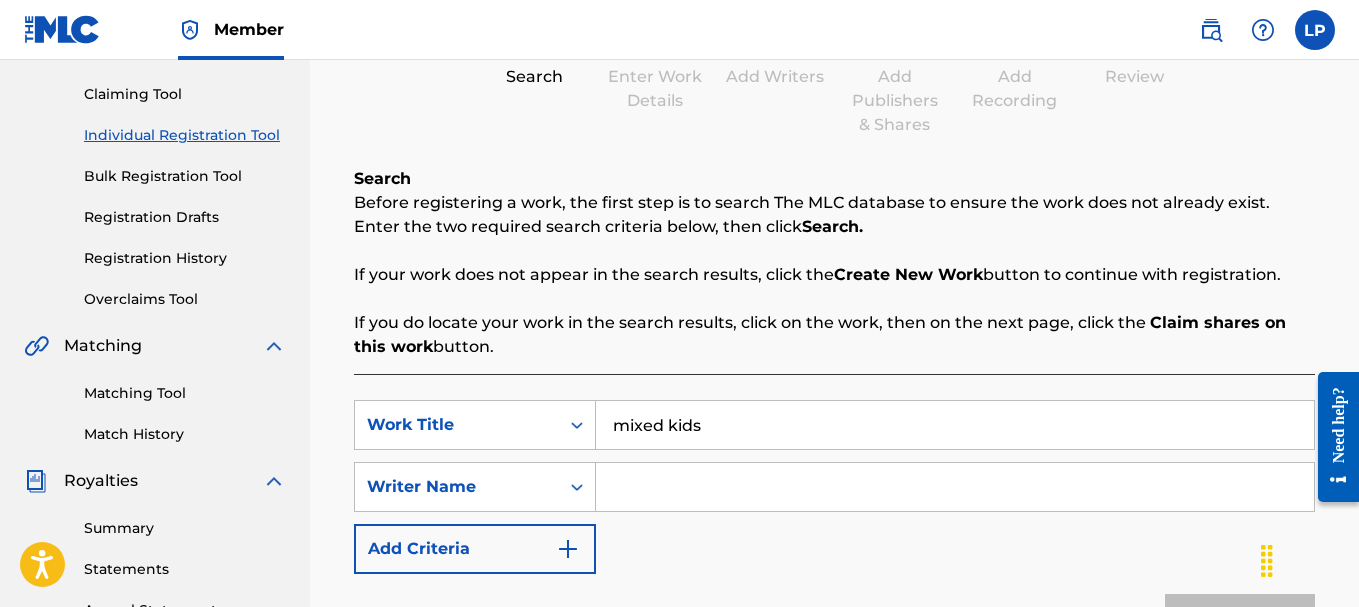 paste on "[FIRST] [LAST]" 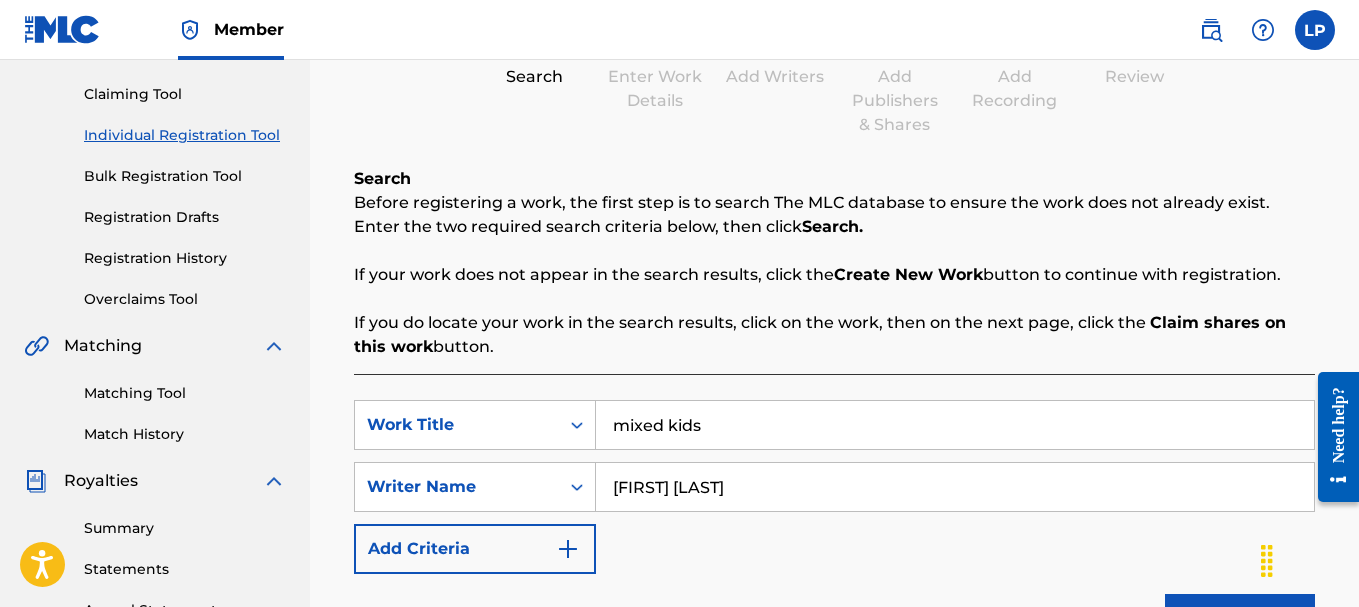 scroll, scrollTop: 400, scrollLeft: 0, axis: vertical 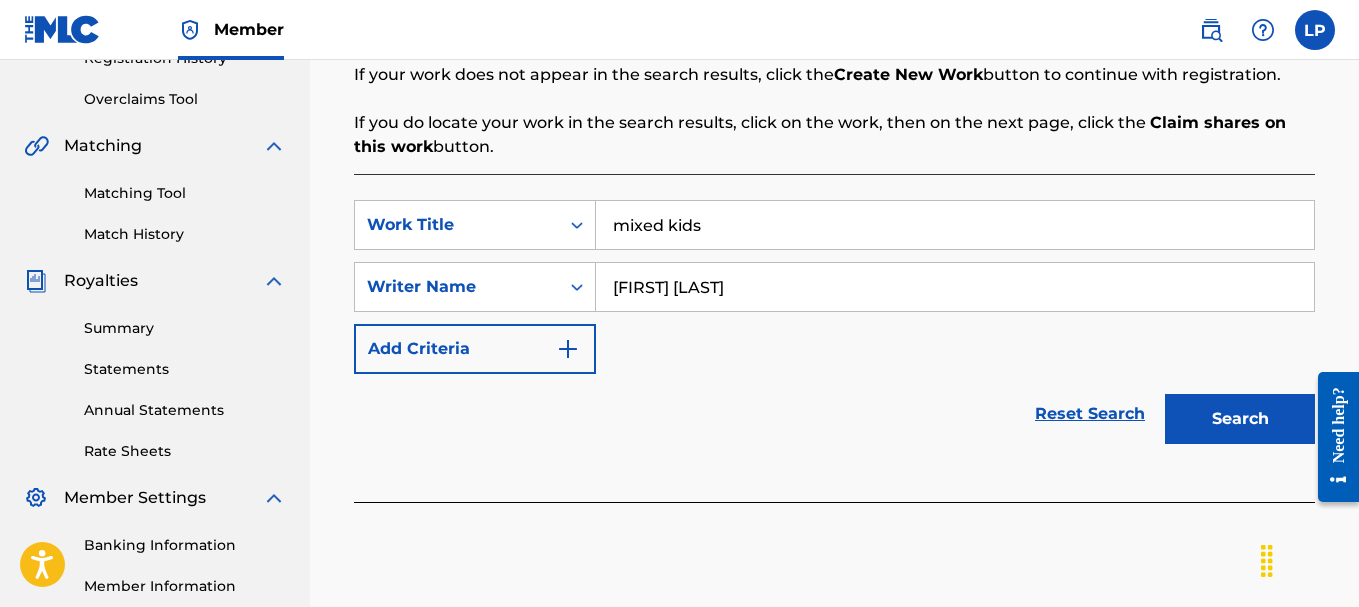type on "[FIRST] [LAST]" 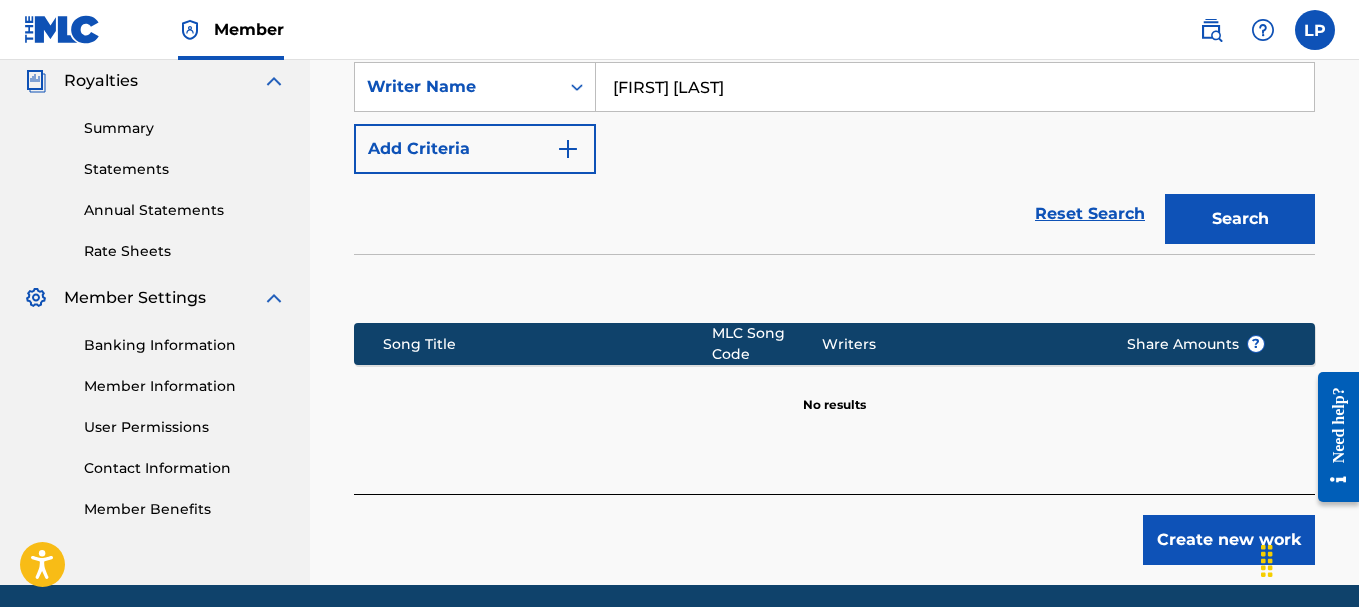 scroll, scrollTop: 674, scrollLeft: 0, axis: vertical 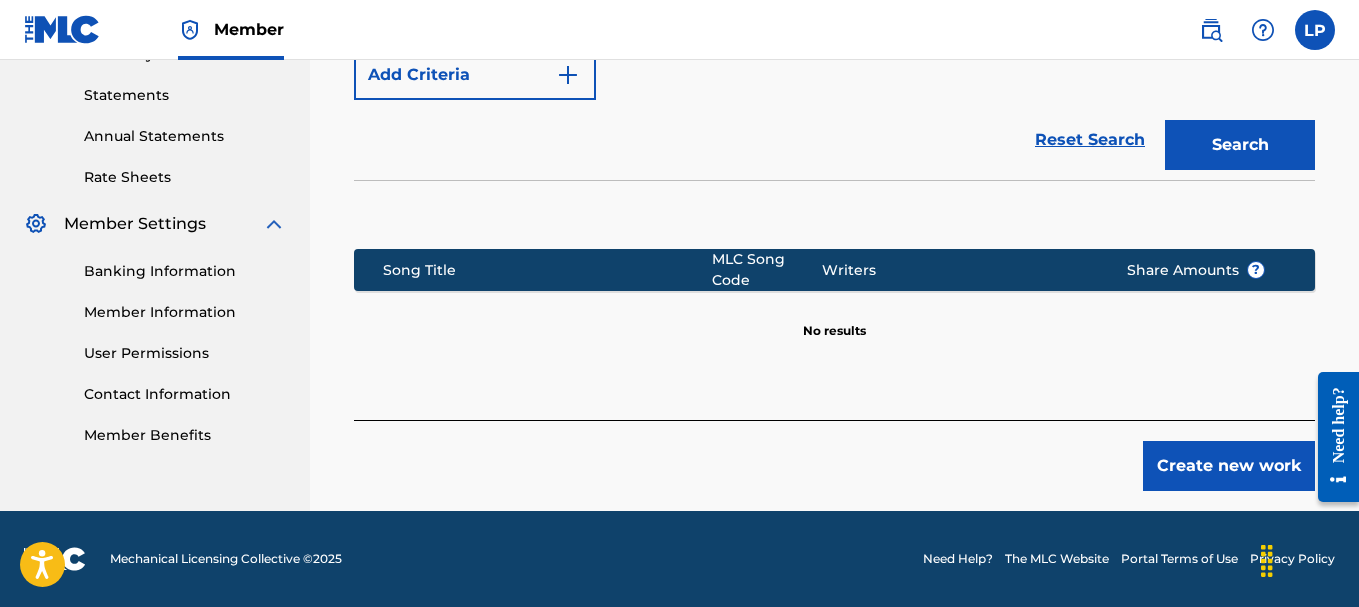 click on "Create new work" at bounding box center [1229, 466] 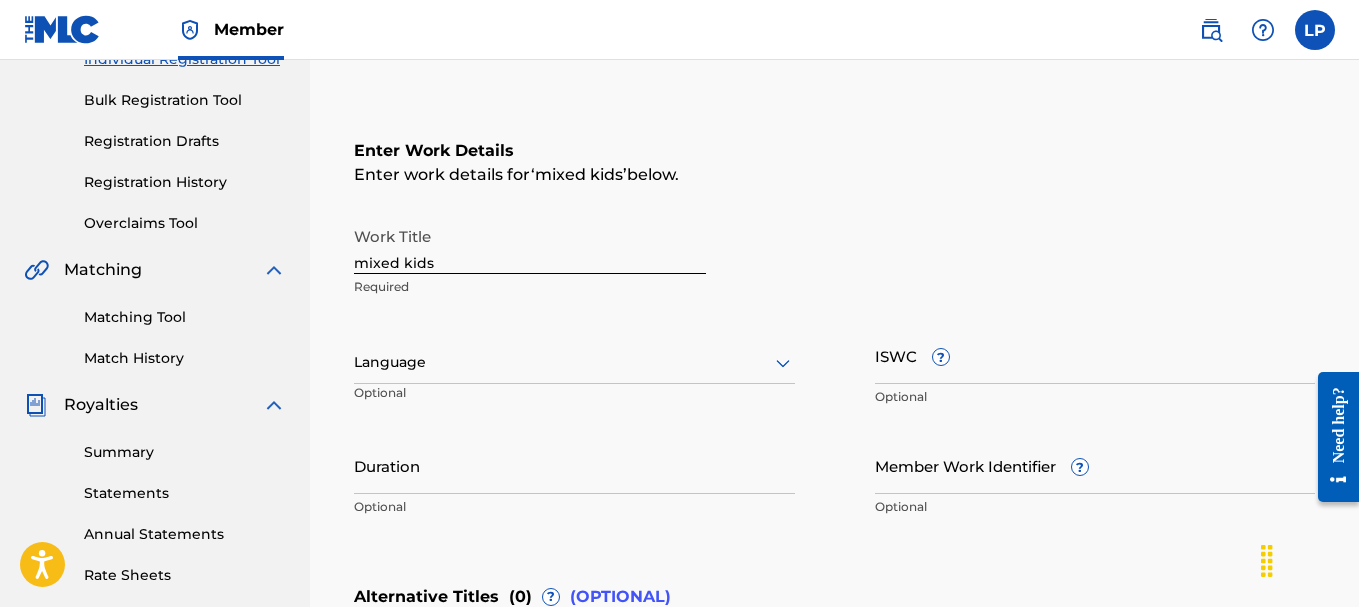 scroll, scrollTop: 274, scrollLeft: 0, axis: vertical 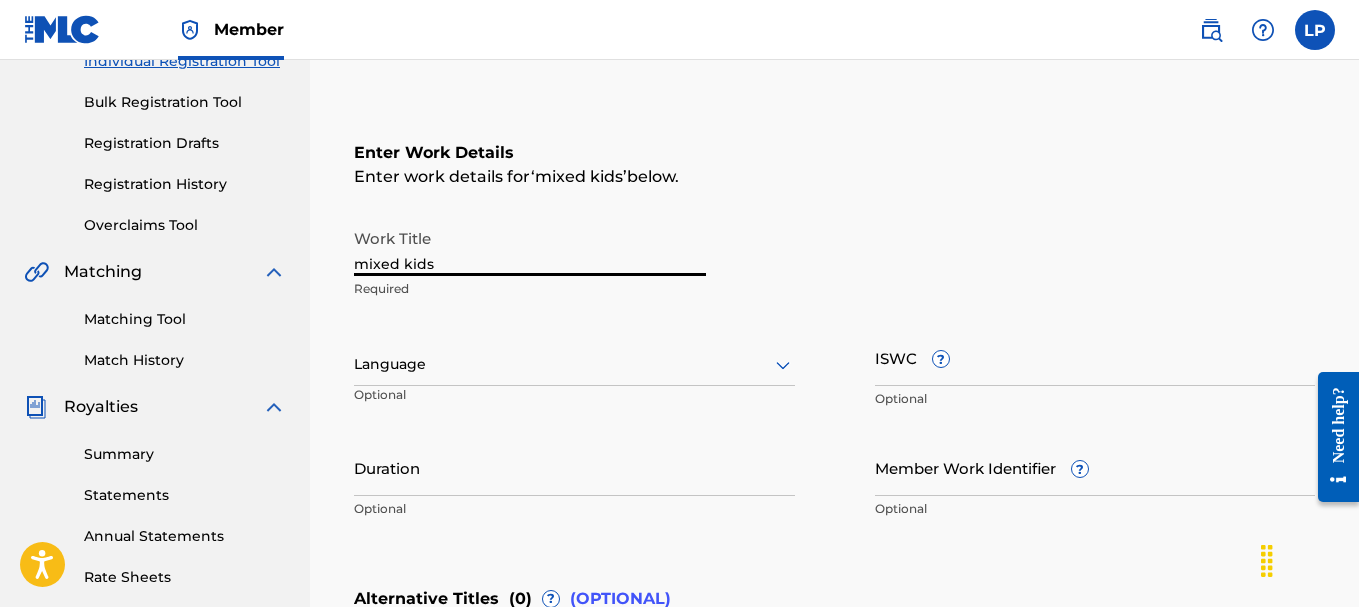 click on "mixed kids" at bounding box center [530, 247] 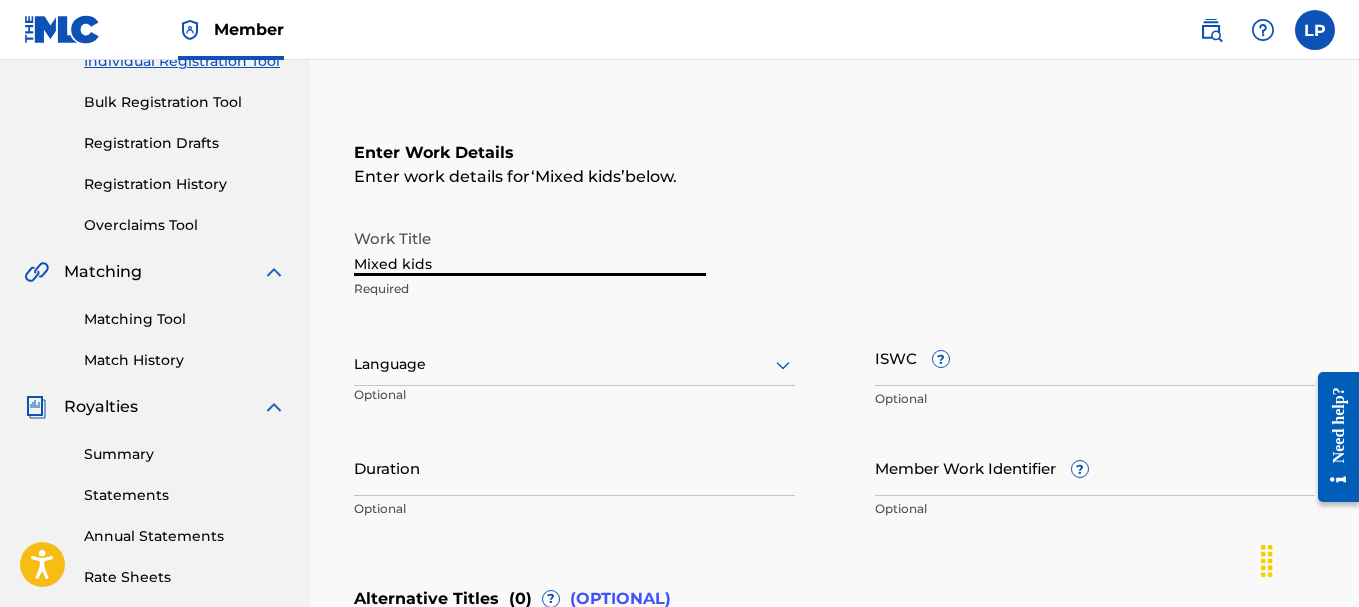 click on "Mixed kids" at bounding box center (530, 247) 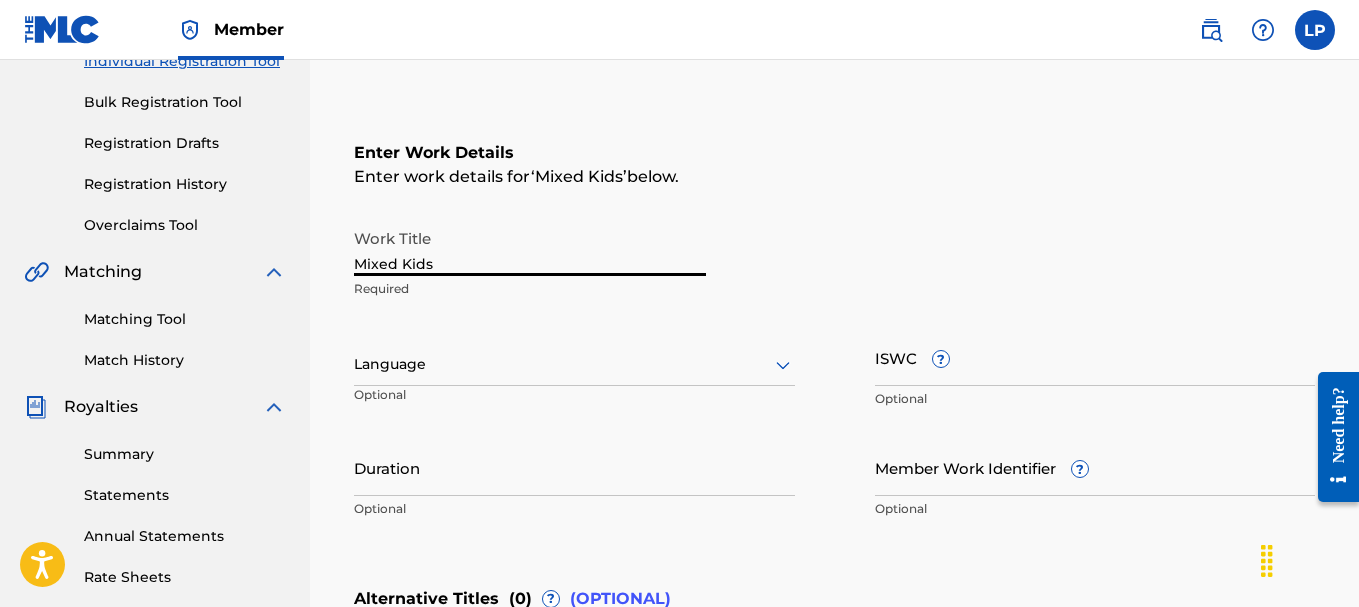 type on "Mixed Kids" 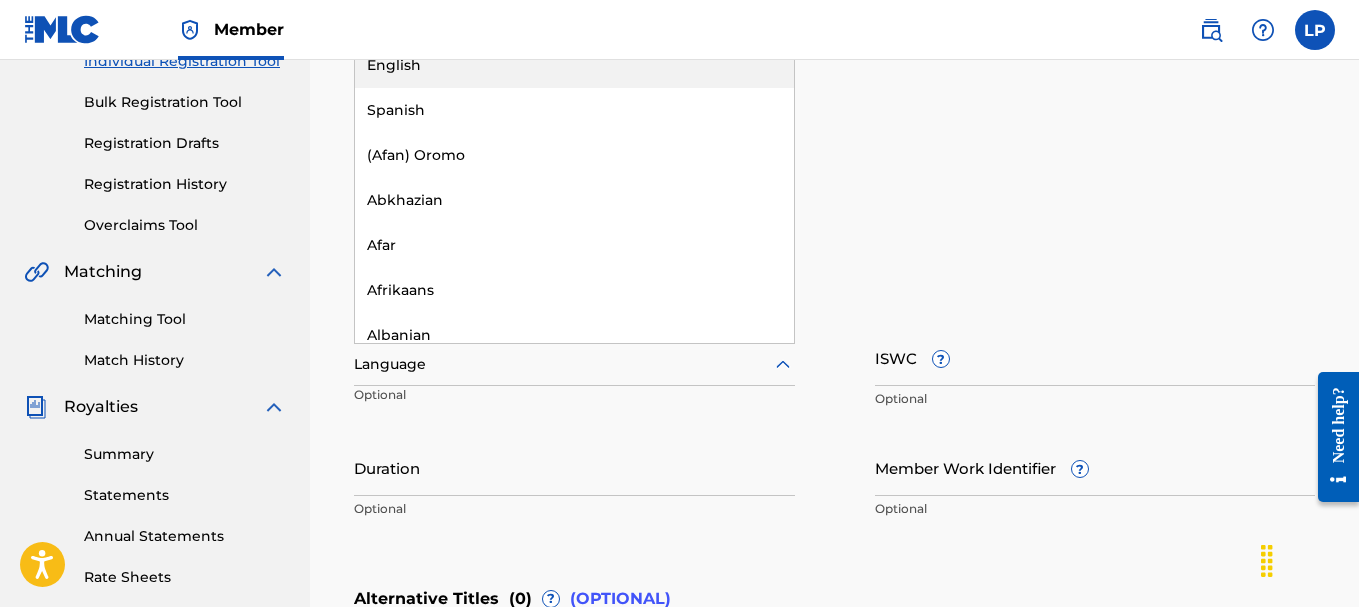 click at bounding box center (574, 364) 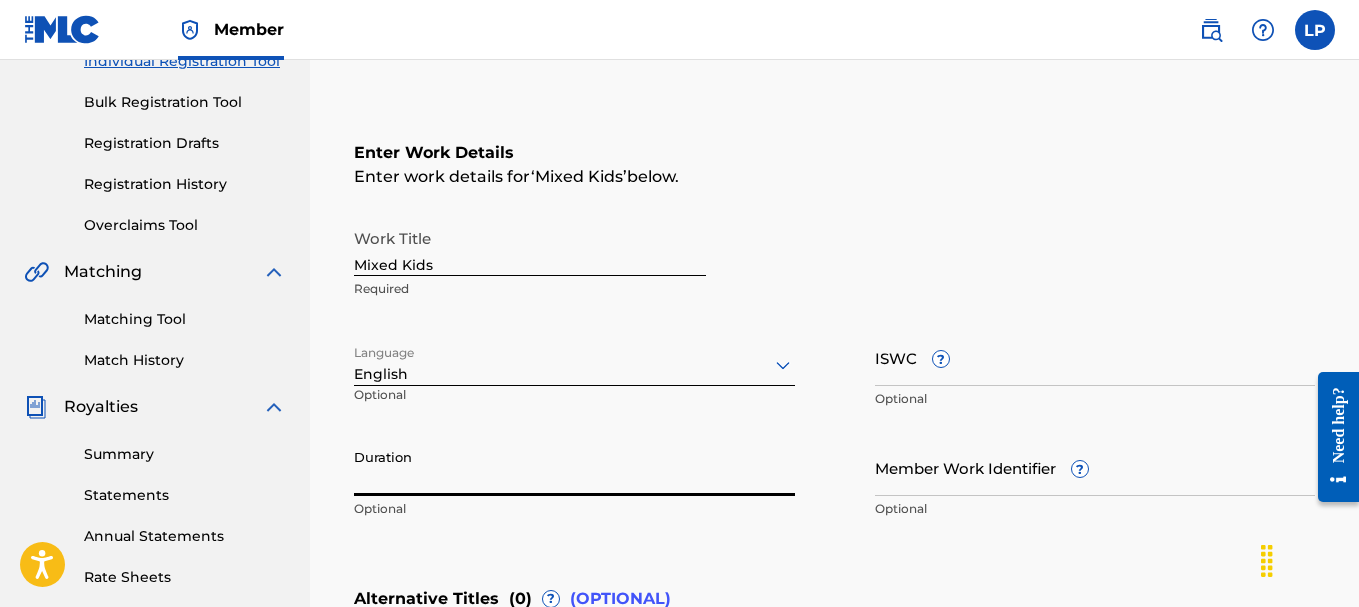 click on "Duration" at bounding box center [574, 467] 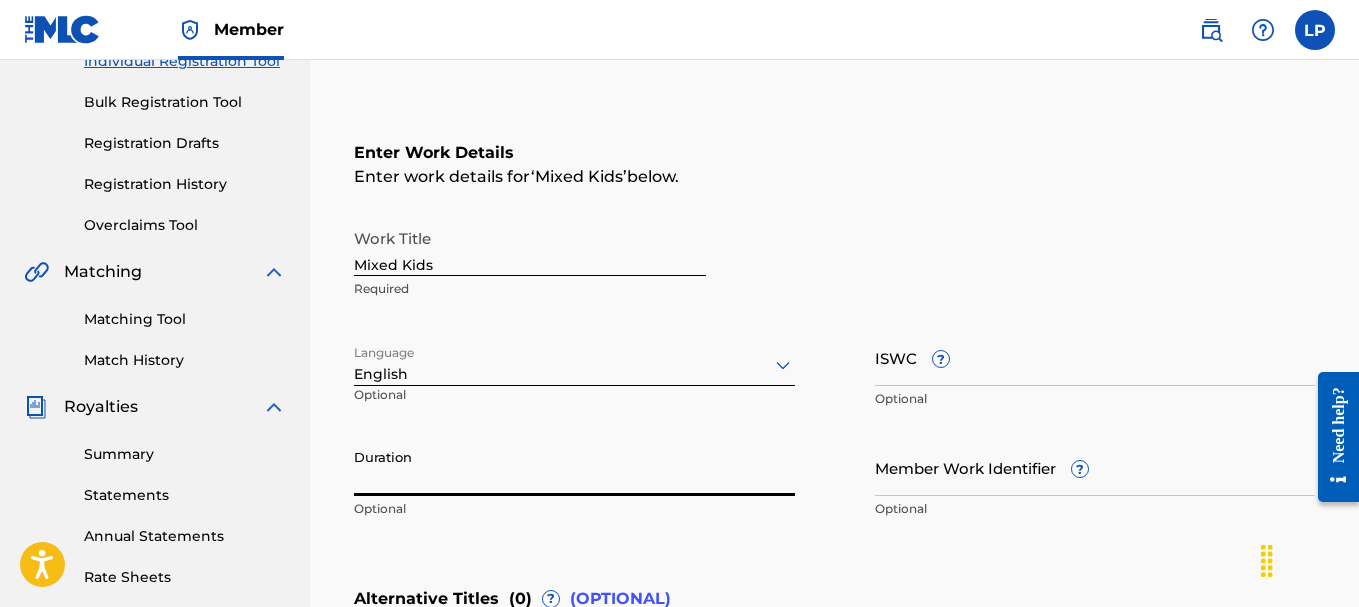 type on "4" 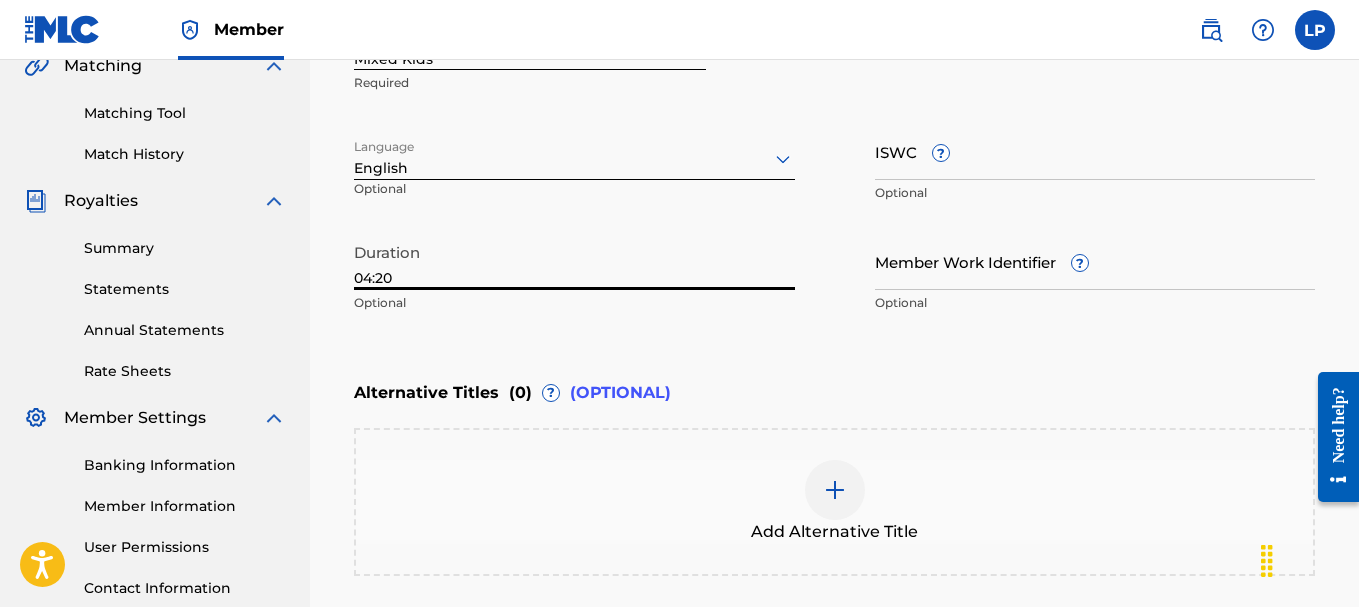 scroll, scrollTop: 286, scrollLeft: 0, axis: vertical 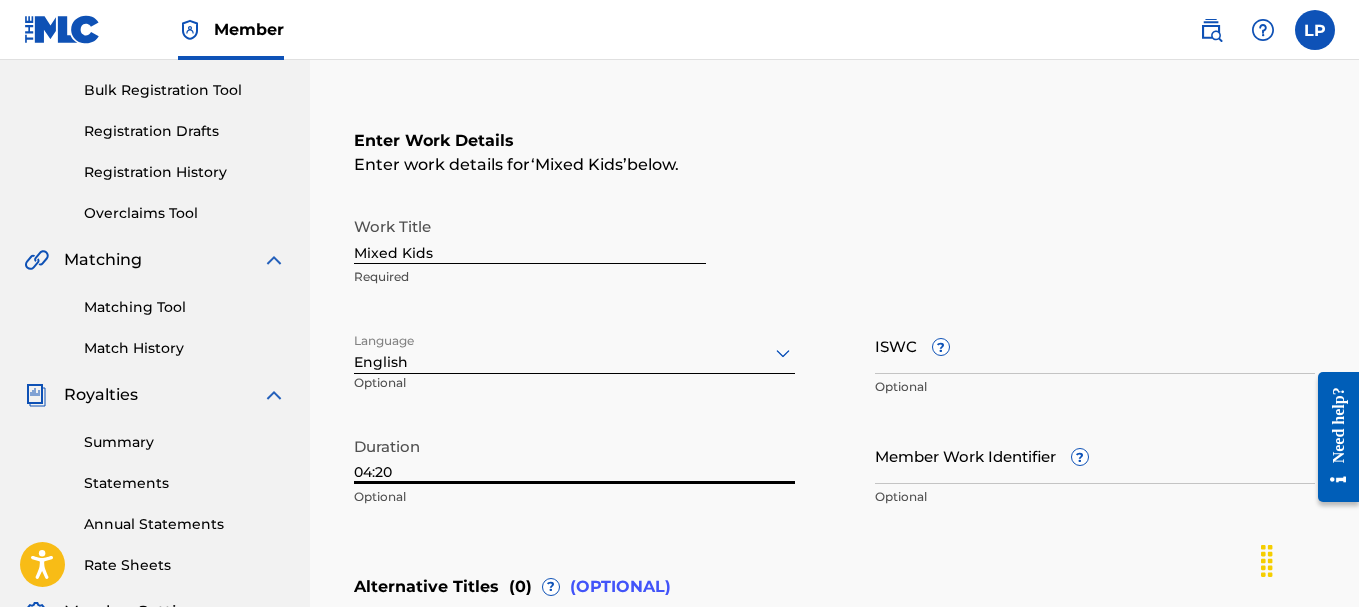 type on "04:20" 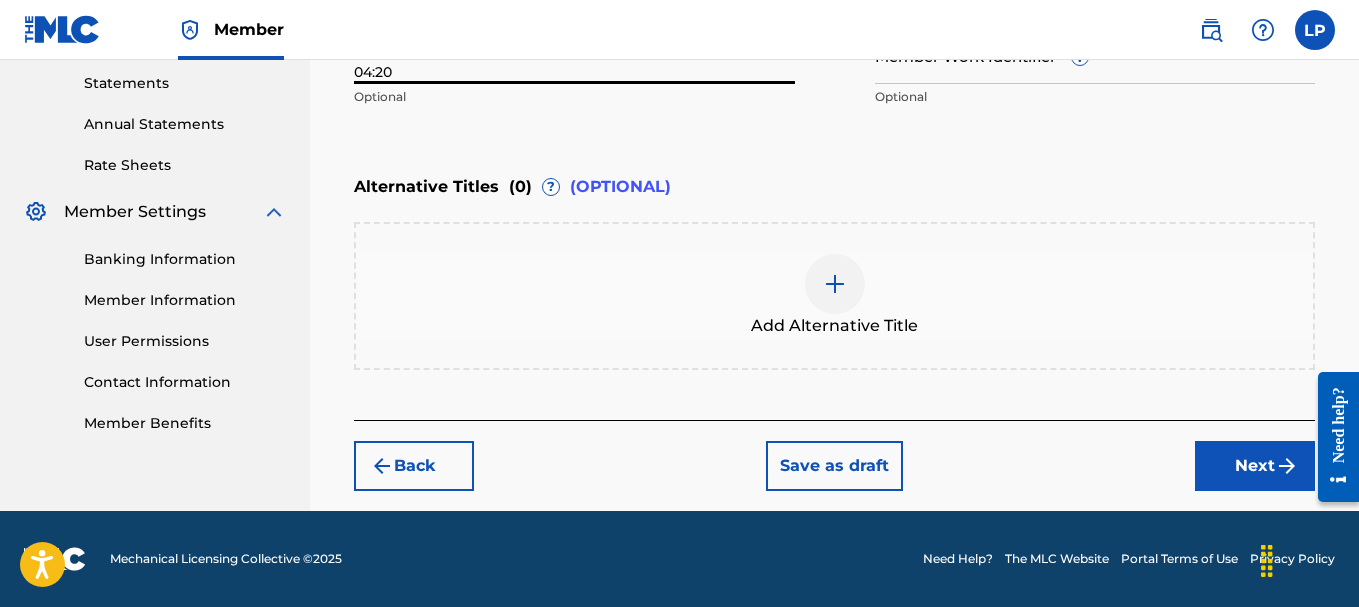 click on "Next" at bounding box center (1255, 466) 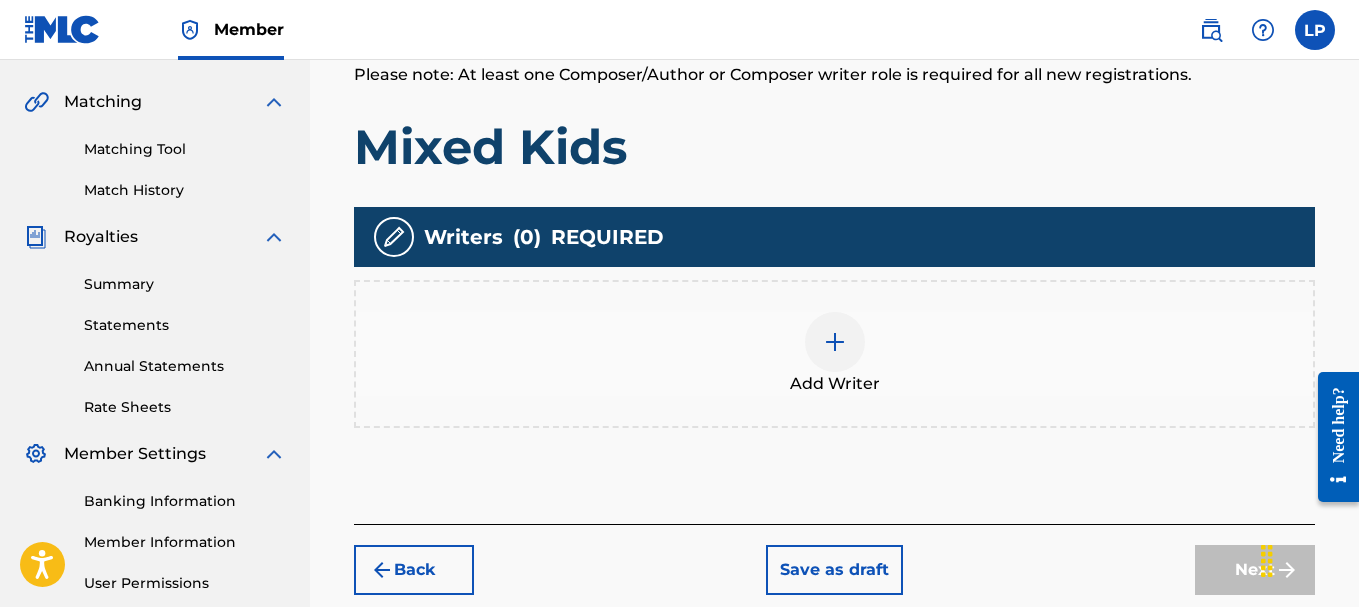 scroll, scrollTop: 490, scrollLeft: 0, axis: vertical 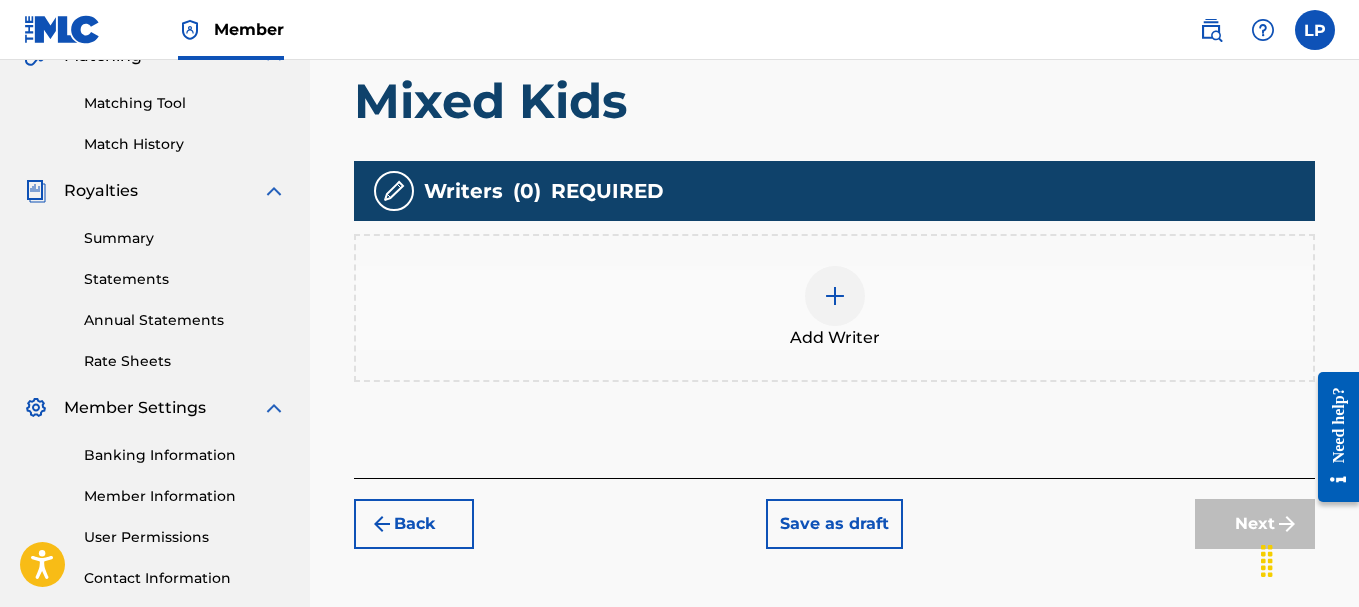 click at bounding box center [835, 296] 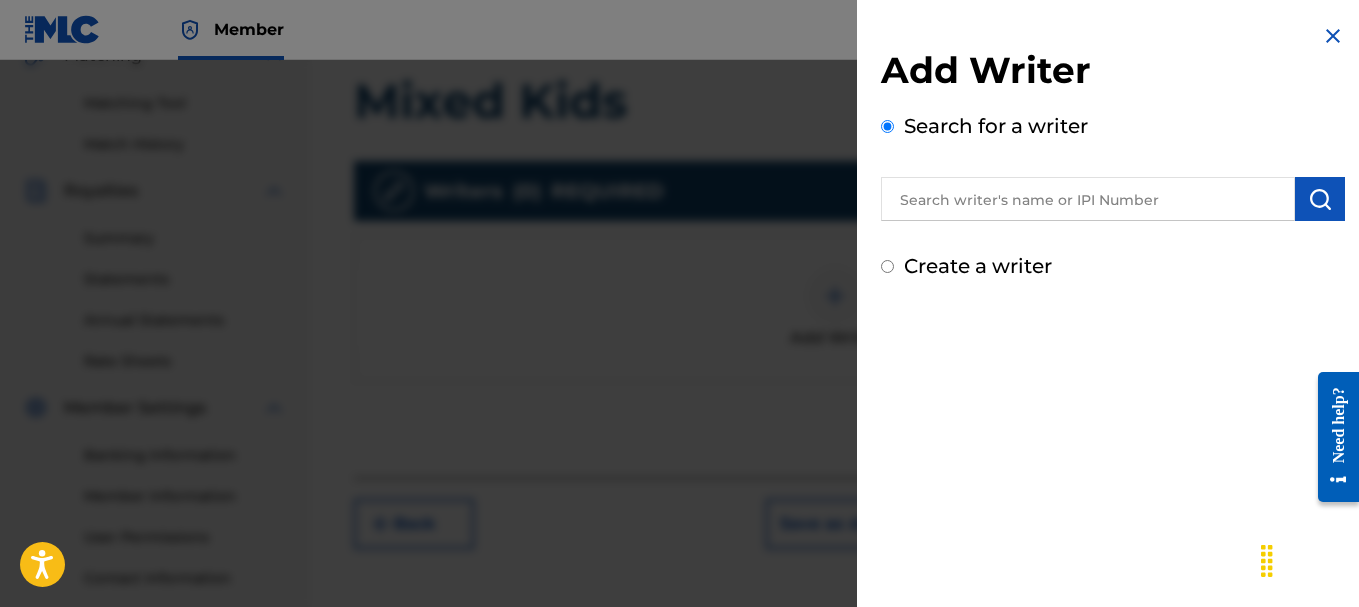 click at bounding box center (1088, 199) 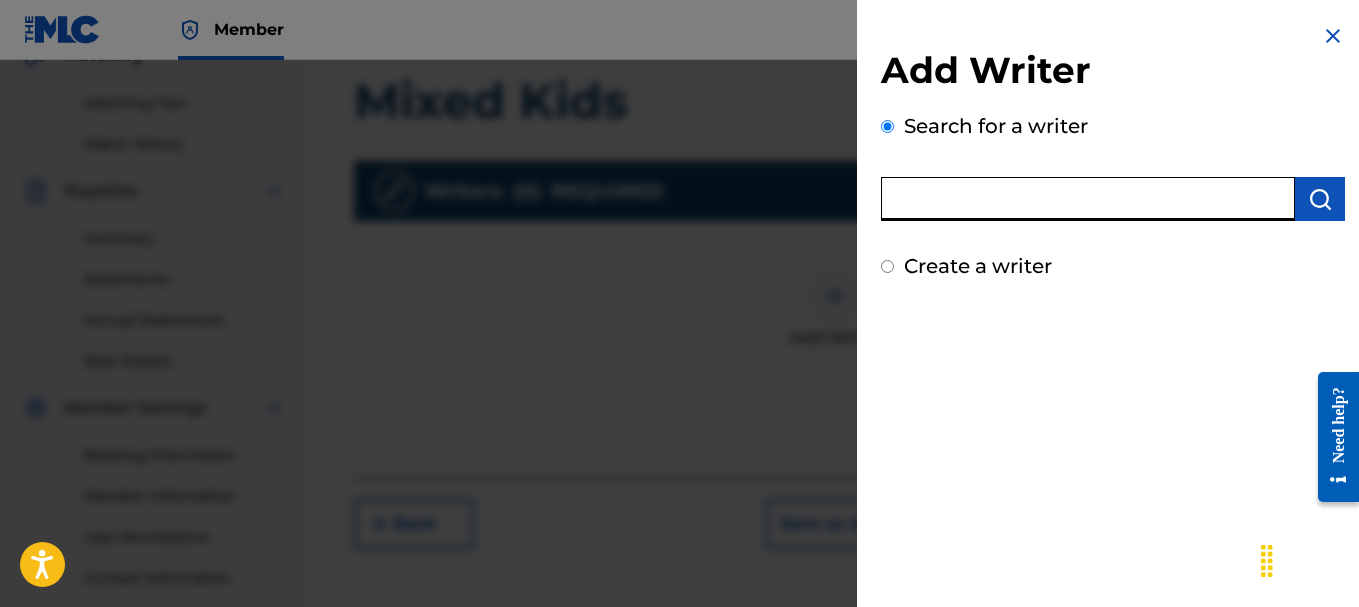click at bounding box center (1088, 199) 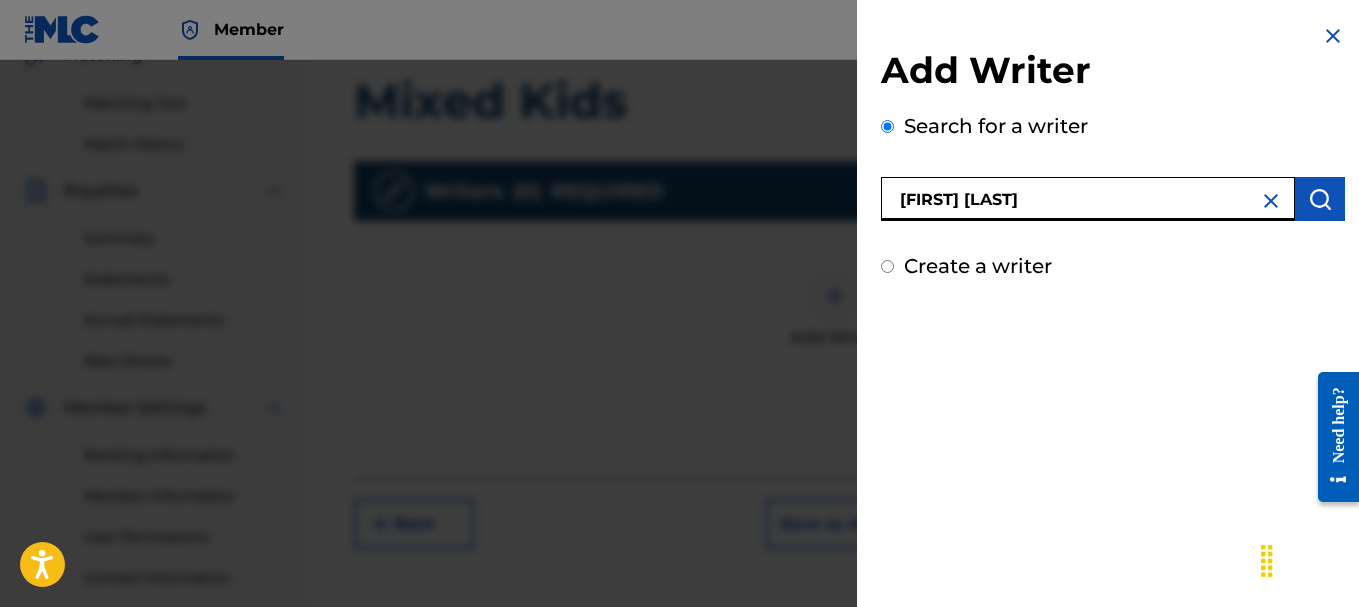 drag, startPoint x: 1012, startPoint y: 210, endPoint x: 874, endPoint y: 199, distance: 138.43771 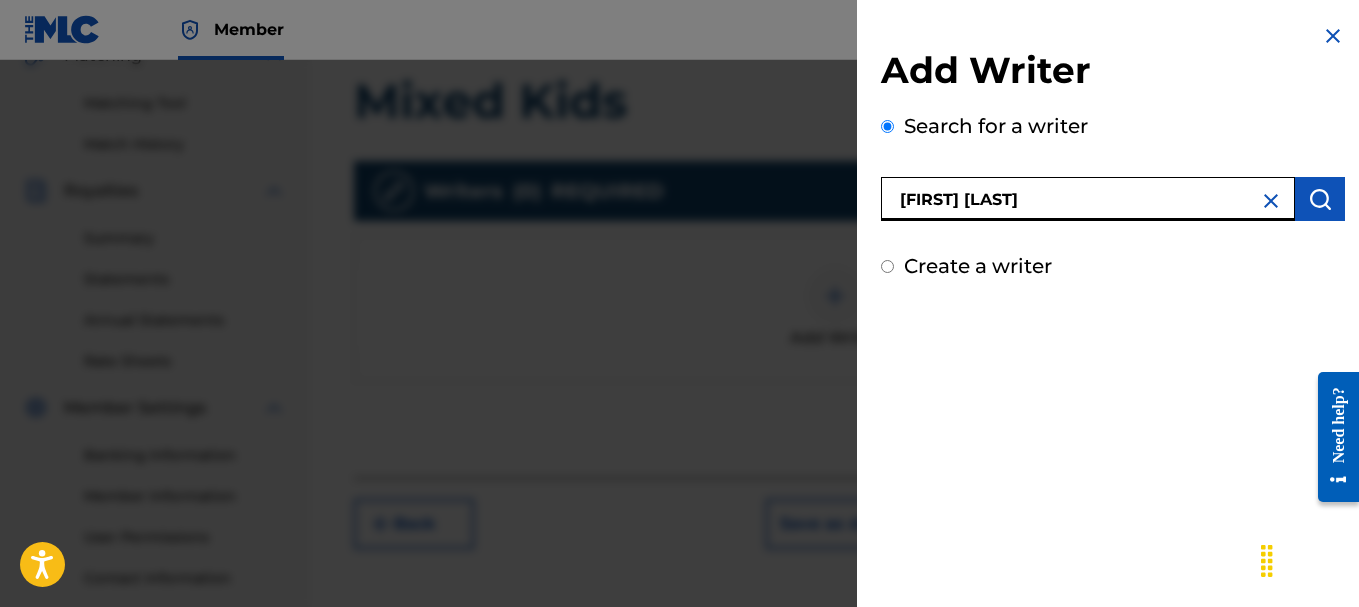 paste on "00436413766" 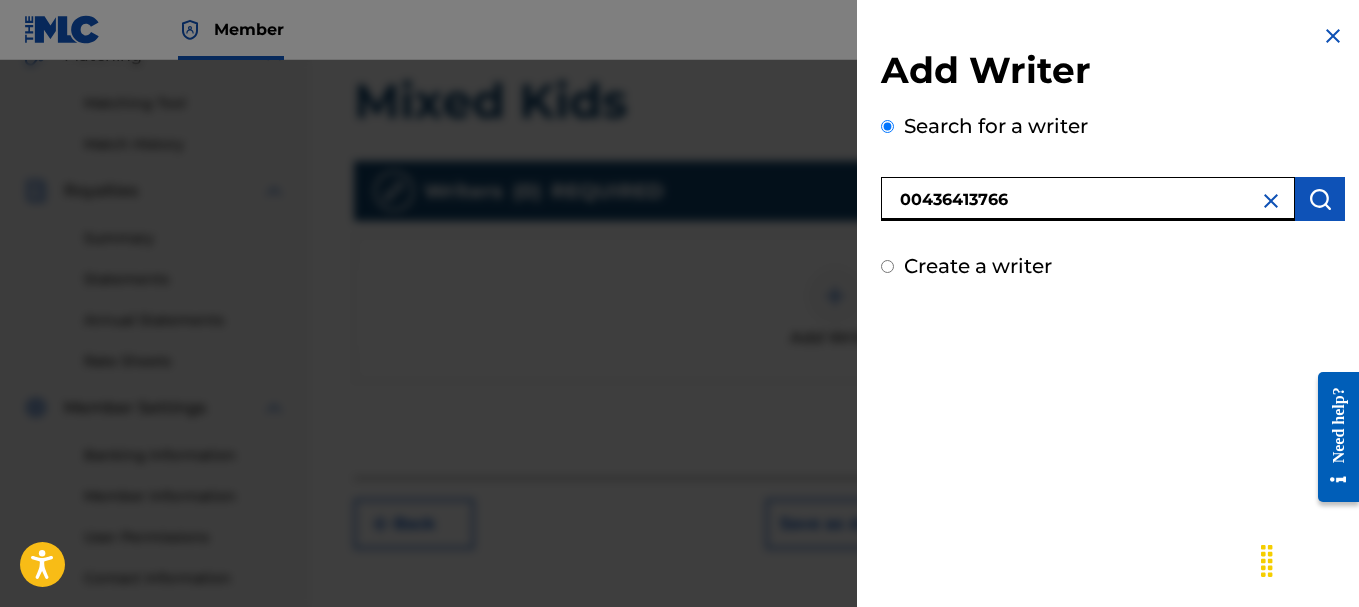 type on "00436413766" 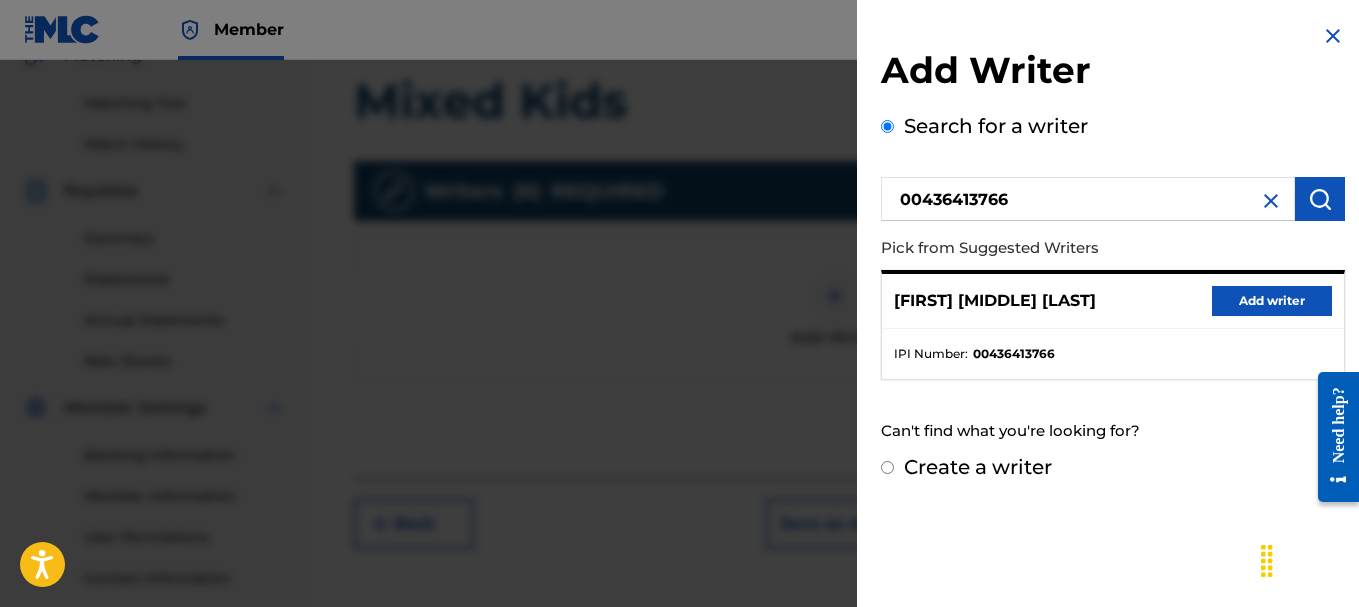click on "Add writer" at bounding box center [1272, 301] 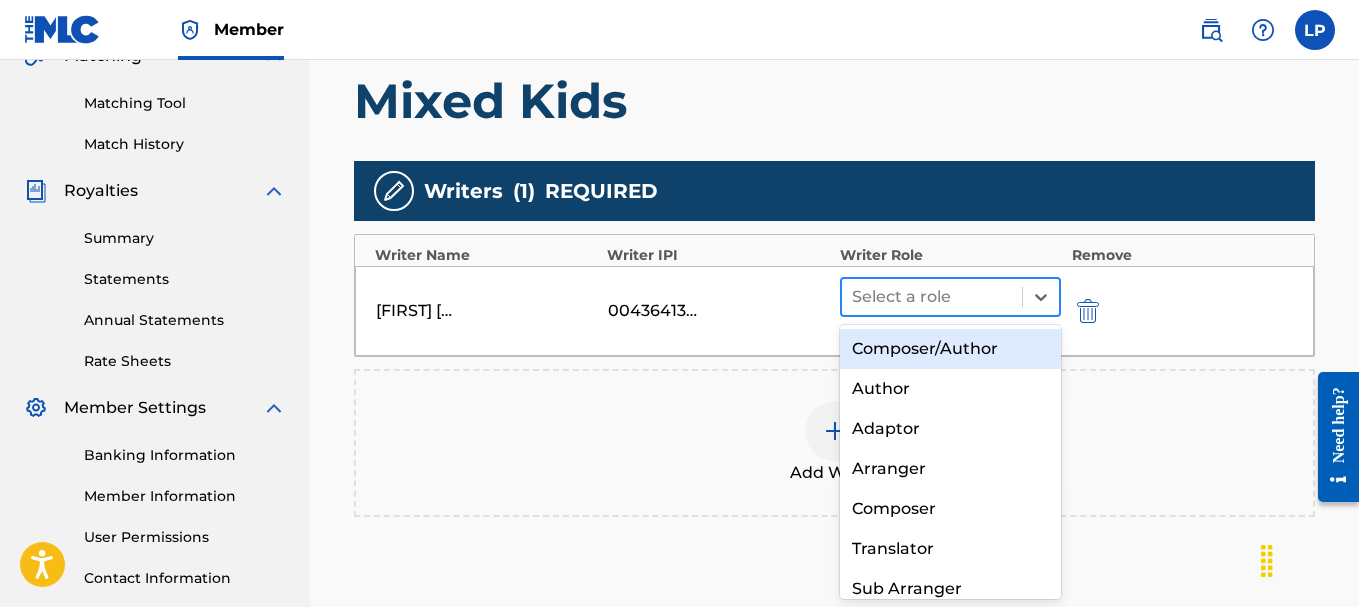 click at bounding box center (932, 297) 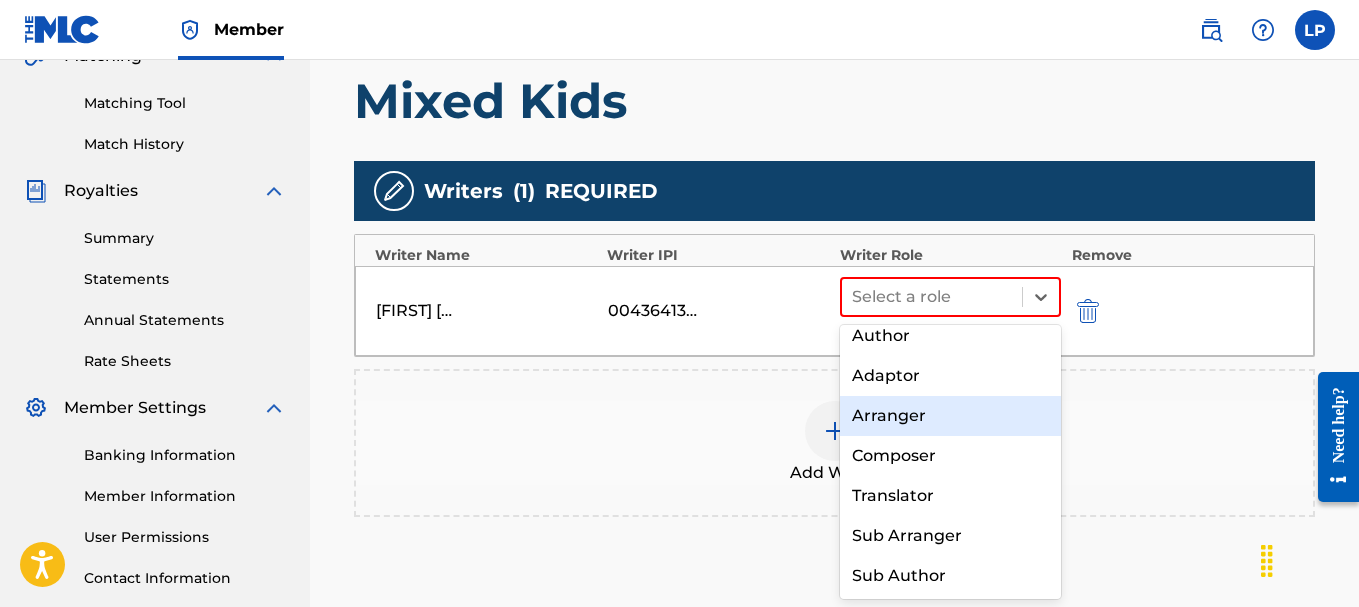 scroll, scrollTop: 0, scrollLeft: 0, axis: both 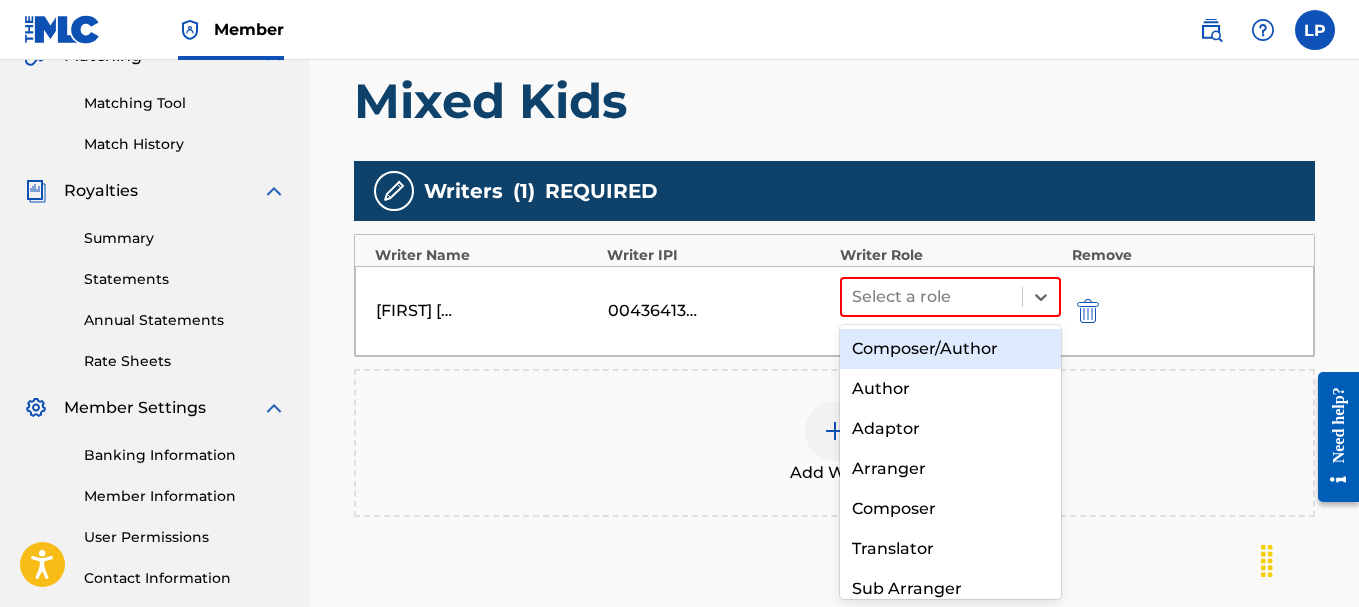 click on "Composer/Author" at bounding box center [951, 349] 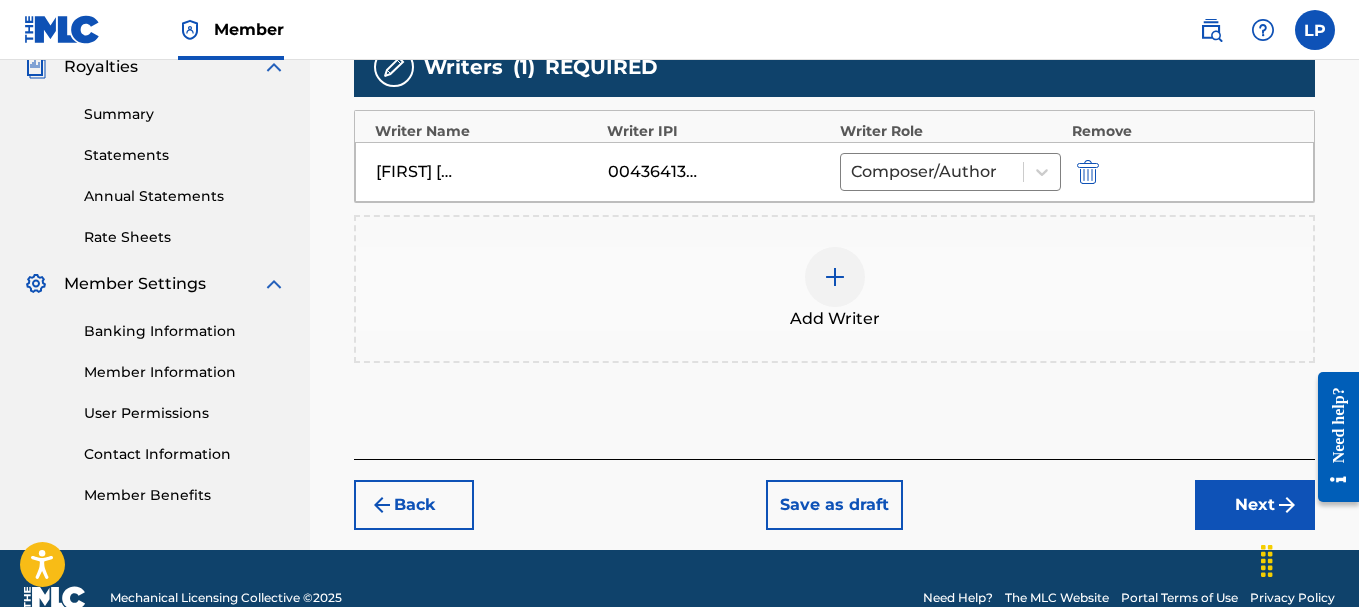 scroll, scrollTop: 653, scrollLeft: 0, axis: vertical 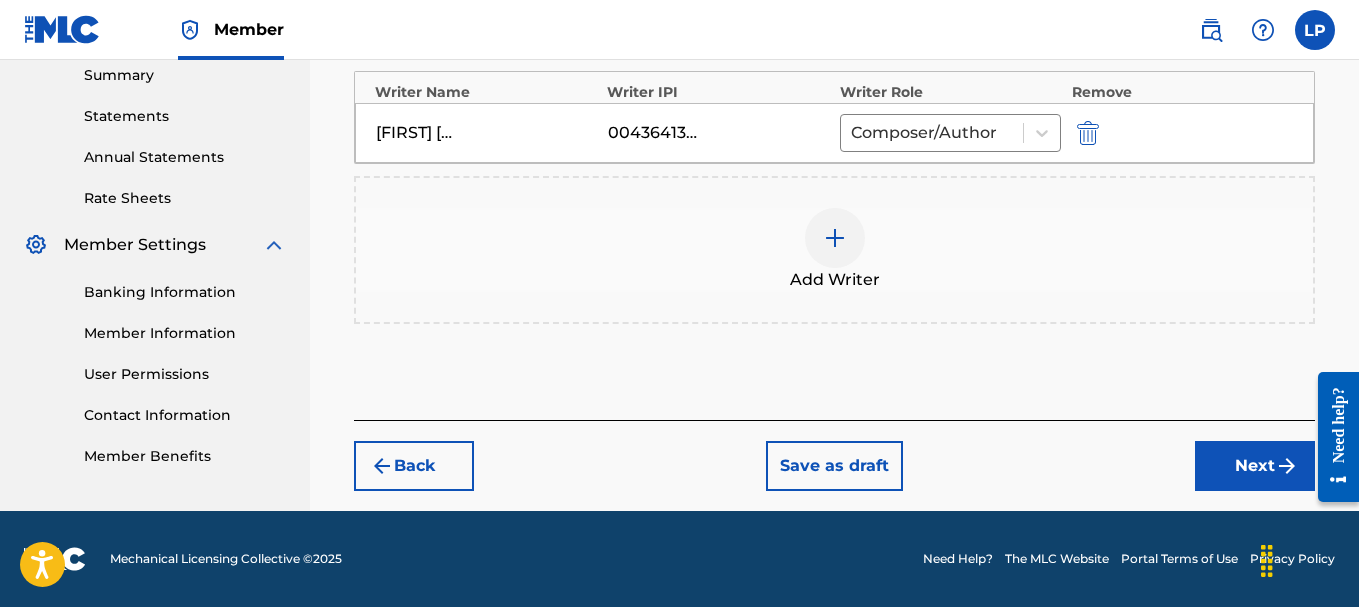 click on "Next" at bounding box center [1255, 466] 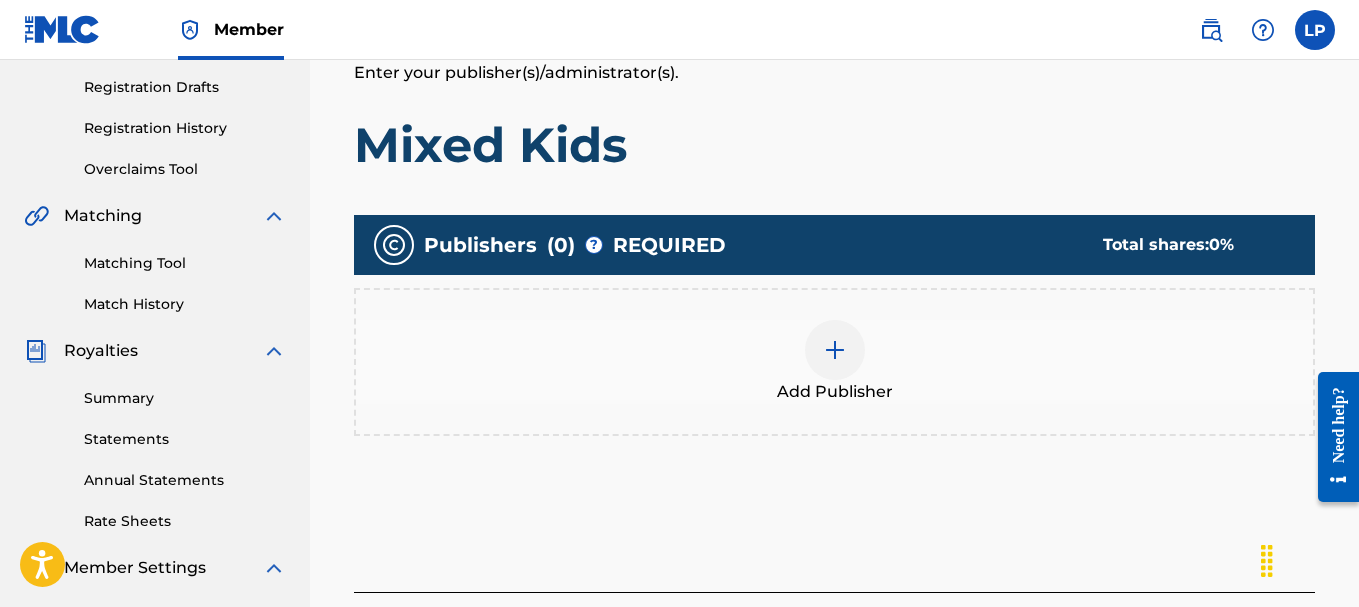 scroll, scrollTop: 290, scrollLeft: 0, axis: vertical 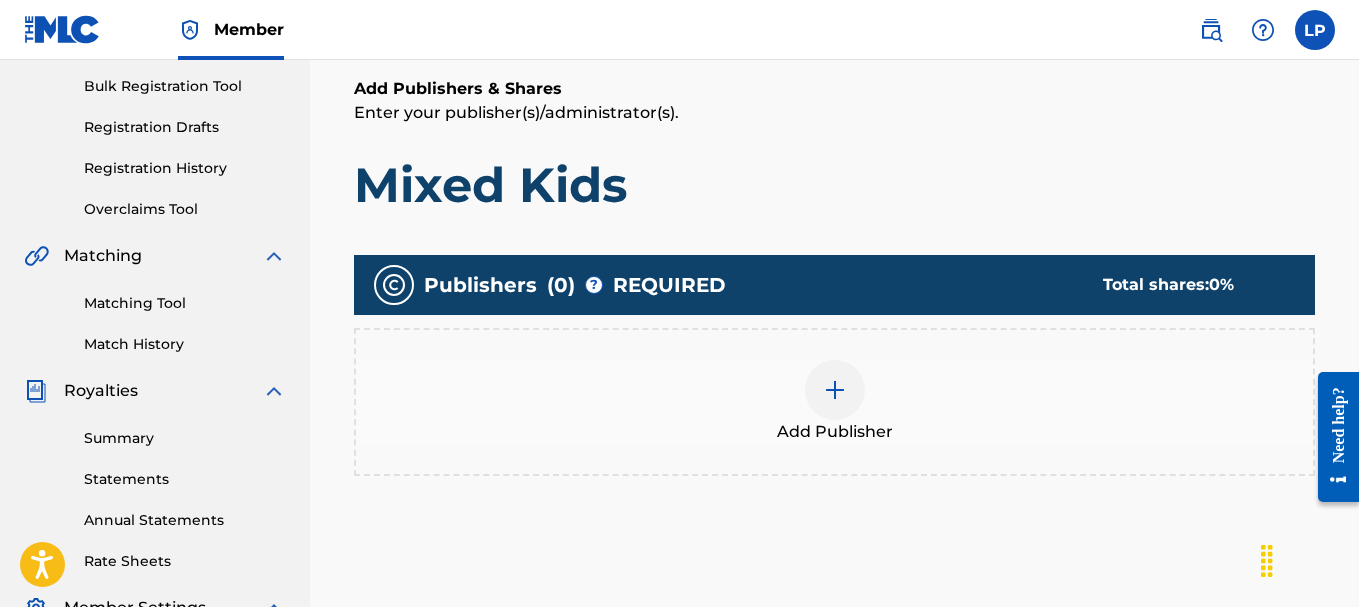 click at bounding box center (835, 390) 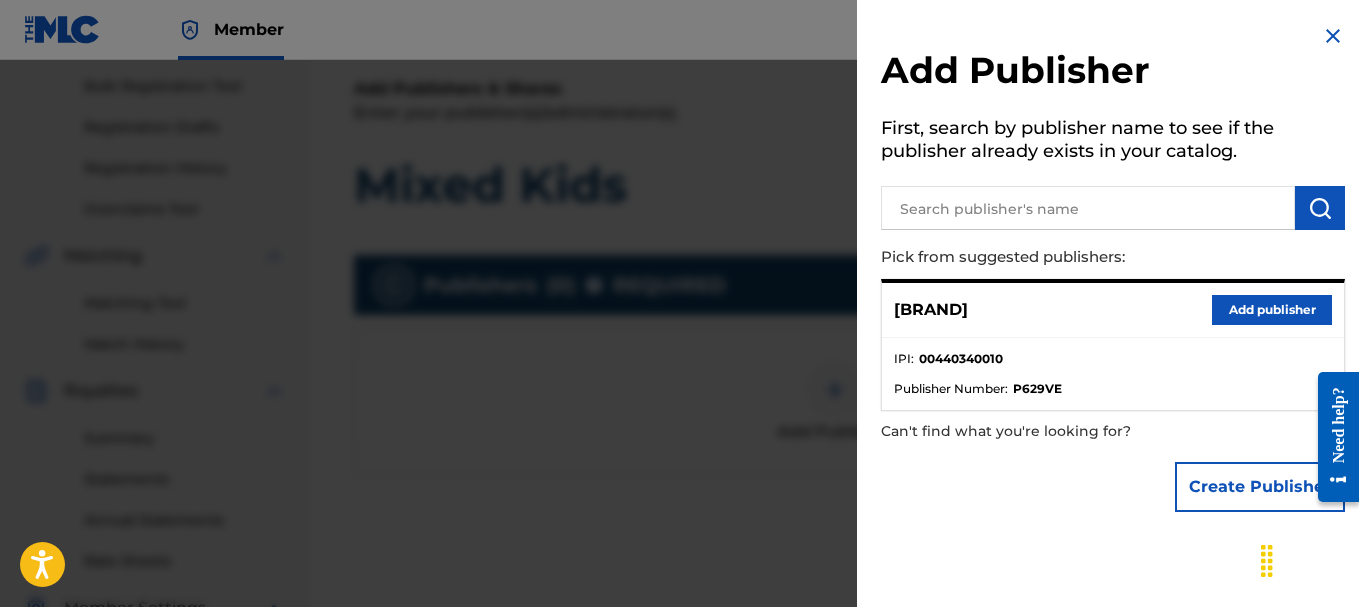 click on "Add publisher" at bounding box center [1272, 310] 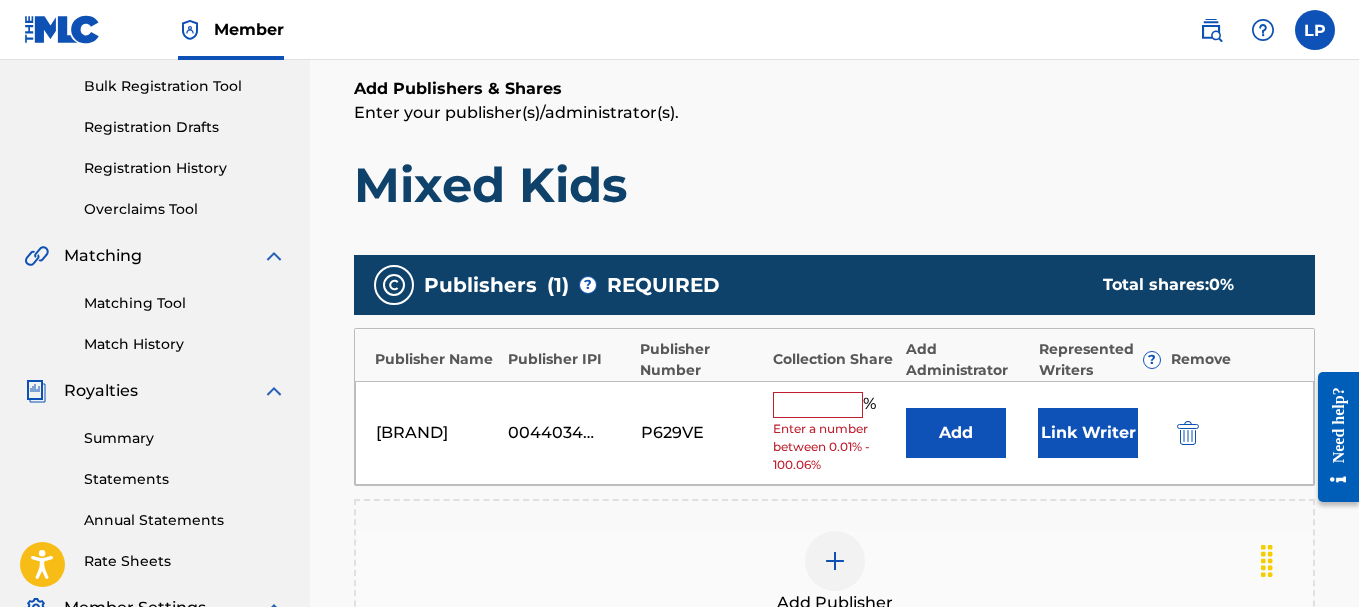 click at bounding box center [818, 405] 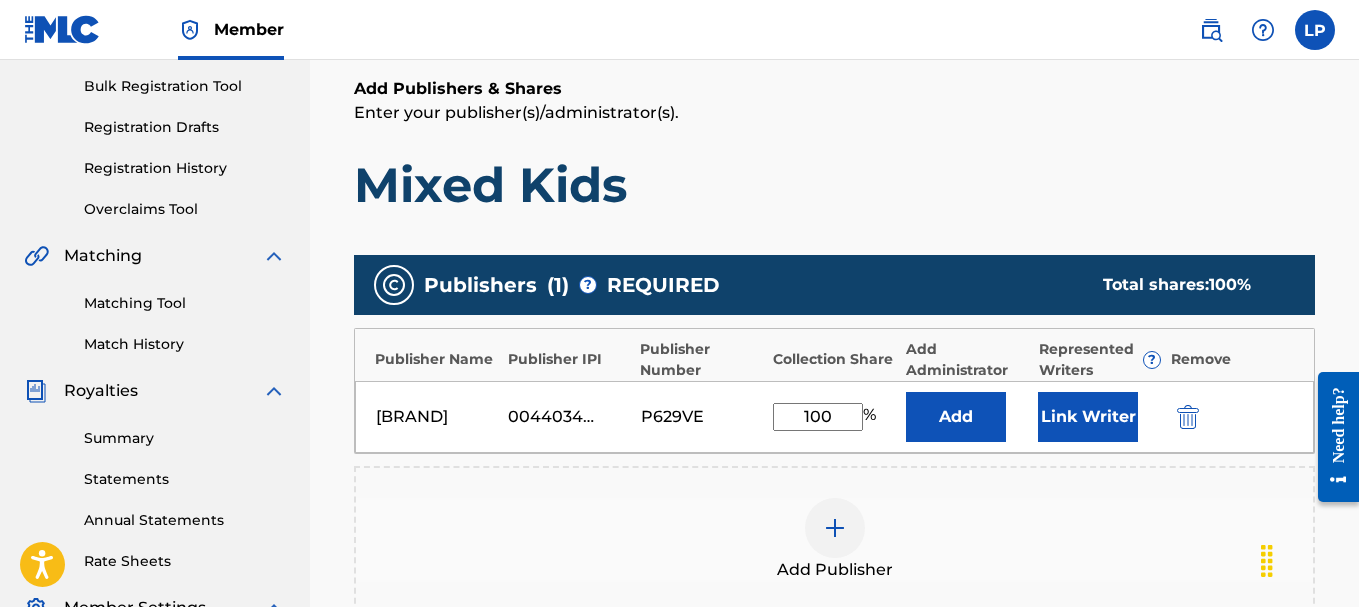 type on "100" 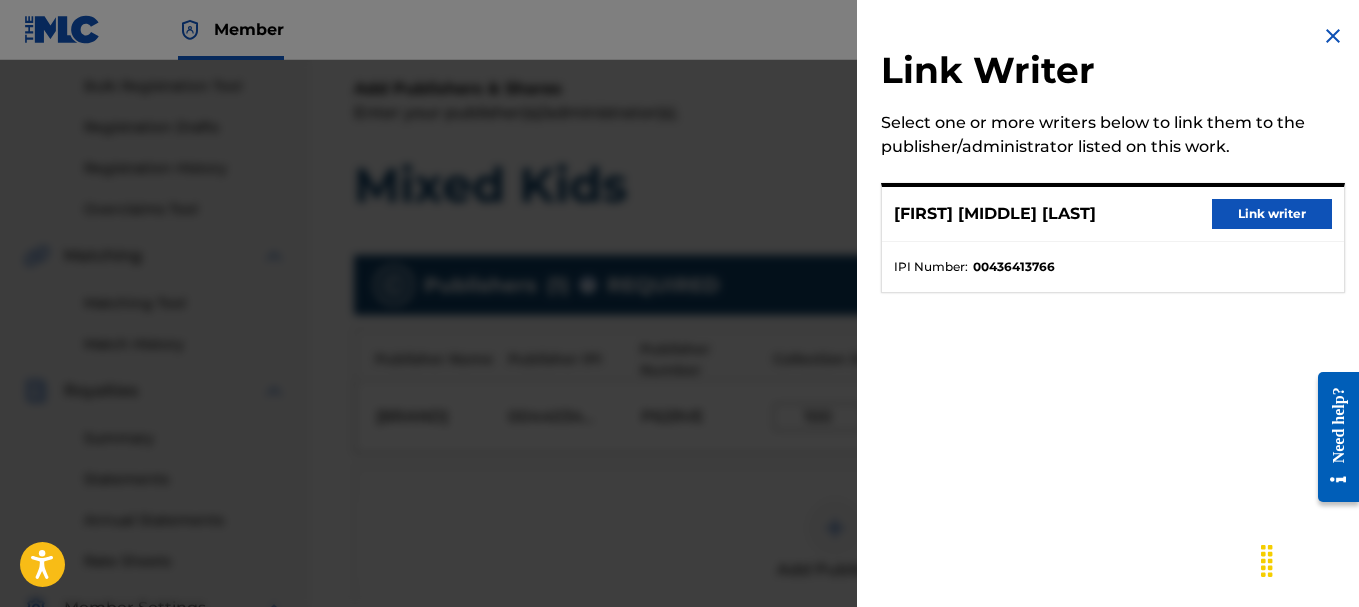 click on "Link writer" at bounding box center [1272, 214] 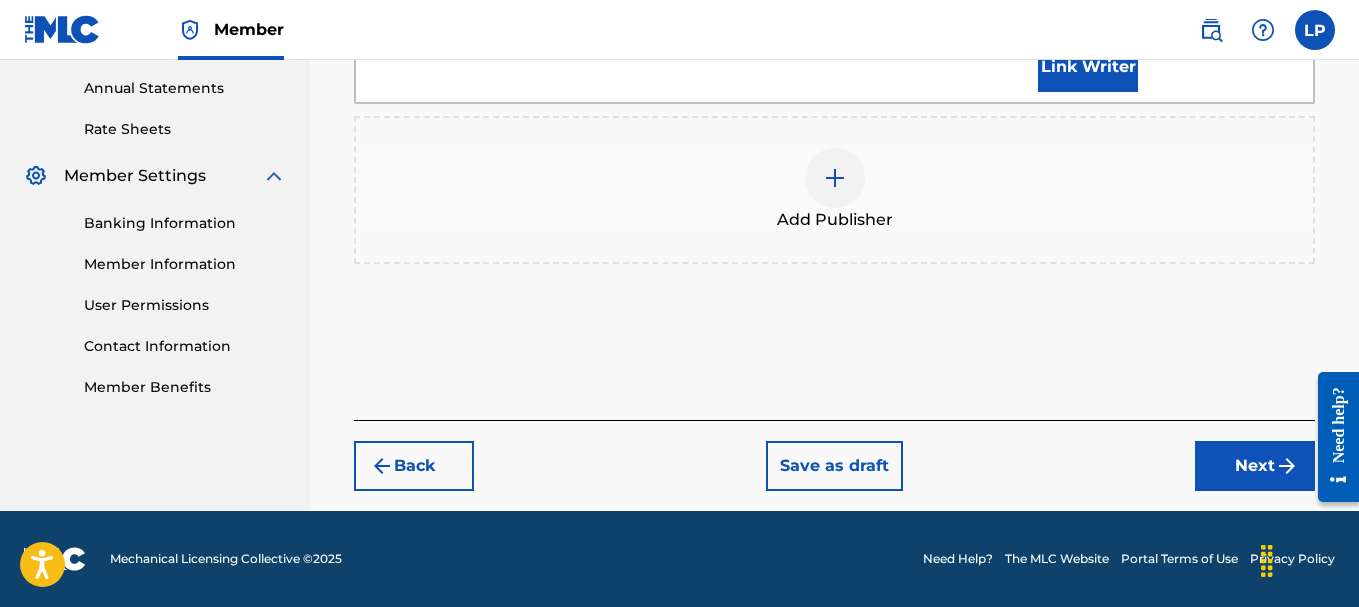 click on "Next" at bounding box center [1255, 466] 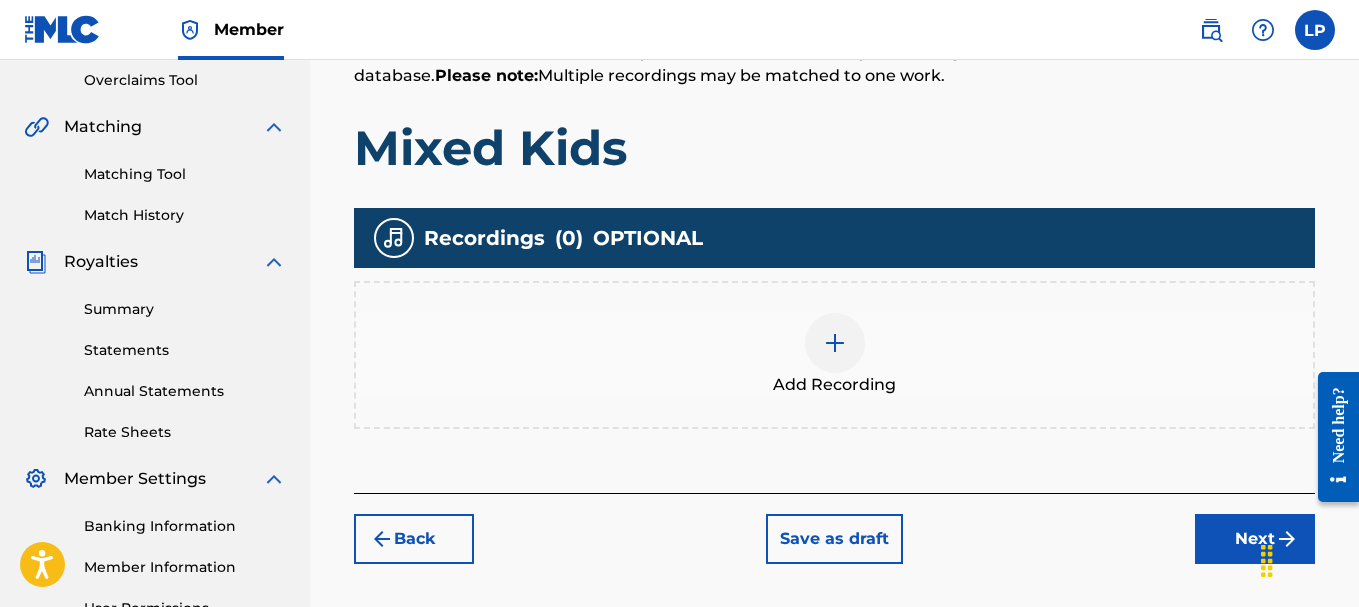 scroll, scrollTop: 490, scrollLeft: 0, axis: vertical 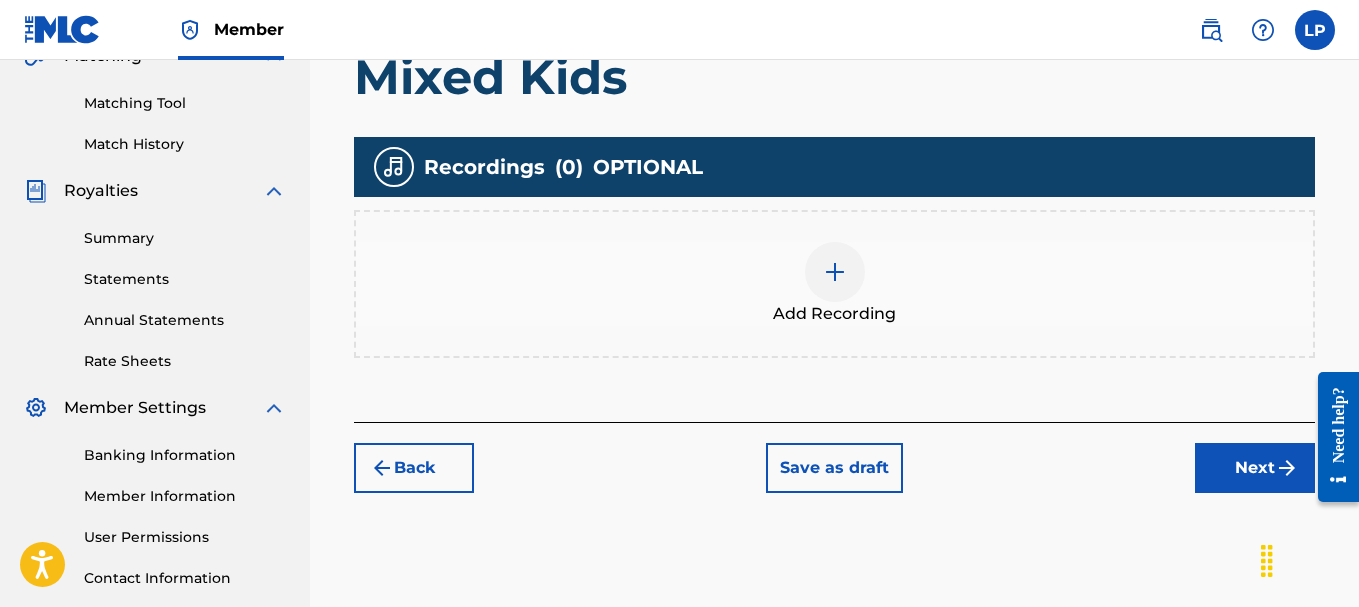 click at bounding box center (835, 272) 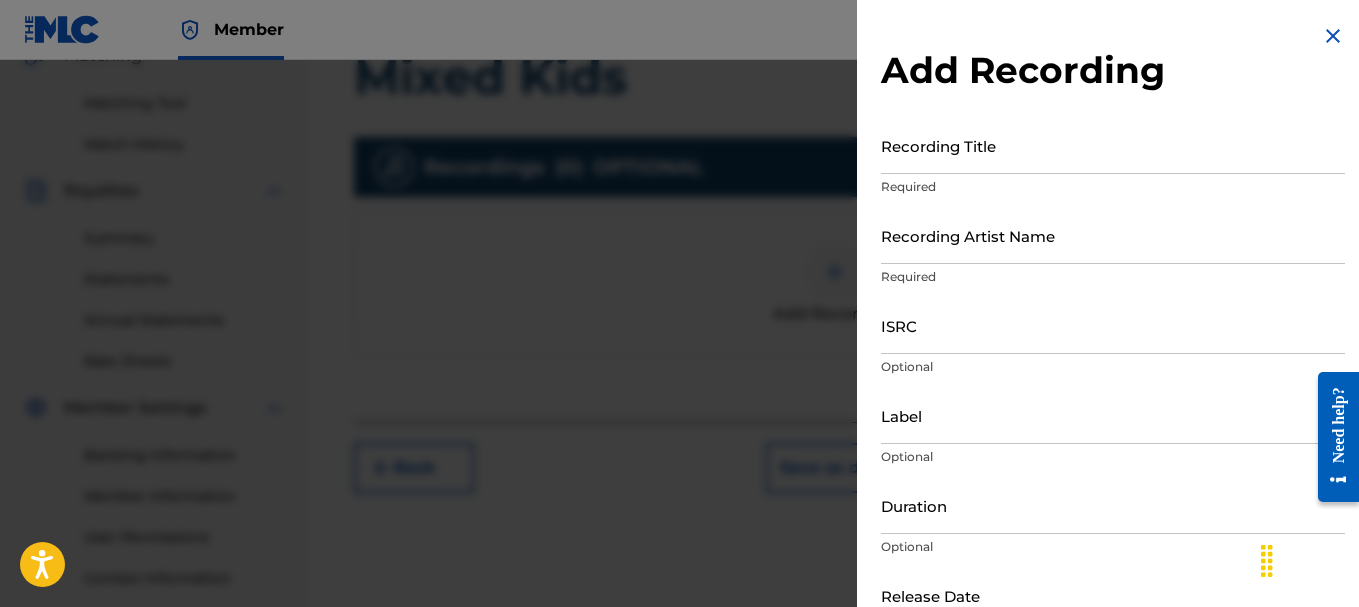 scroll, scrollTop: 124, scrollLeft: 0, axis: vertical 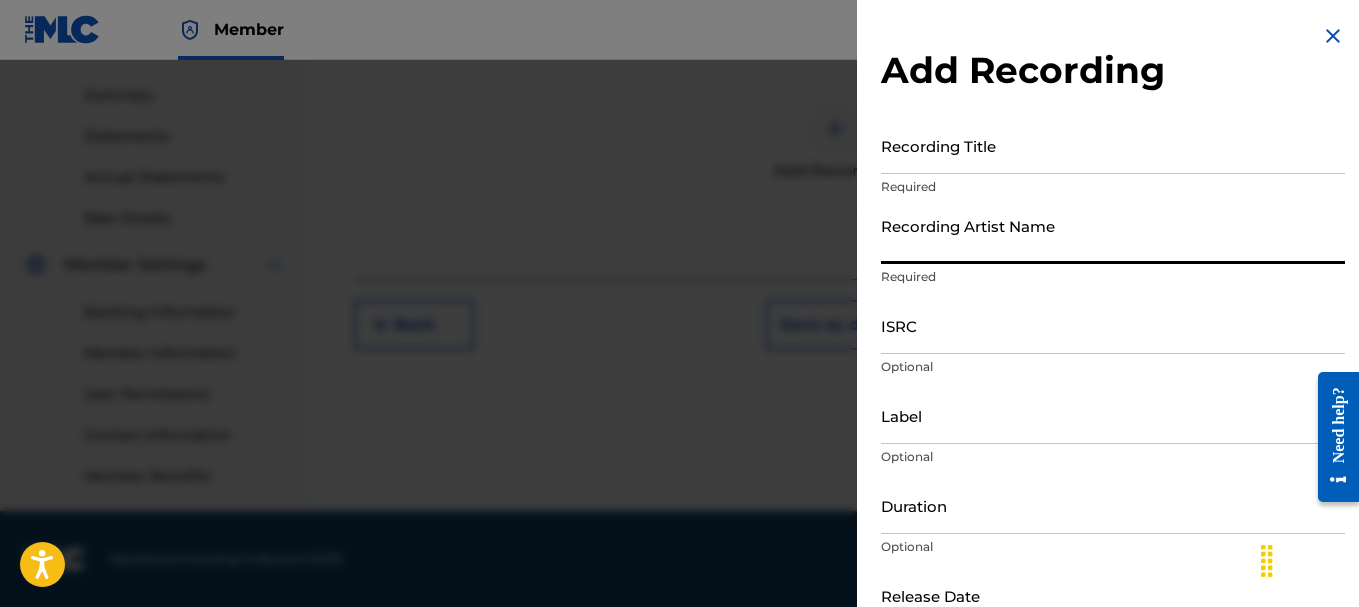 click on "Recording Artist Name" at bounding box center (1113, 235) 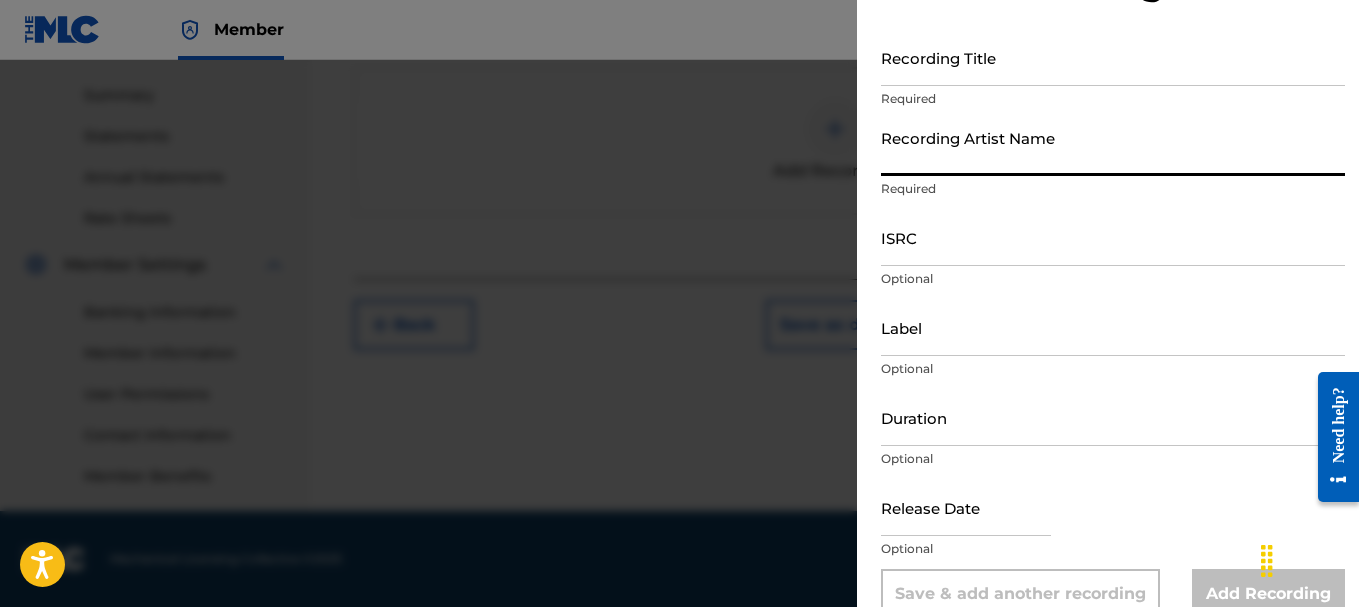 scroll, scrollTop: 124, scrollLeft: 0, axis: vertical 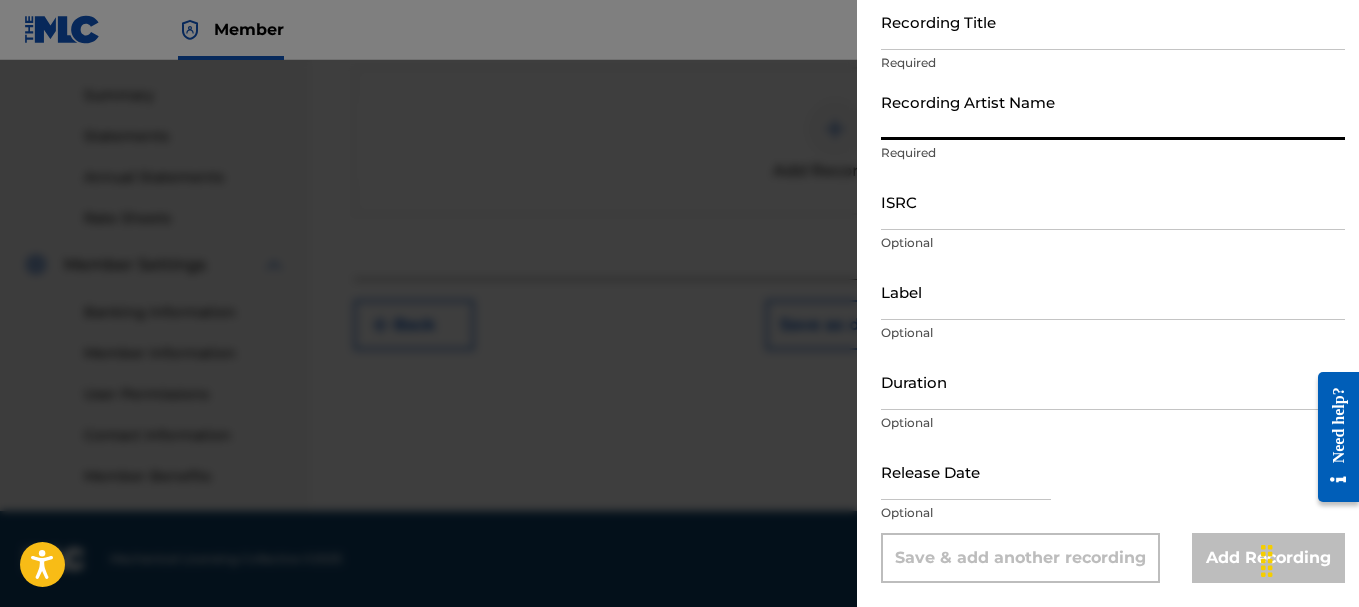 click on "ISRC" at bounding box center [1113, 201] 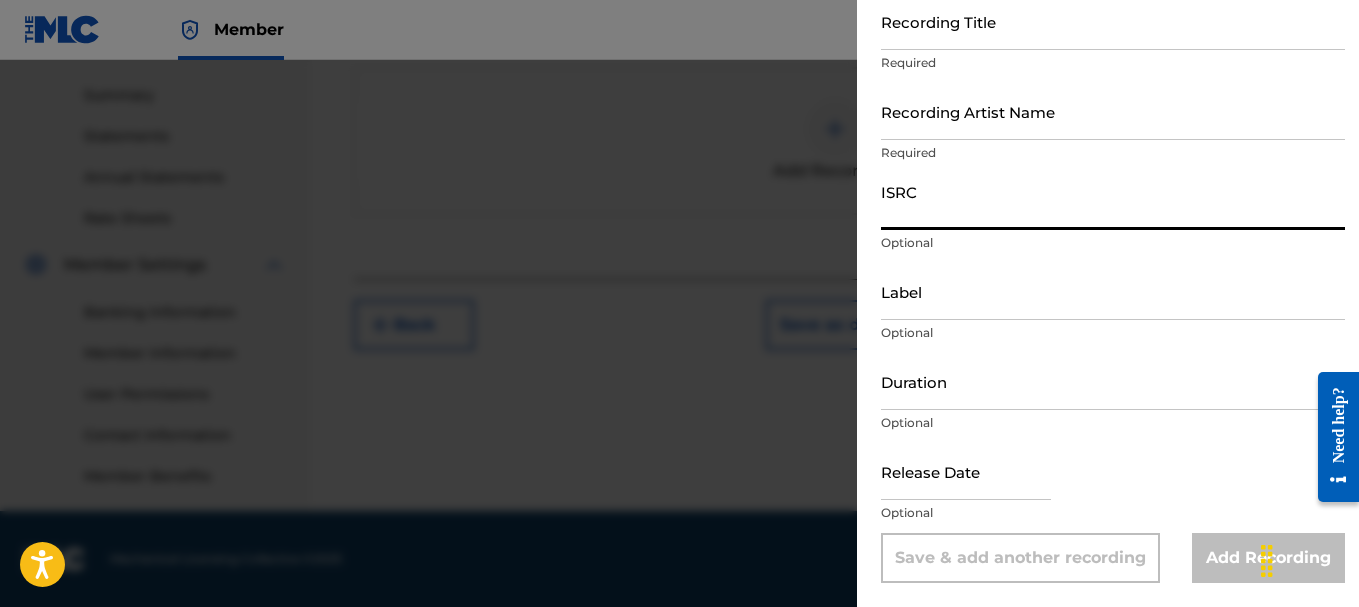 paste on "QZFZ72526699" 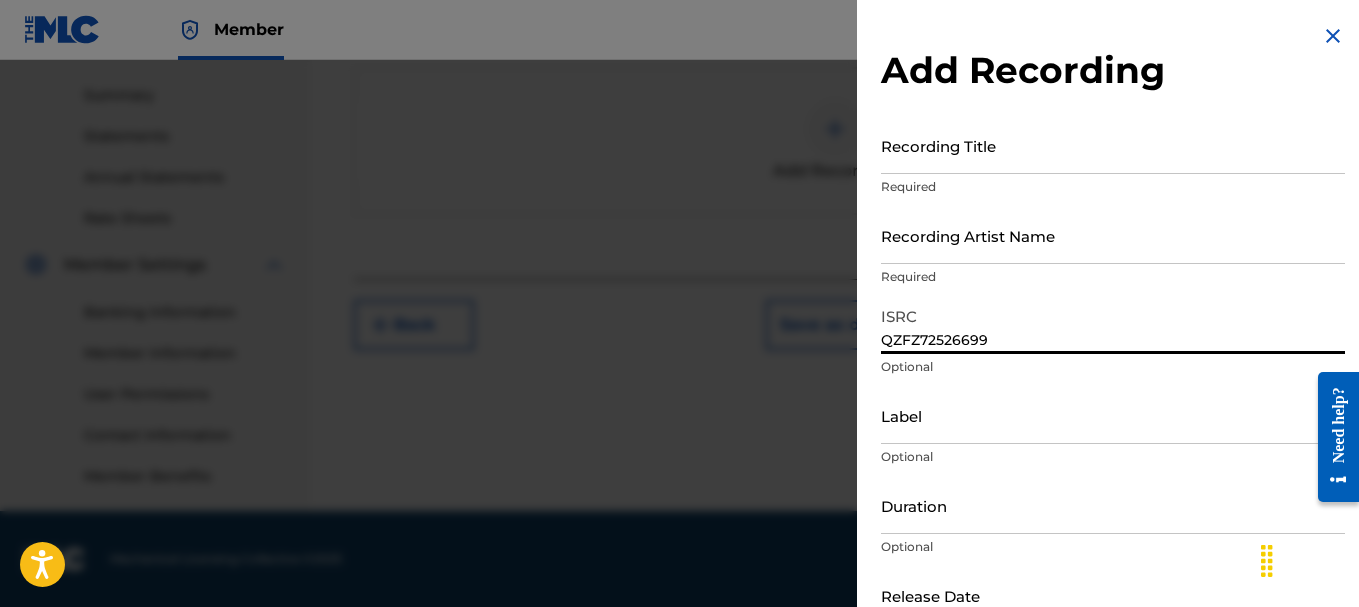 scroll, scrollTop: 124, scrollLeft: 0, axis: vertical 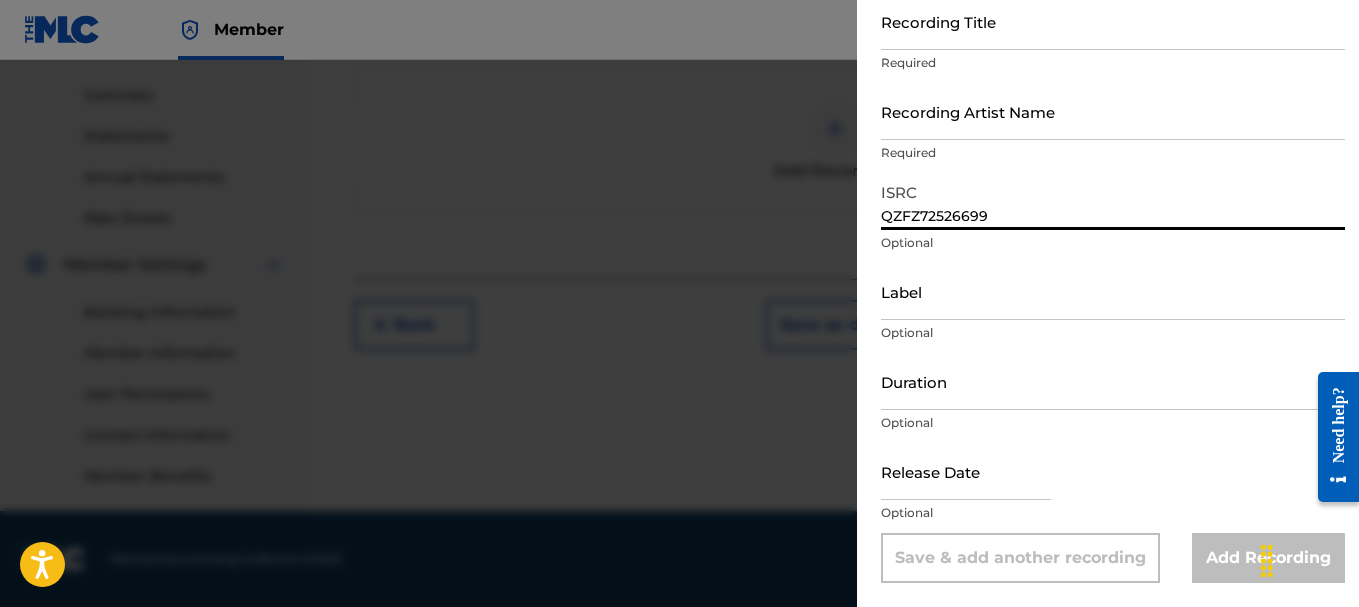 type on "QZFZ72526699" 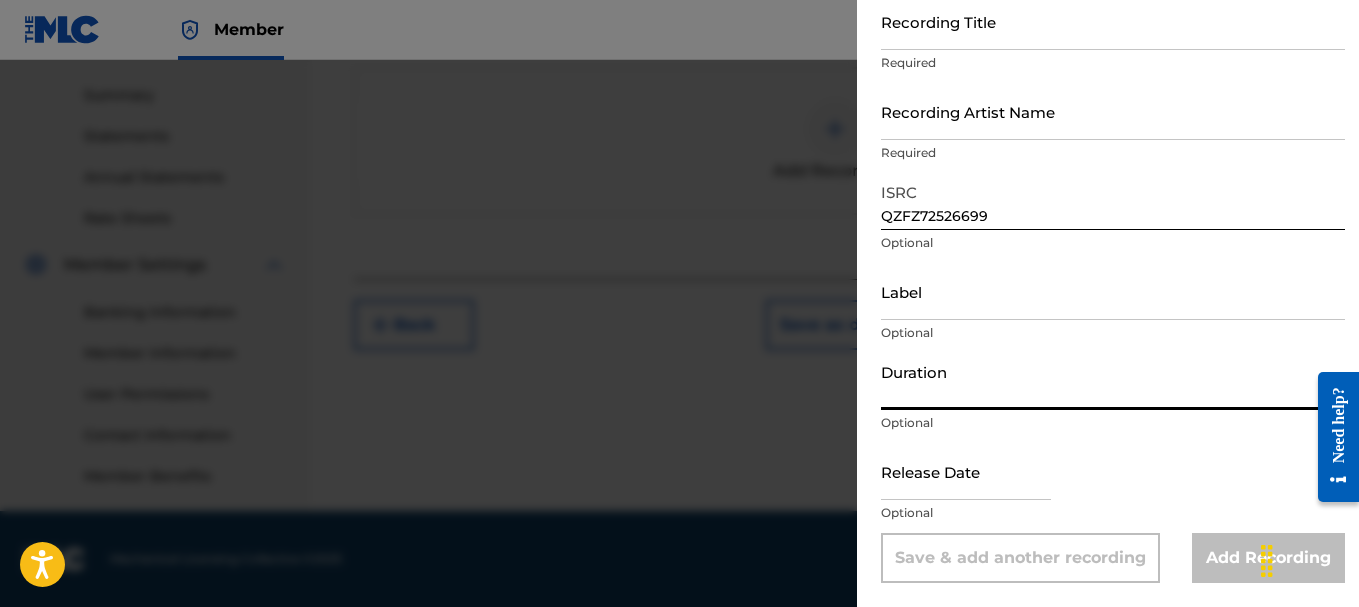 scroll, scrollTop: 0, scrollLeft: 0, axis: both 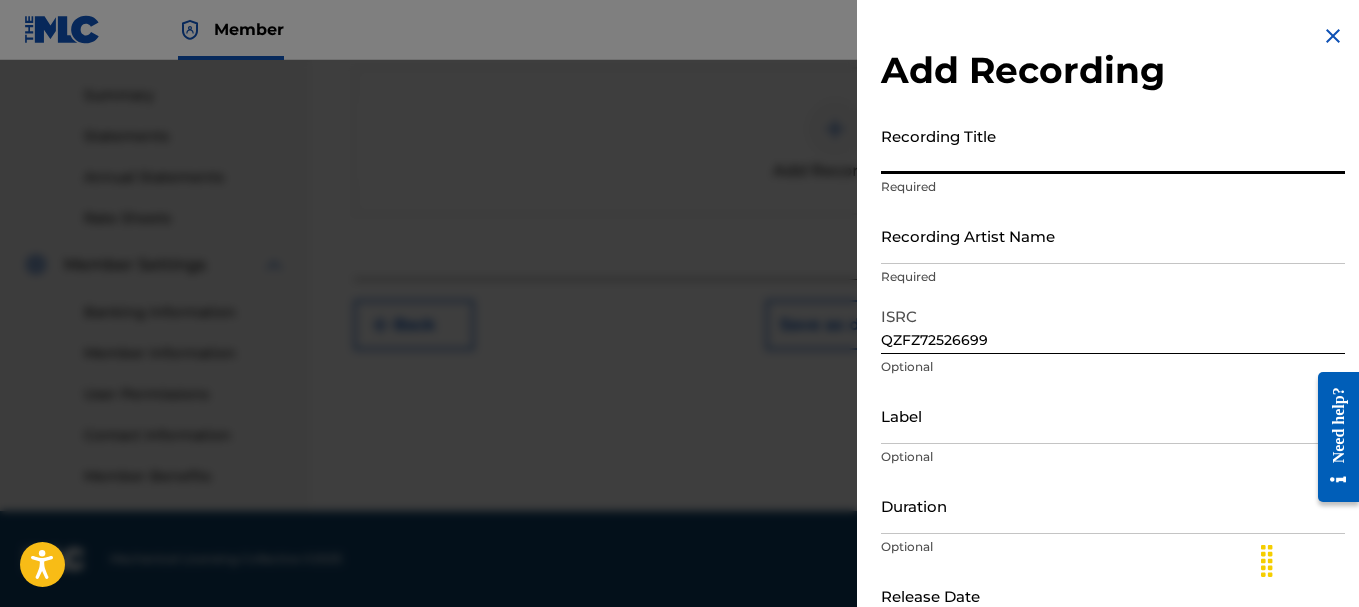 click on "Recording Title" at bounding box center [1113, 145] 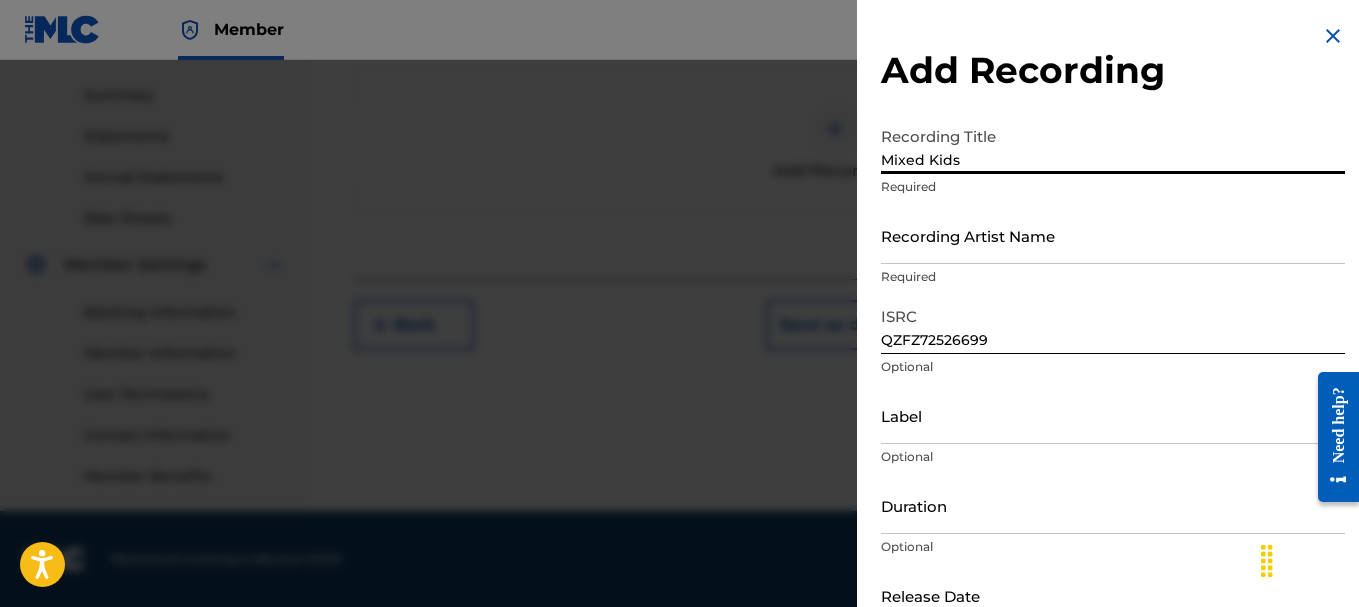 type on "Mixed Kids" 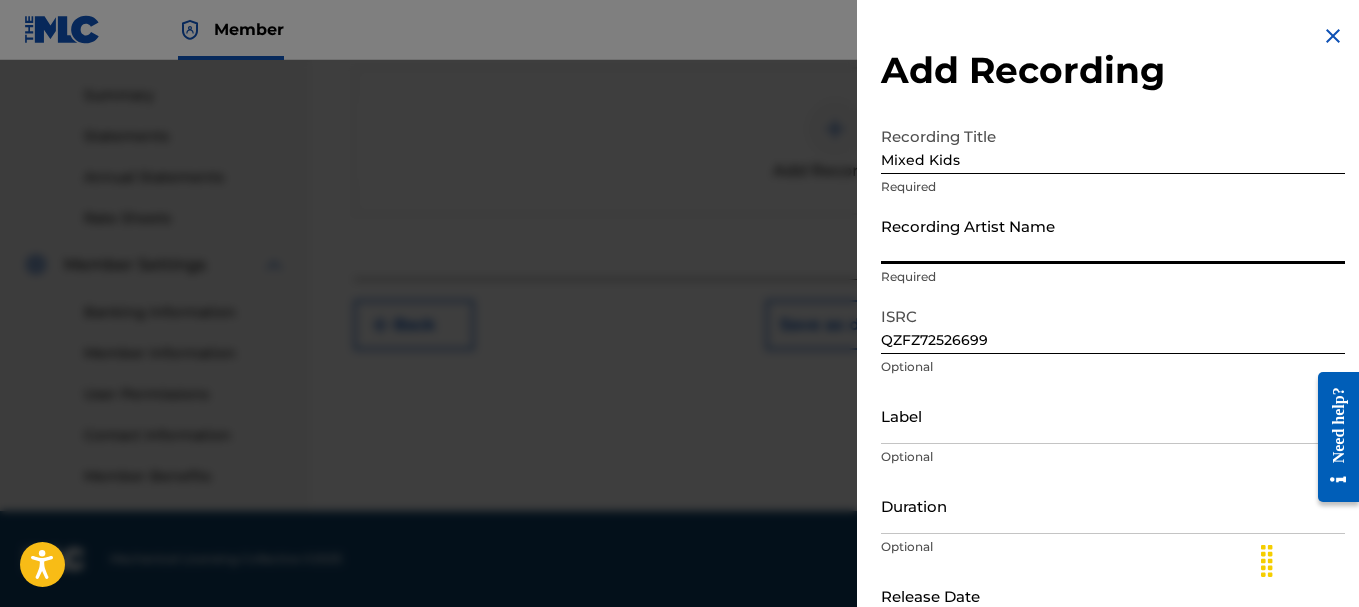 click on "Recording Artist Name" at bounding box center [1113, 235] 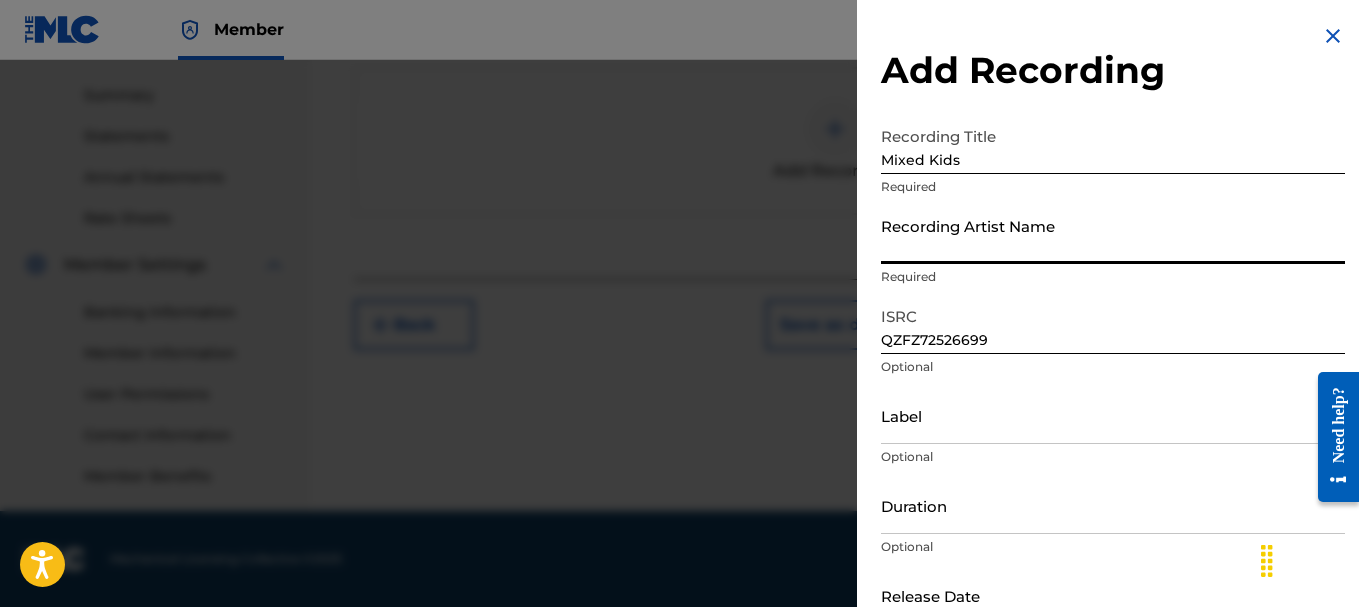paste on "[FIRST] [LAST]" 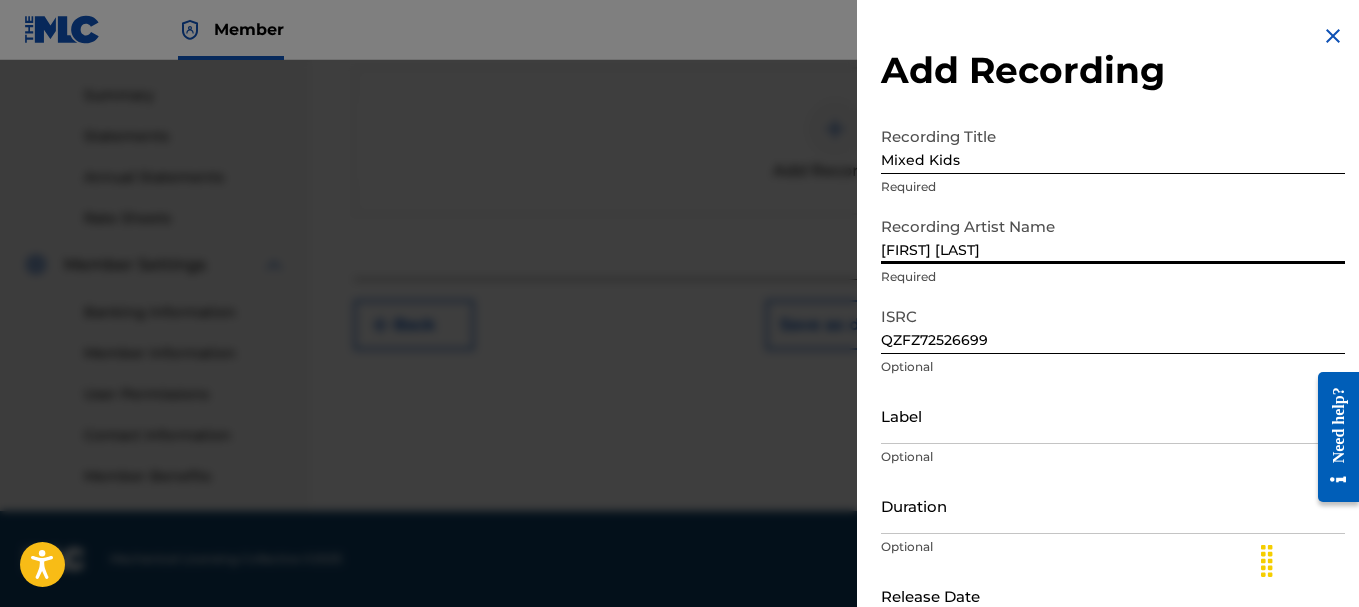 type on "[FIRST] [LAST]" 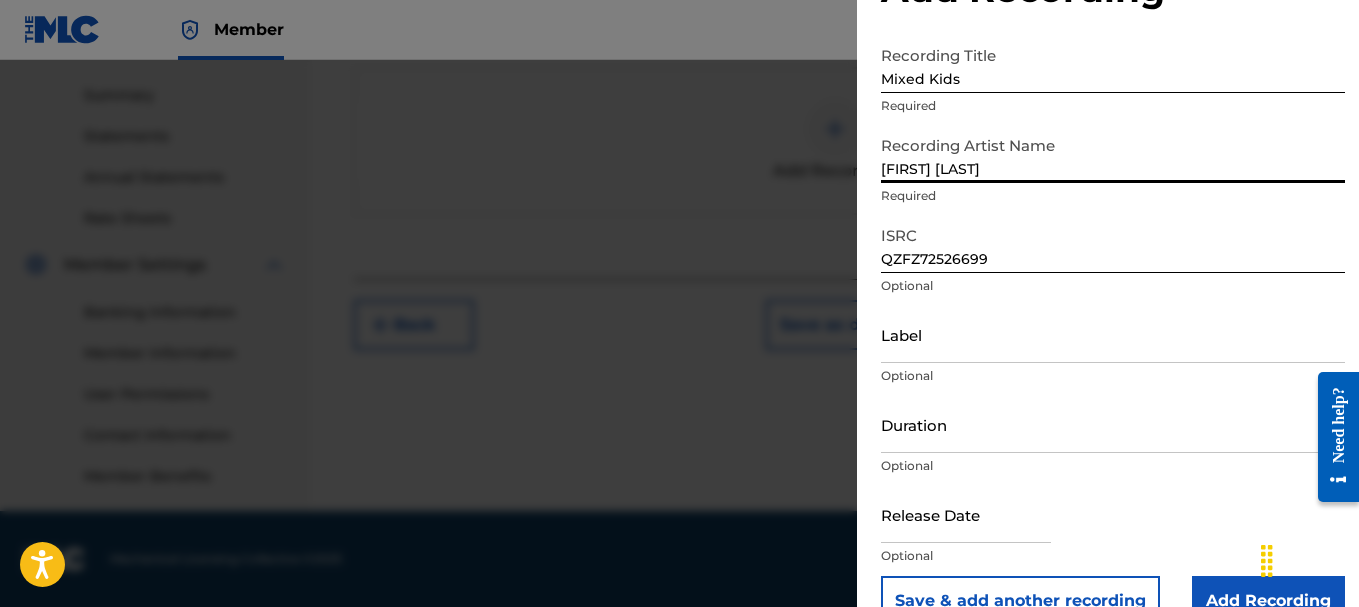 scroll, scrollTop: 124, scrollLeft: 0, axis: vertical 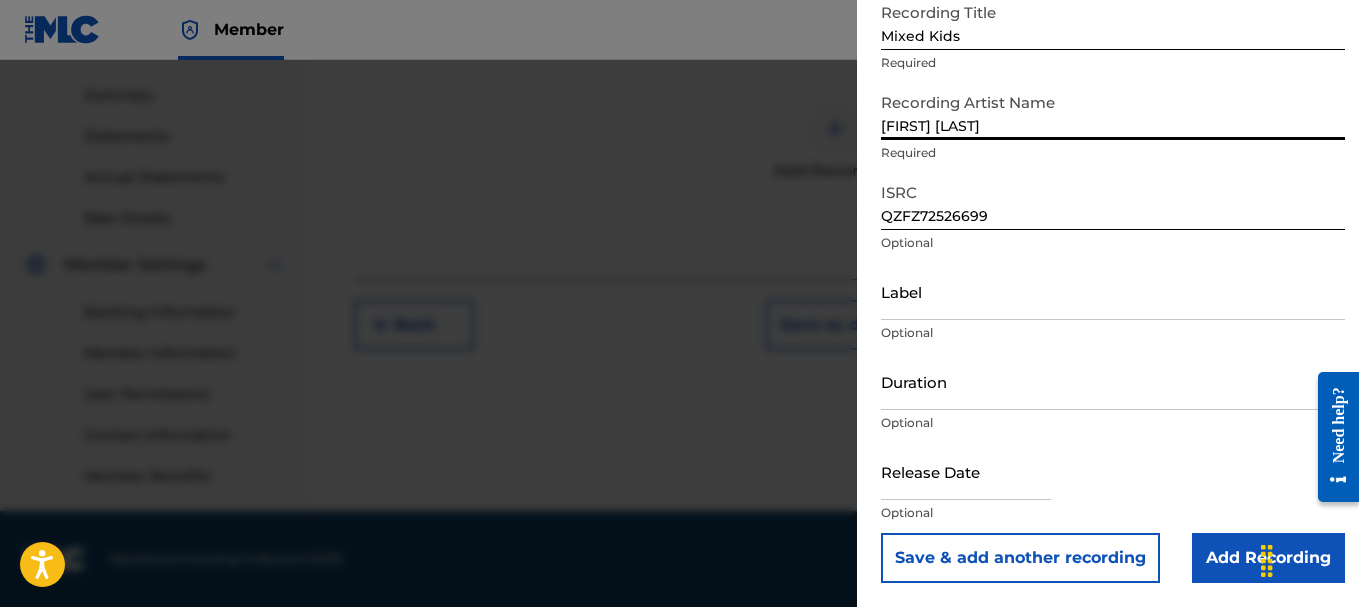 click on "Add Recording" at bounding box center [1268, 558] 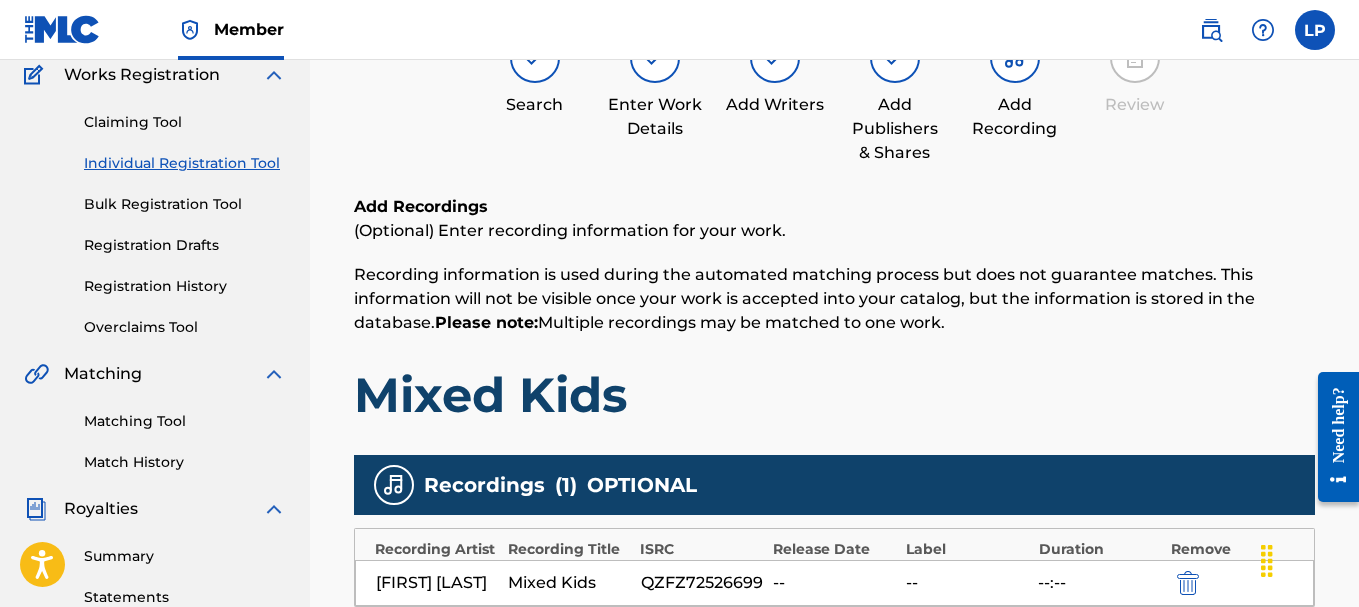 scroll, scrollTop: 33, scrollLeft: 0, axis: vertical 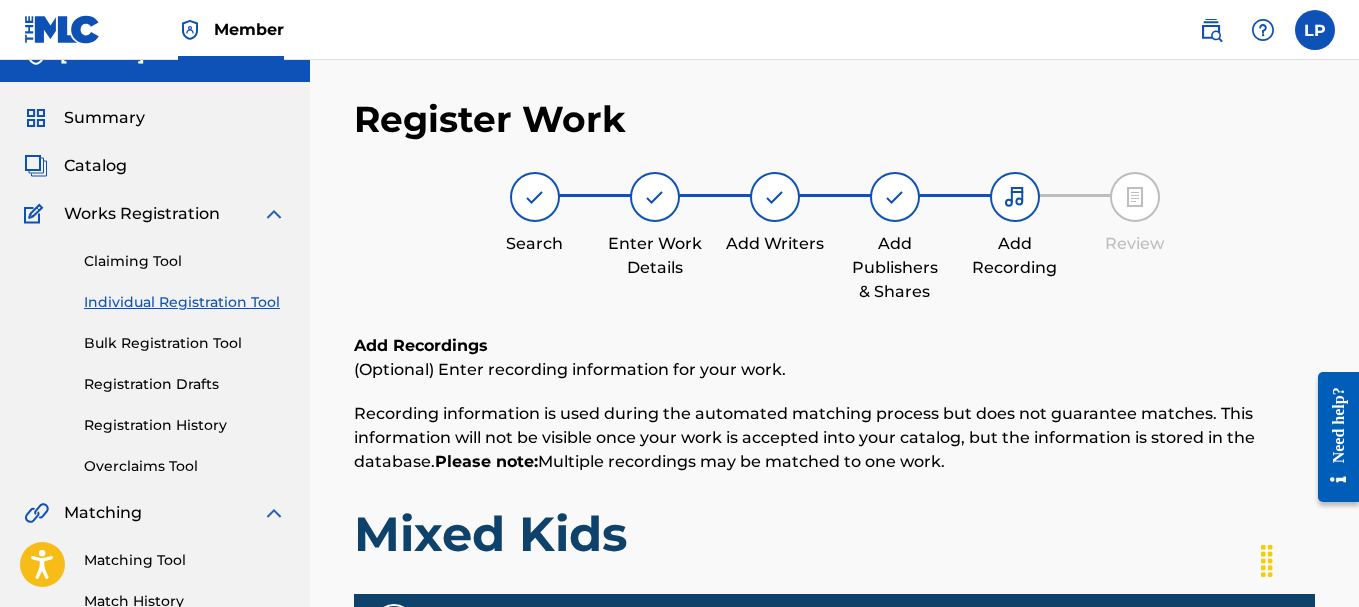 click at bounding box center (895, 197) 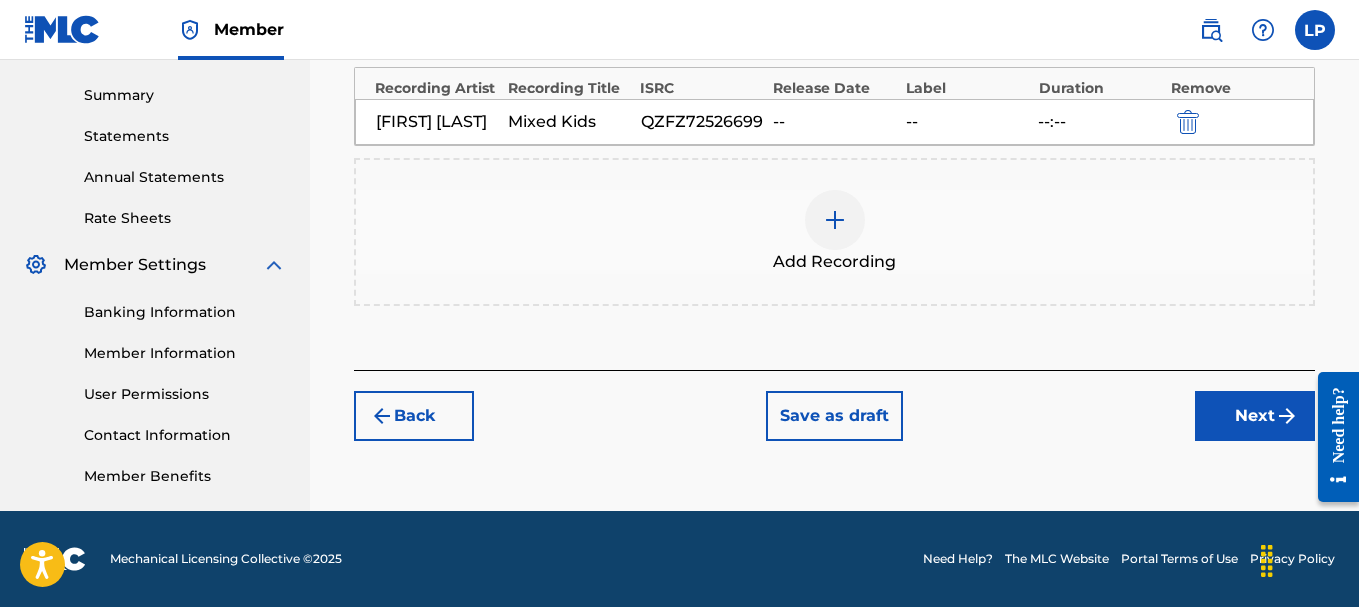 click on "Next" at bounding box center [1255, 416] 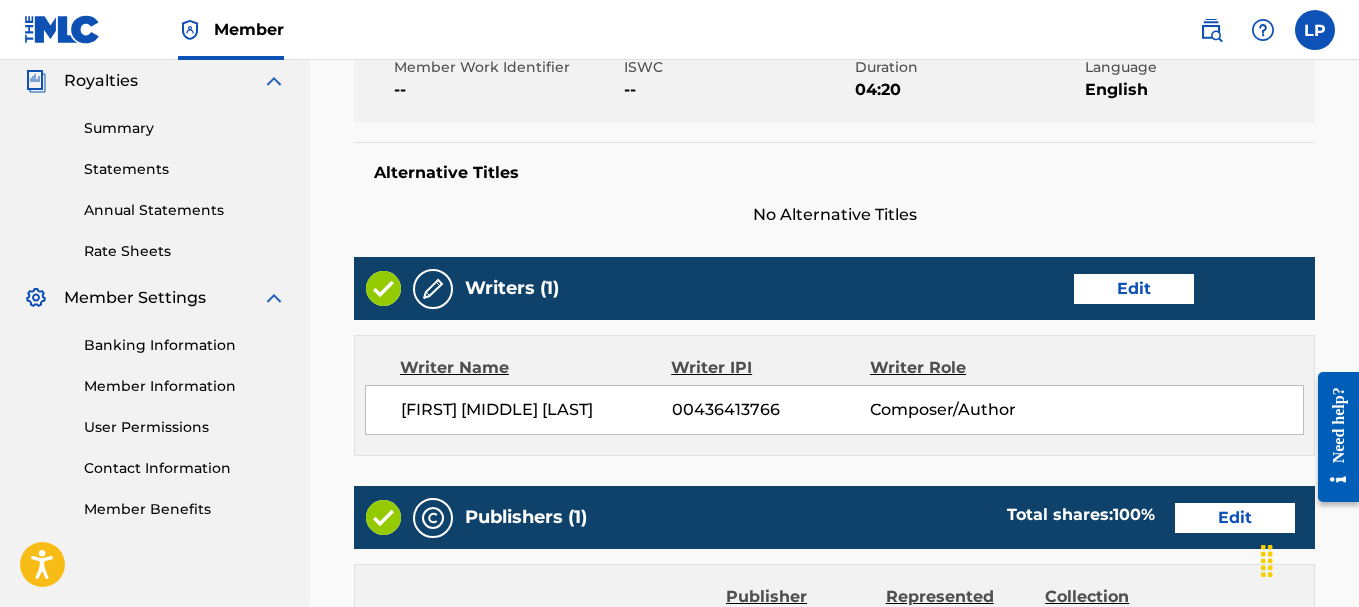 scroll, scrollTop: 800, scrollLeft: 0, axis: vertical 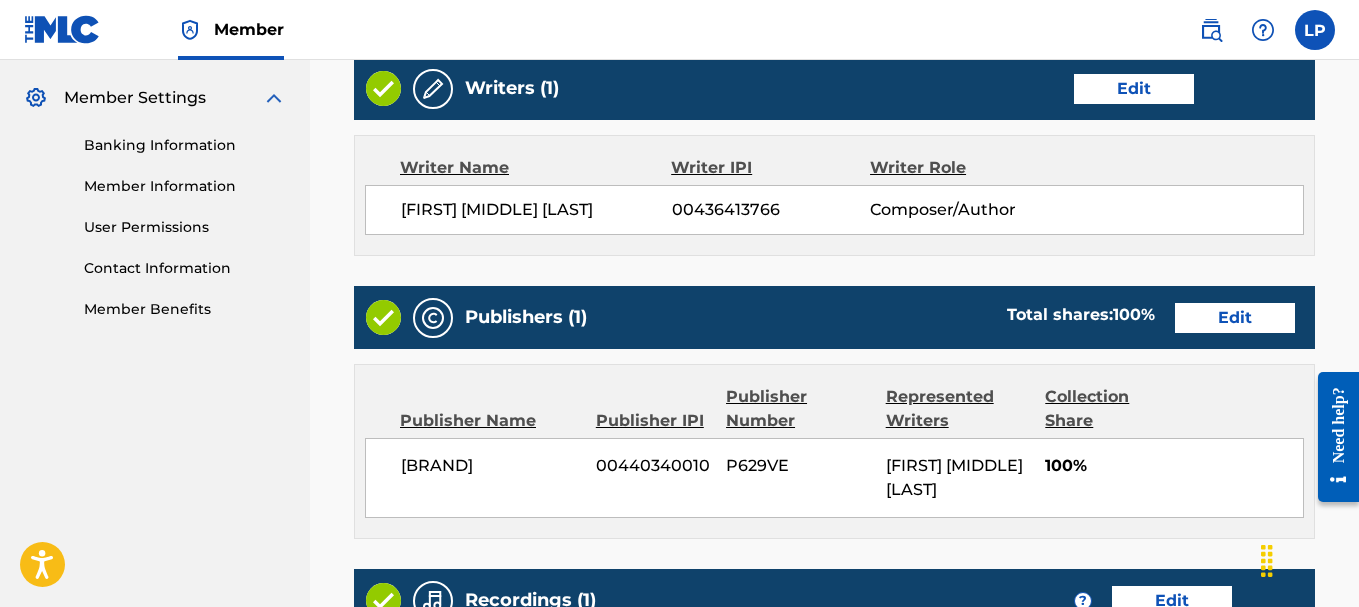 click on "Edit" at bounding box center [1134, 89] 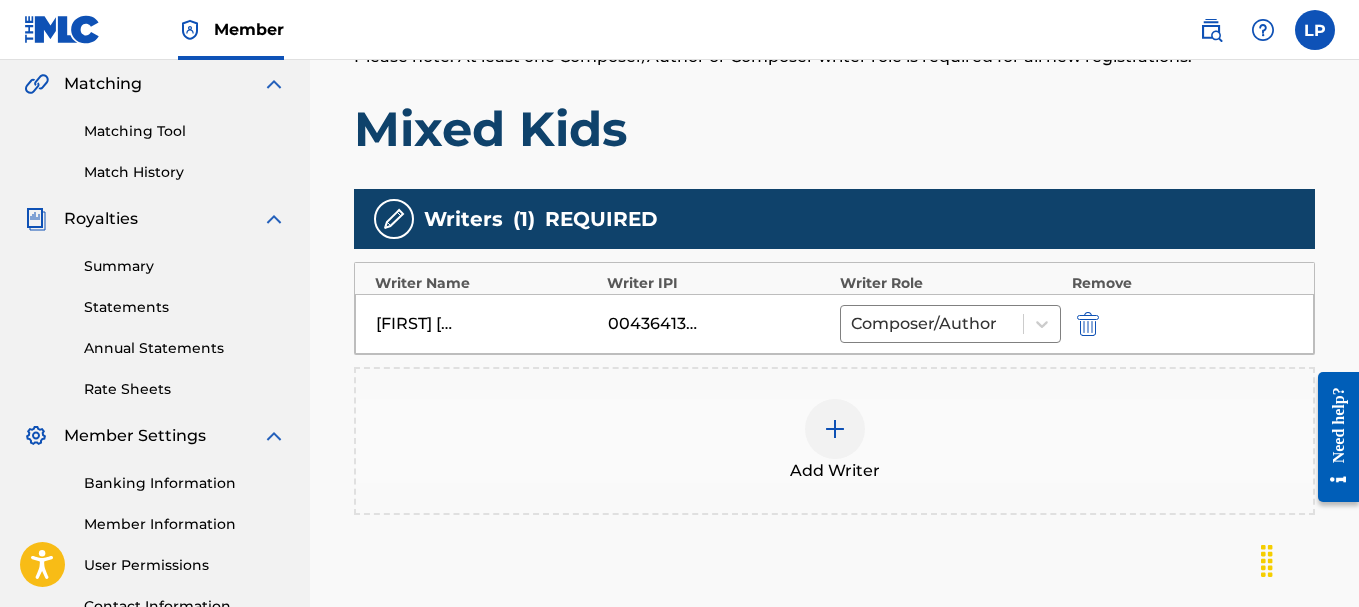 scroll, scrollTop: 653, scrollLeft: 0, axis: vertical 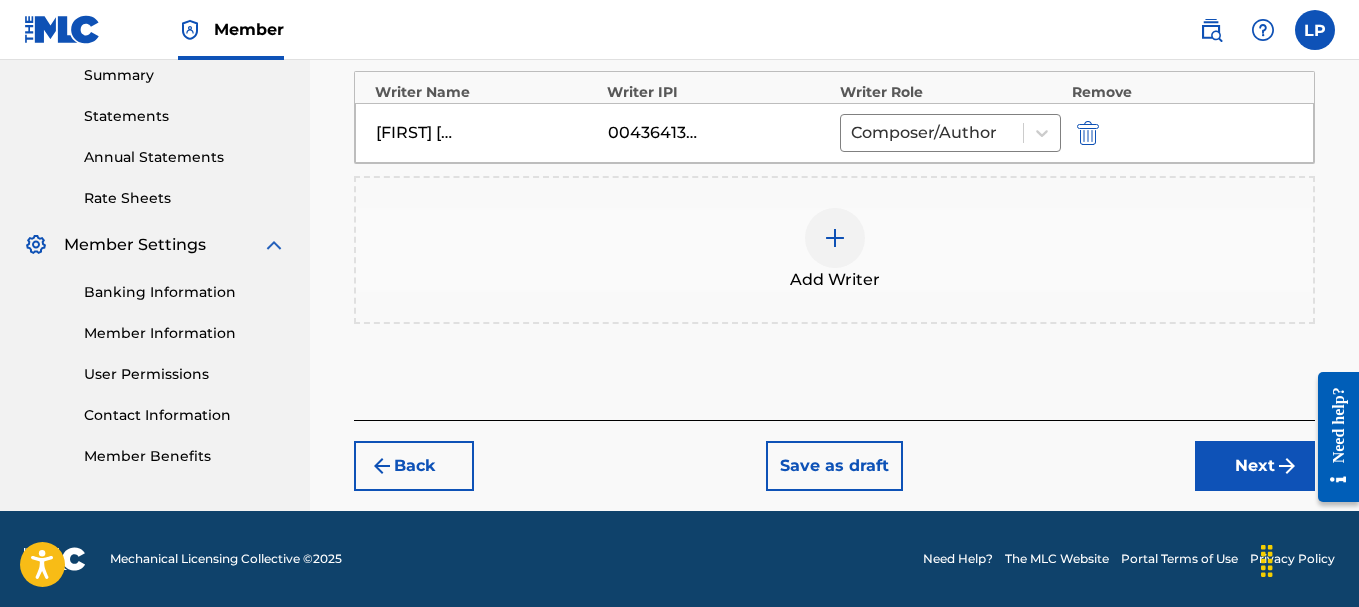 click on "Next" at bounding box center [1255, 466] 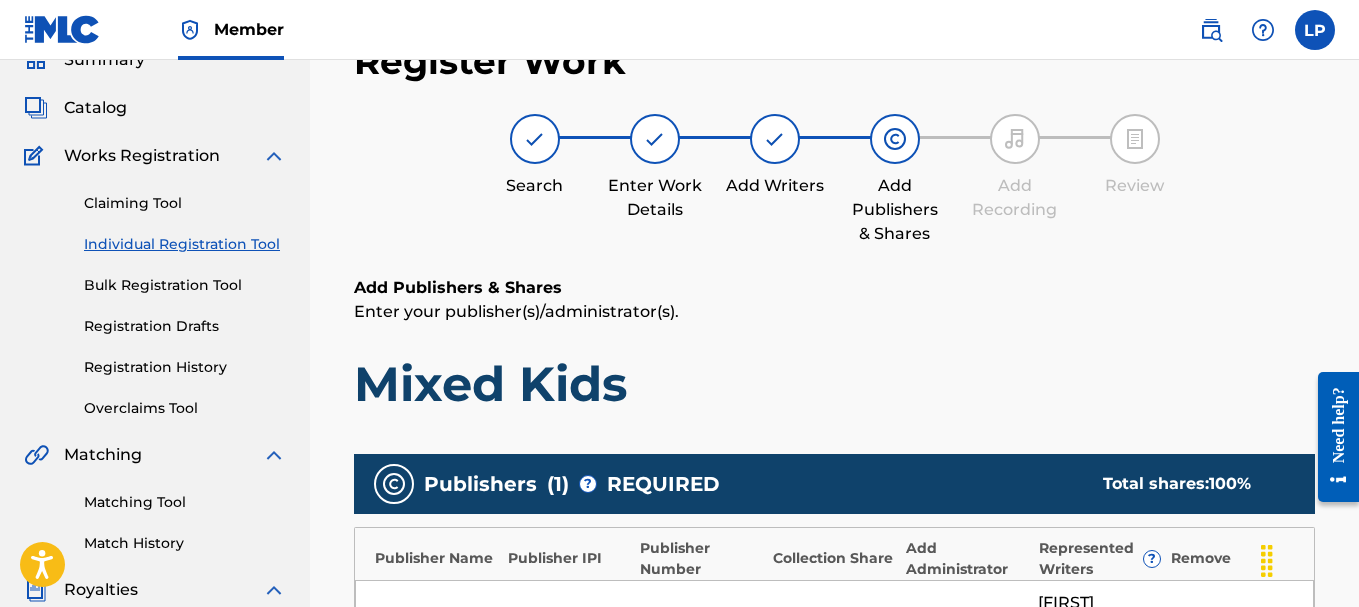 scroll, scrollTop: 90, scrollLeft: 0, axis: vertical 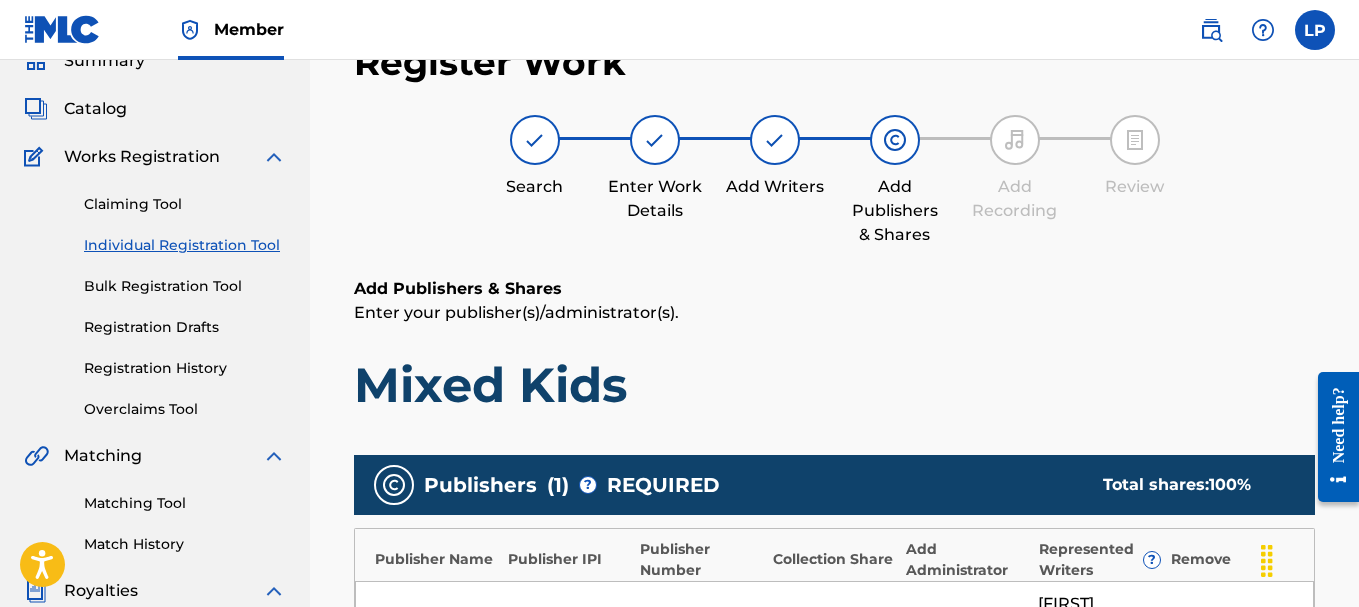 click at bounding box center (1015, 140) 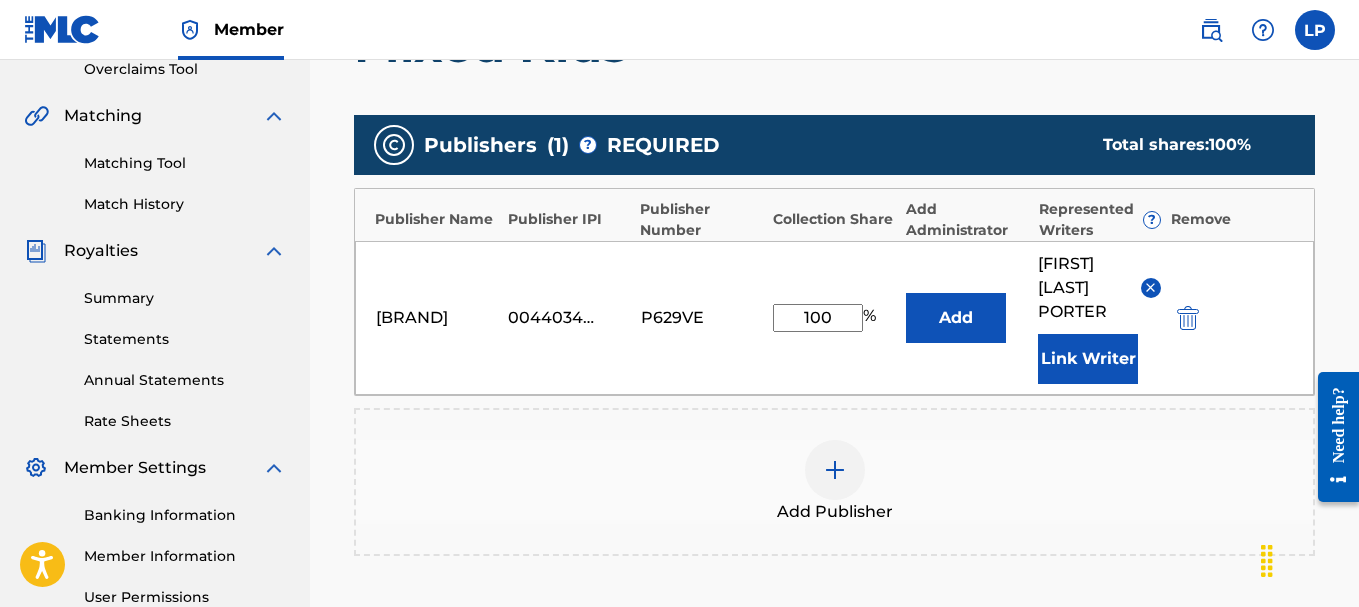 scroll, scrollTop: 490, scrollLeft: 0, axis: vertical 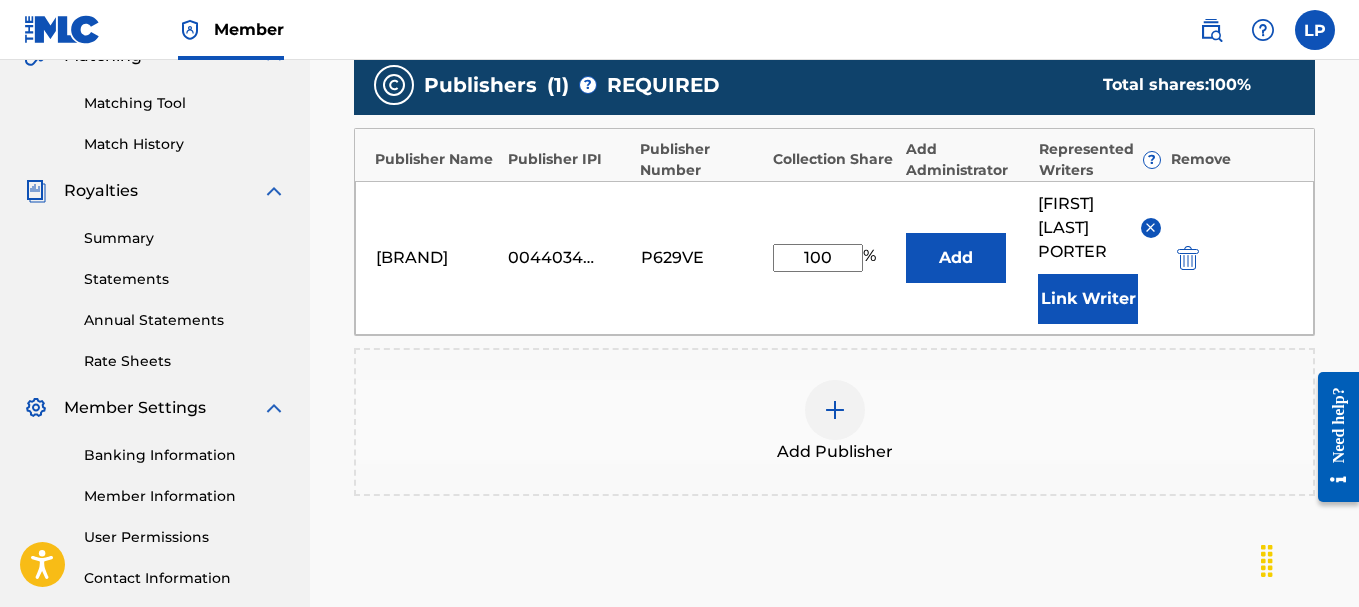 click on "Link Writer" at bounding box center [1088, 299] 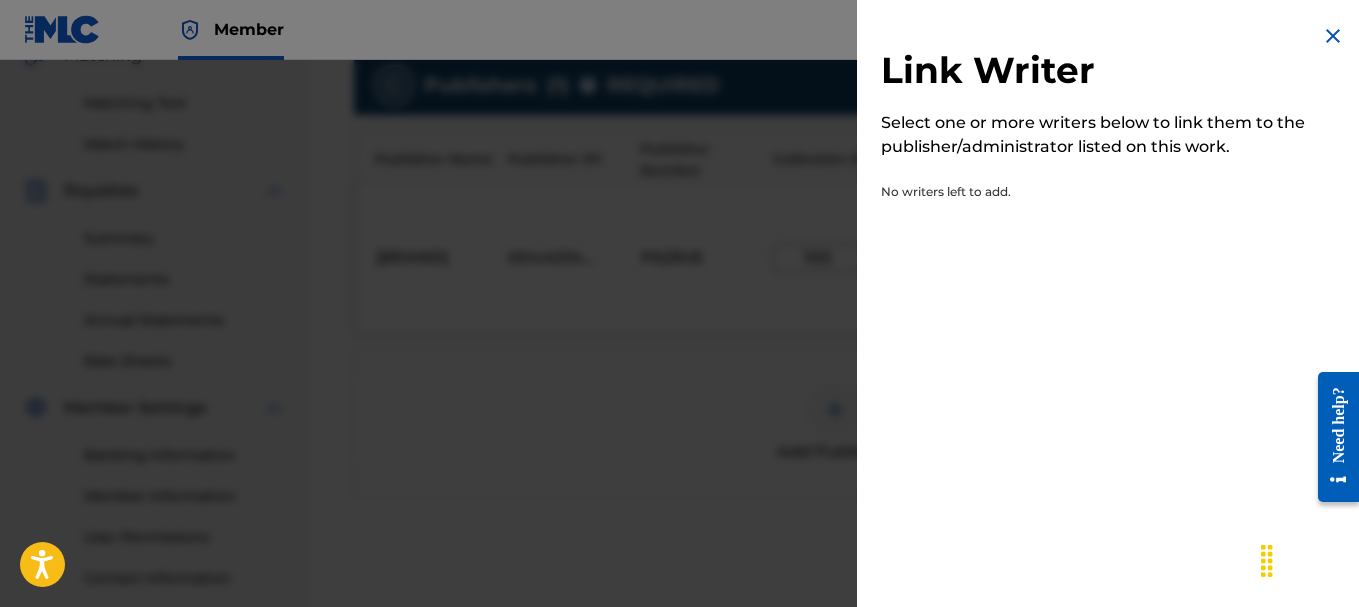 click at bounding box center (1333, 36) 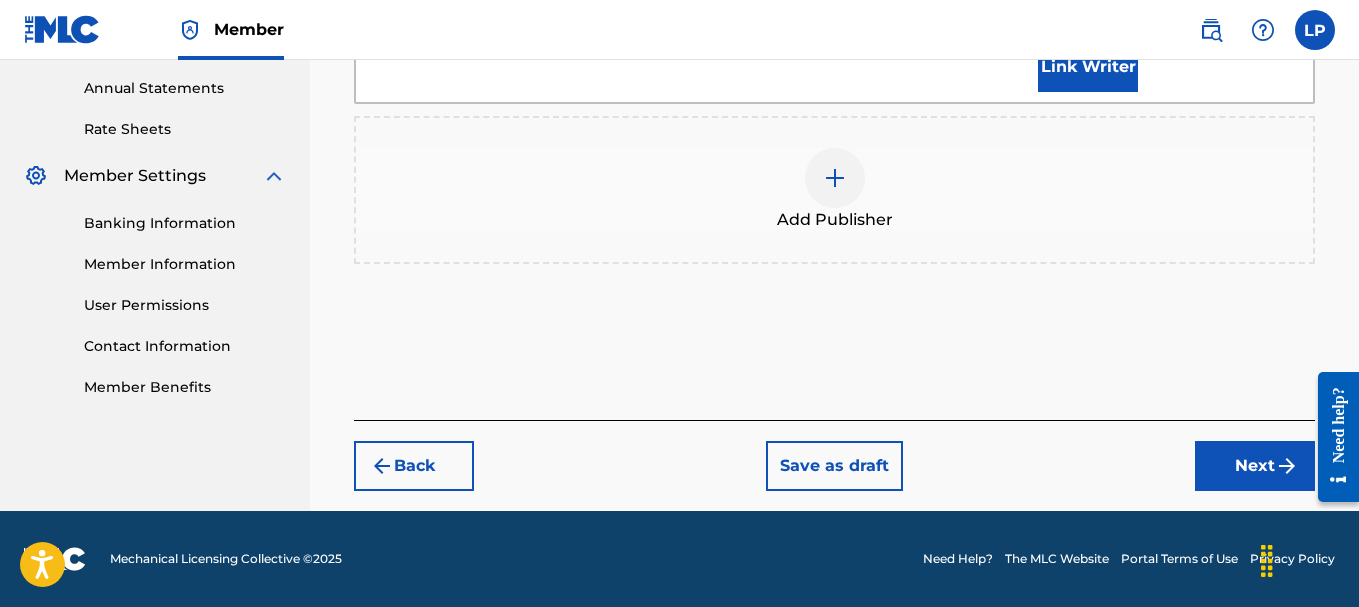 click on "Next" at bounding box center (1255, 466) 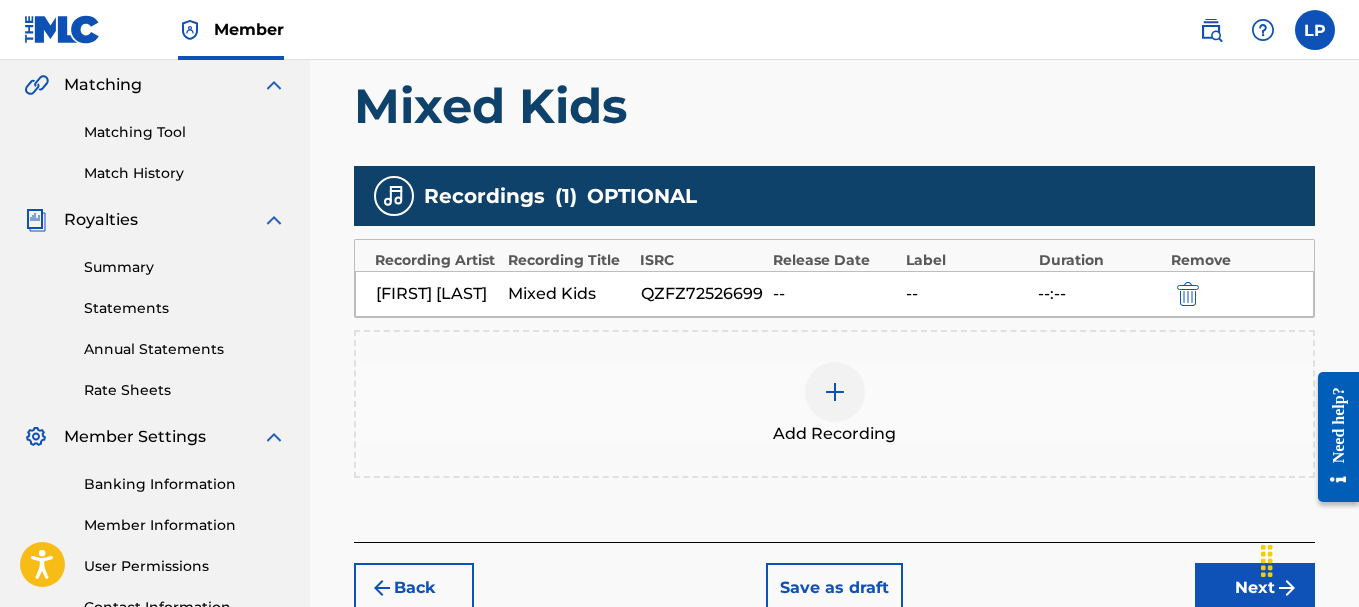 scroll, scrollTop: 633, scrollLeft: 0, axis: vertical 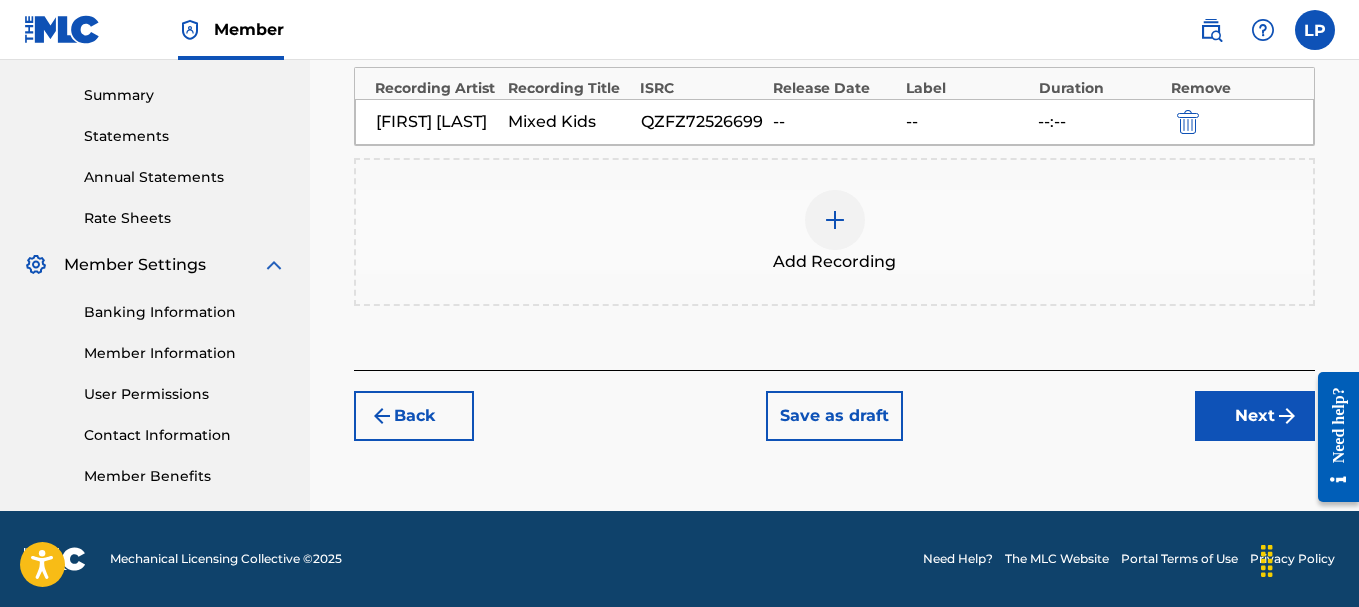 click on "Next" at bounding box center (1255, 416) 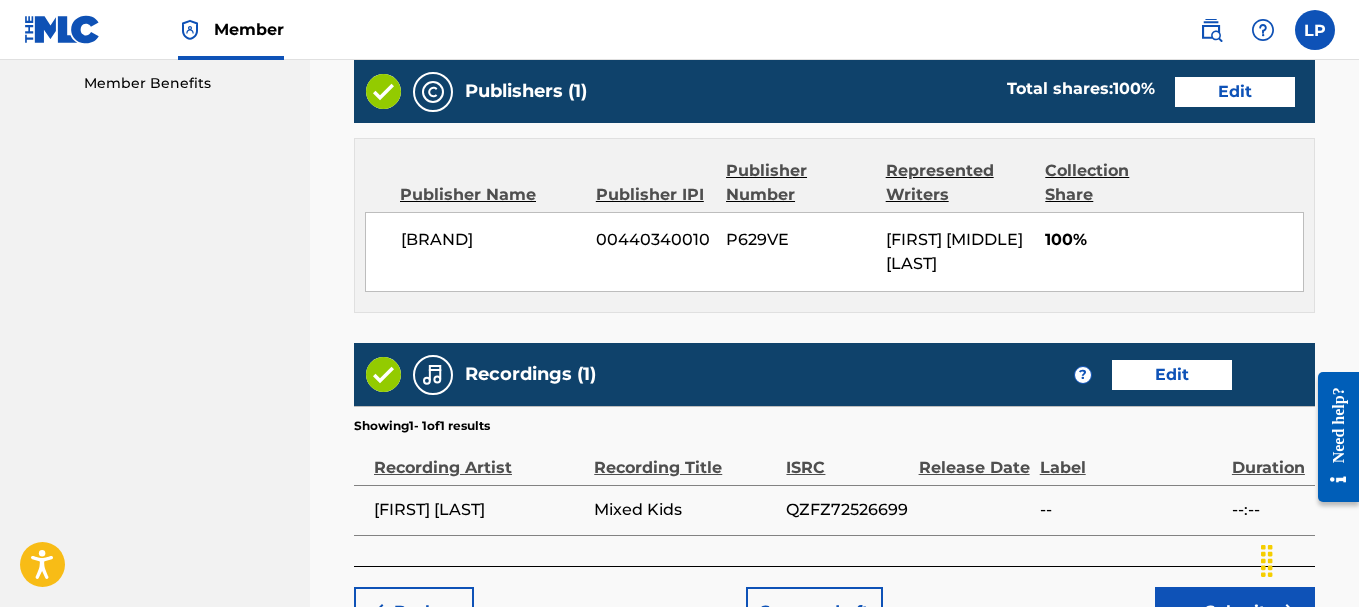 scroll, scrollTop: 1172, scrollLeft: 0, axis: vertical 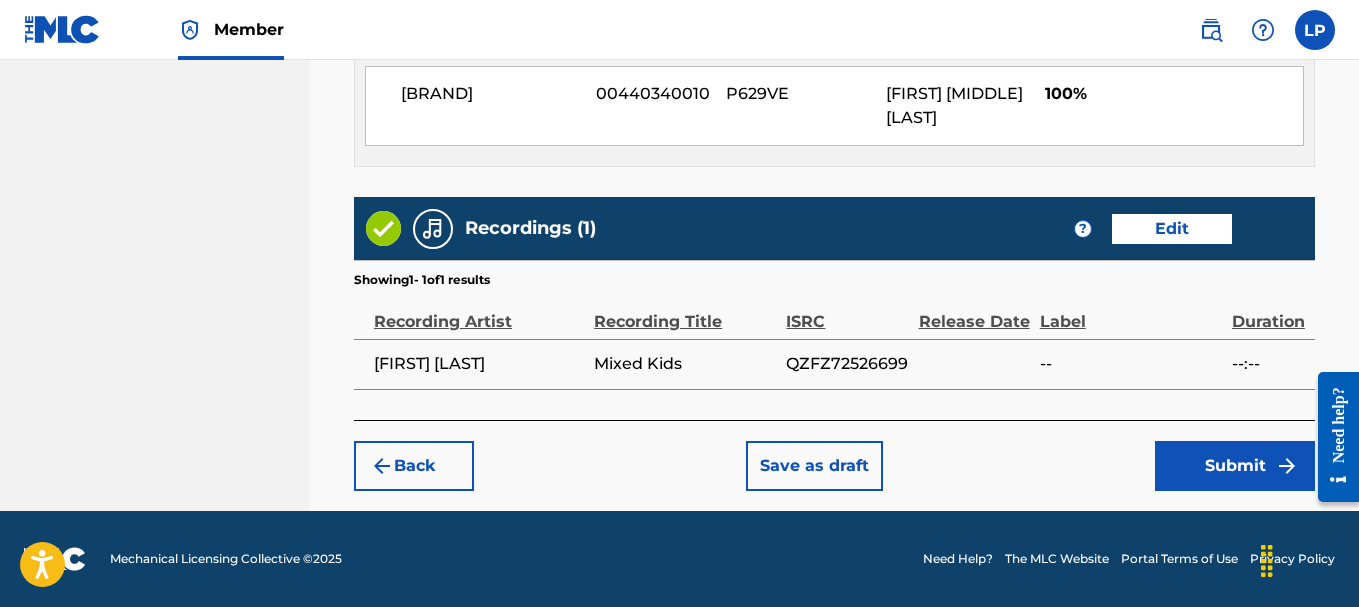click on "Submit" at bounding box center [1235, 466] 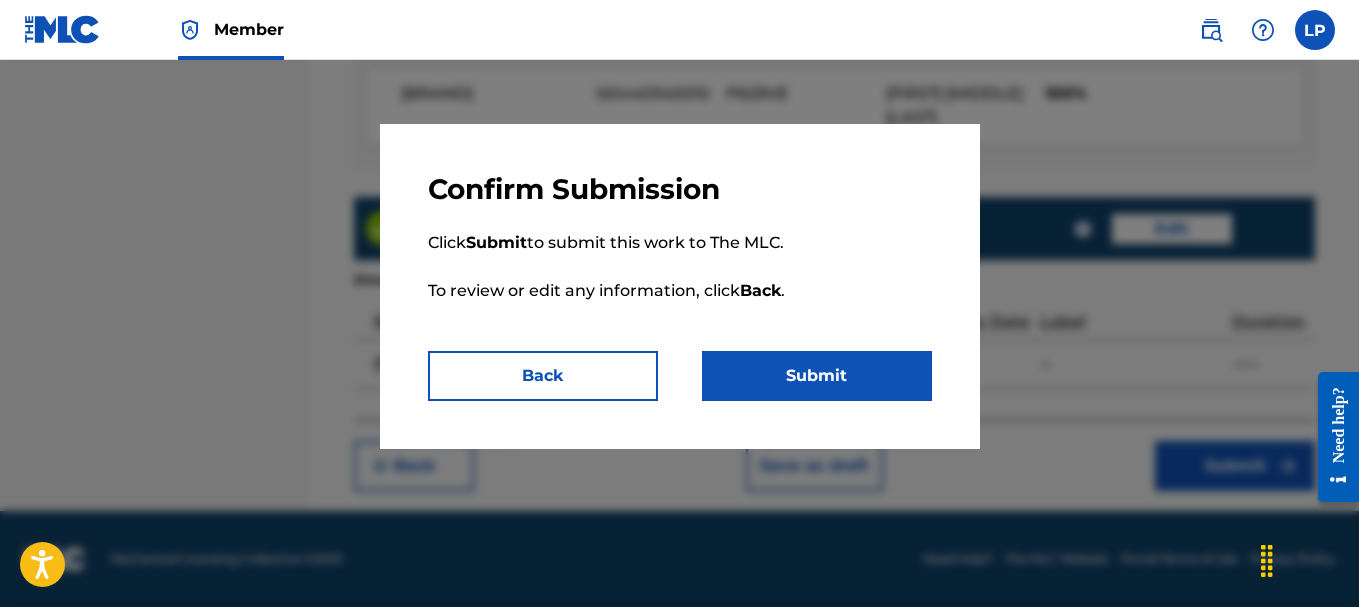 click on "Submit" at bounding box center (817, 376) 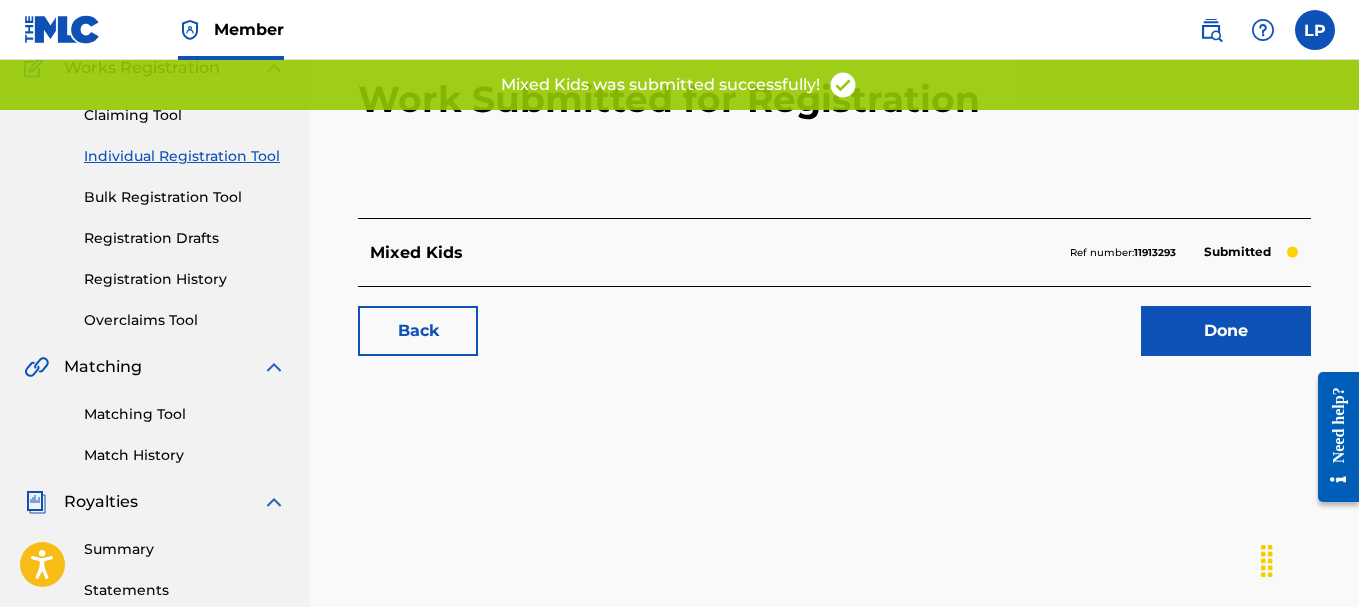 scroll, scrollTop: 0, scrollLeft: 0, axis: both 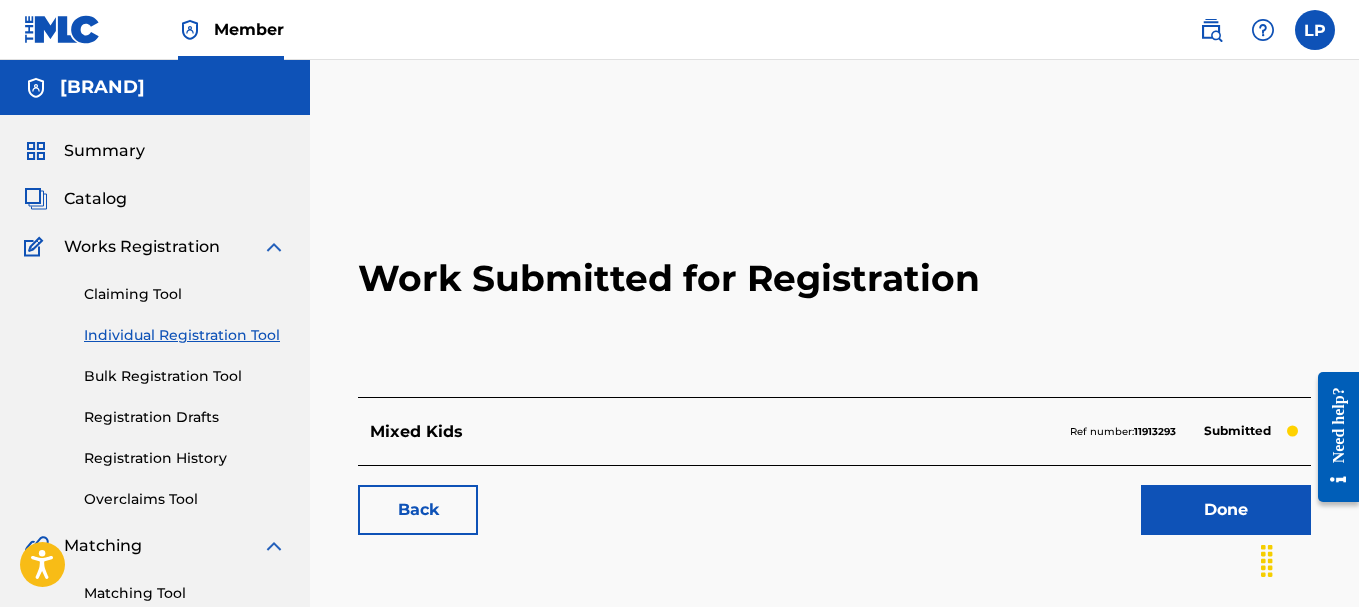 click on "Claiming Tool" at bounding box center (185, 294) 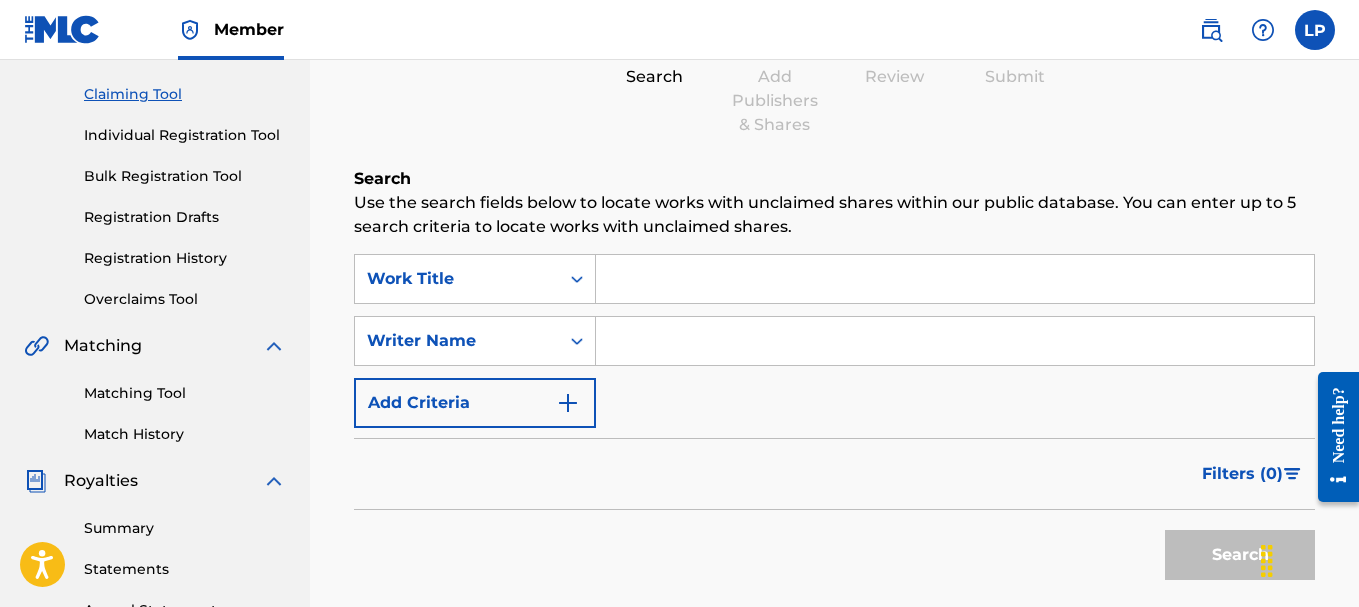 scroll, scrollTop: 0, scrollLeft: 0, axis: both 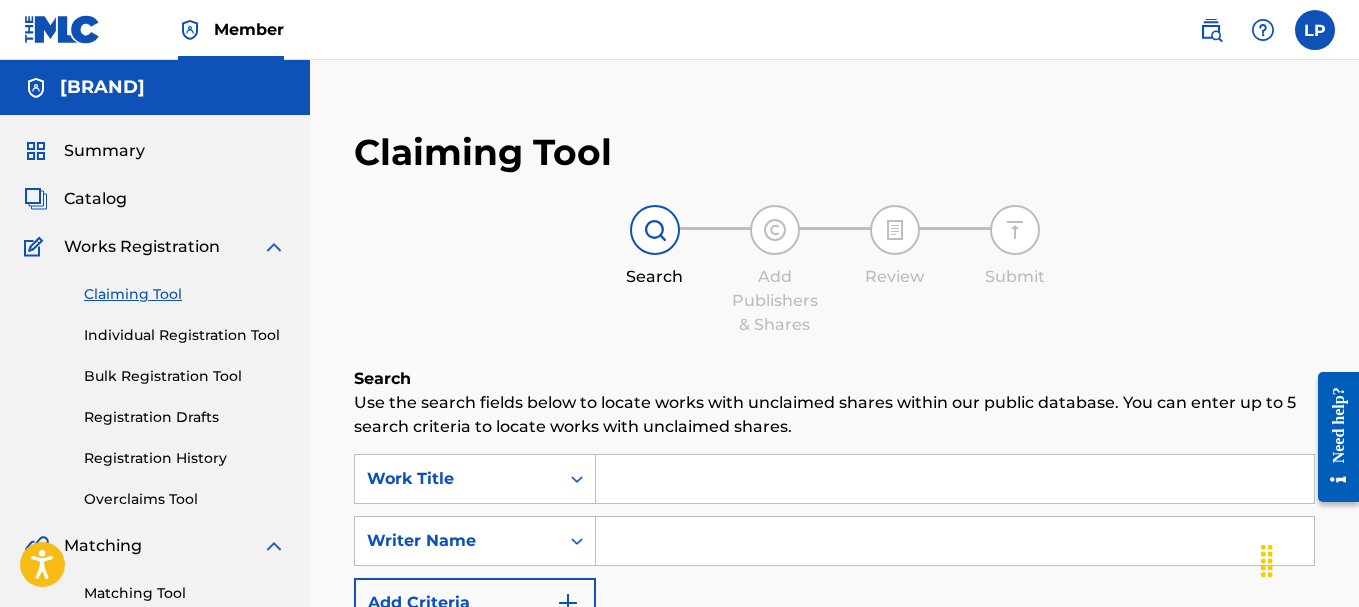 click on "Catalog" at bounding box center [95, 199] 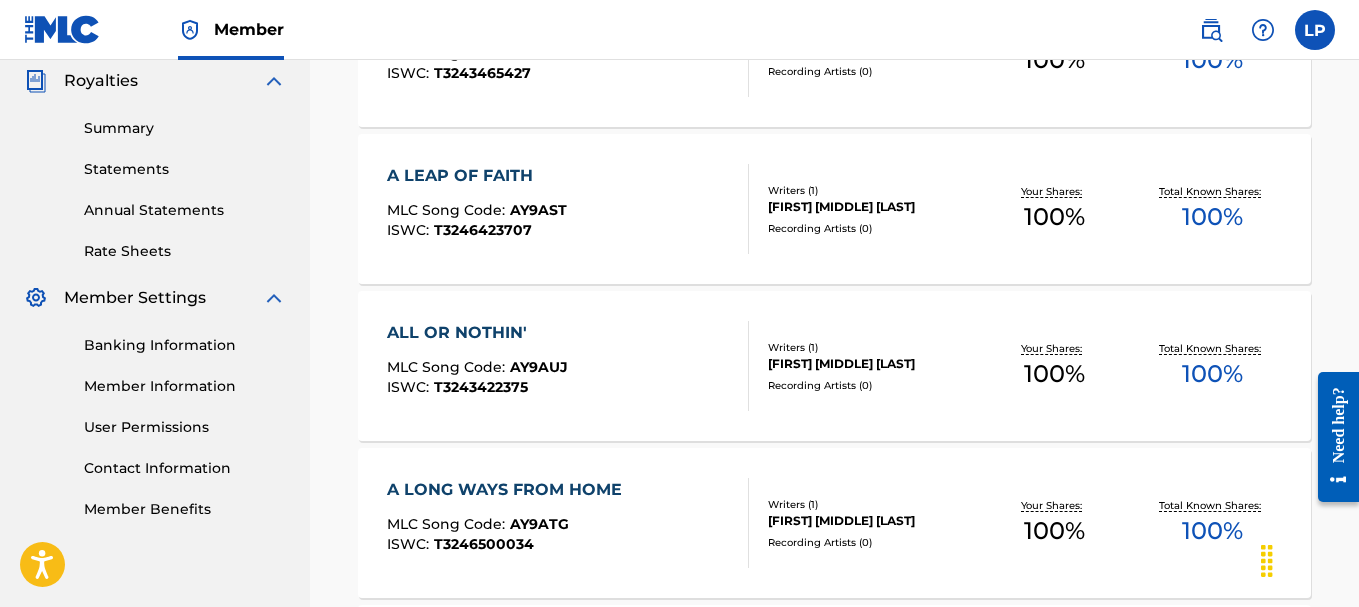 scroll, scrollTop: 400, scrollLeft: 0, axis: vertical 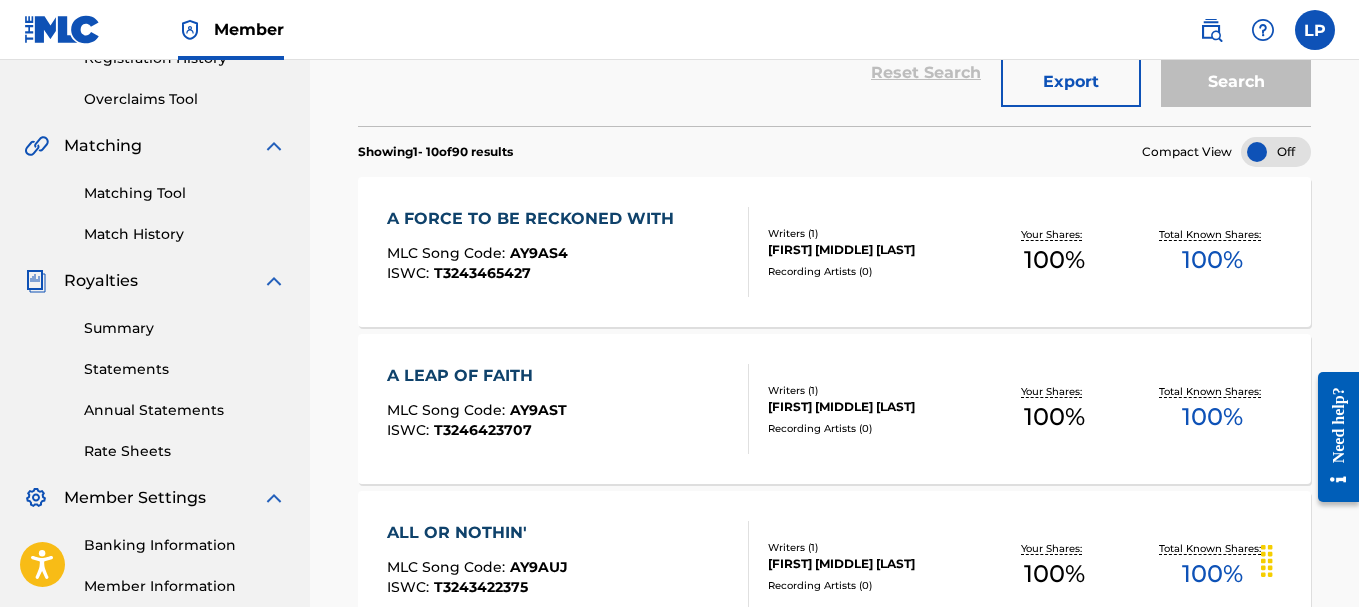 click on "Matching Tool" at bounding box center (185, 193) 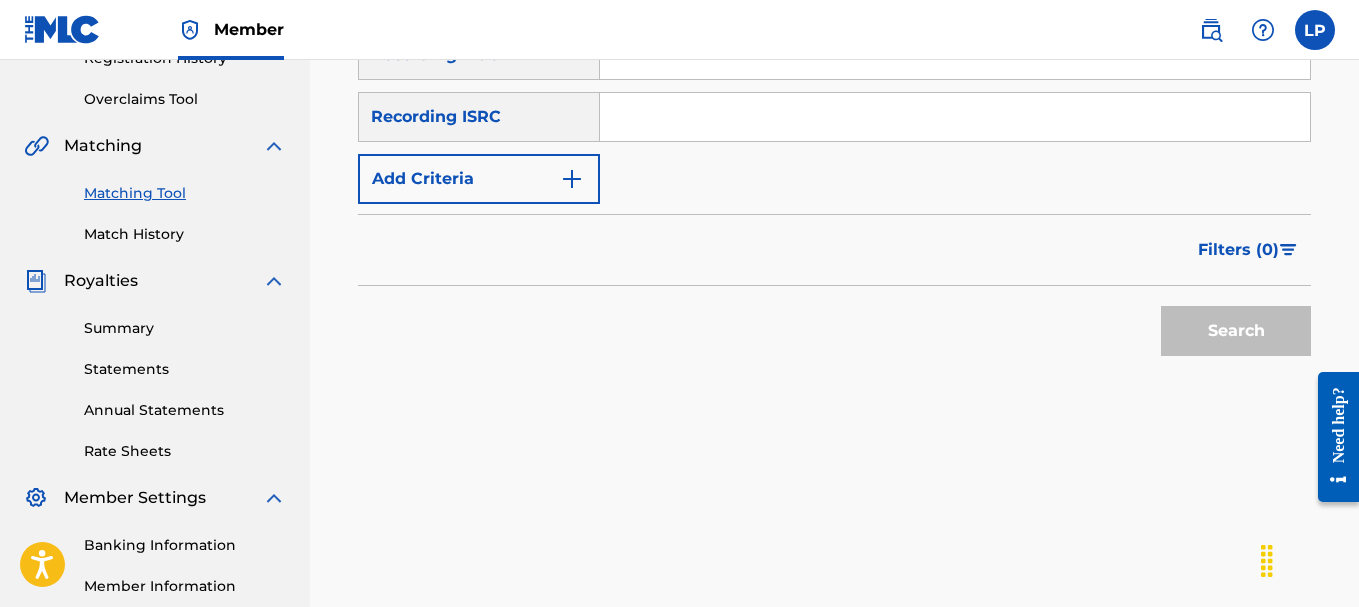 scroll, scrollTop: 0, scrollLeft: 0, axis: both 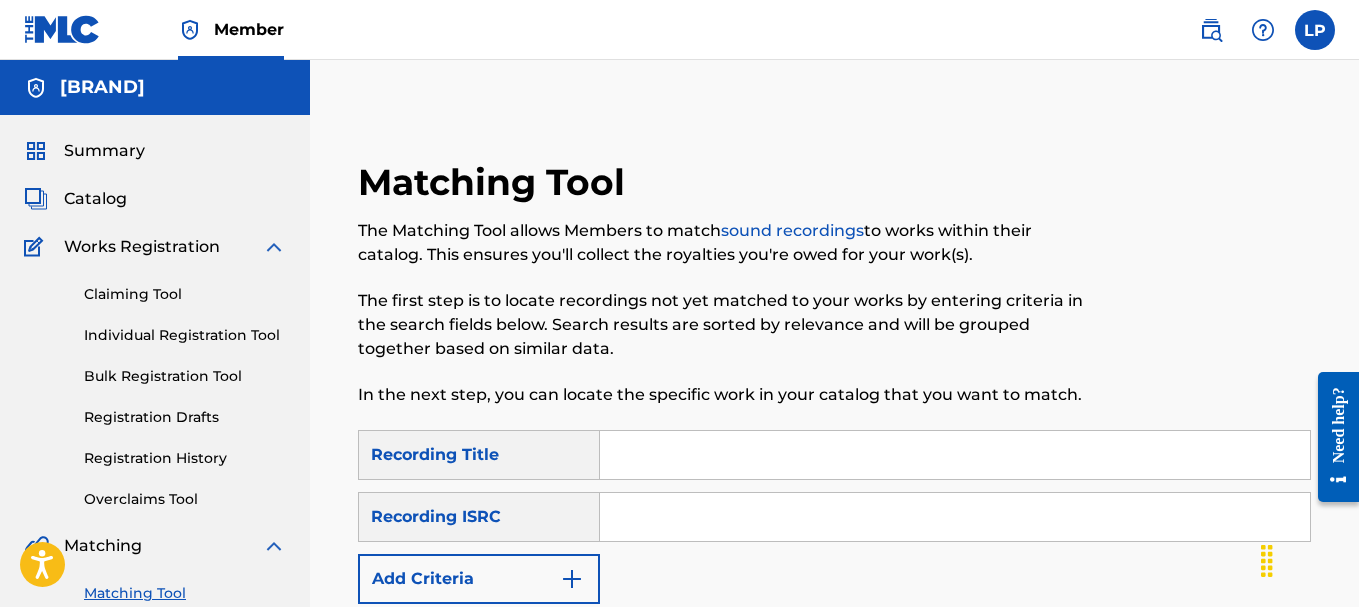 click on "Claiming Tool" at bounding box center (185, 294) 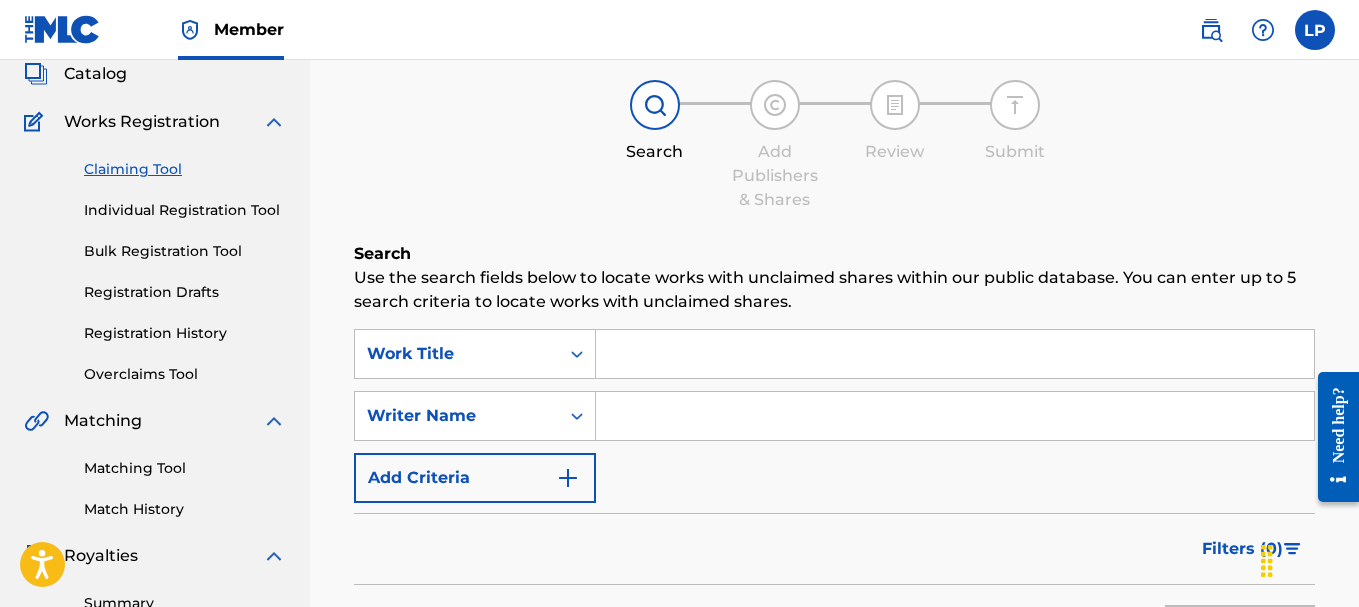 scroll, scrollTop: 200, scrollLeft: 0, axis: vertical 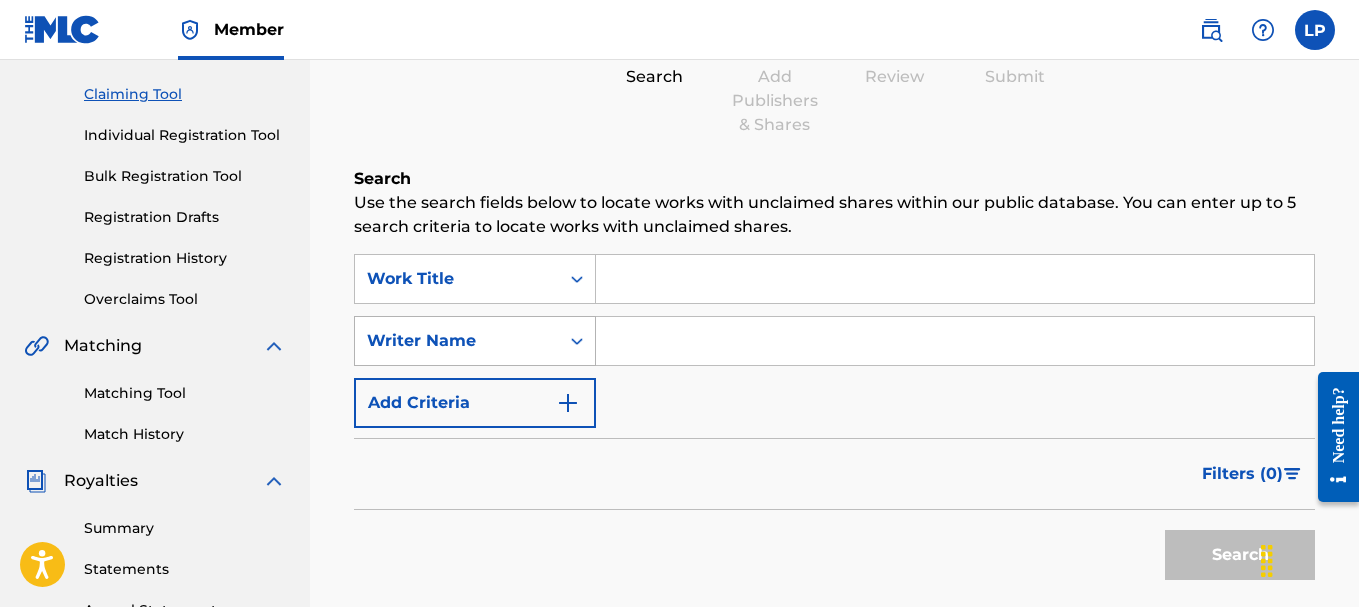 click 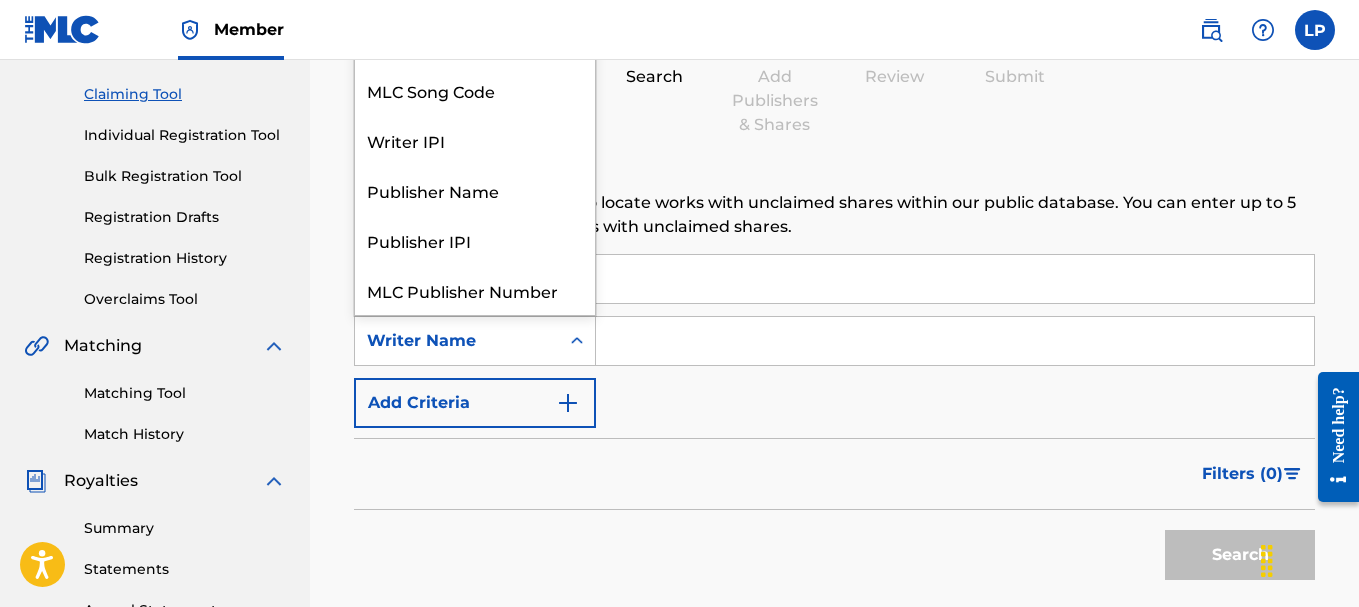 scroll, scrollTop: 50, scrollLeft: 0, axis: vertical 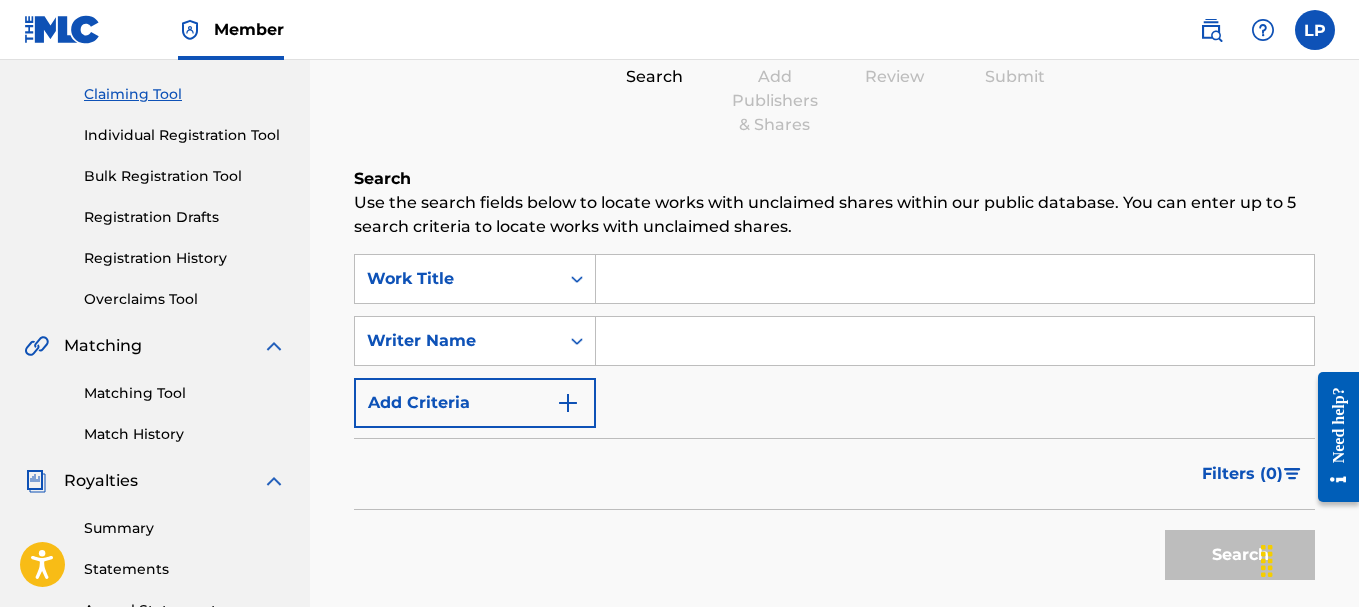 click on "Match History" at bounding box center [185, 434] 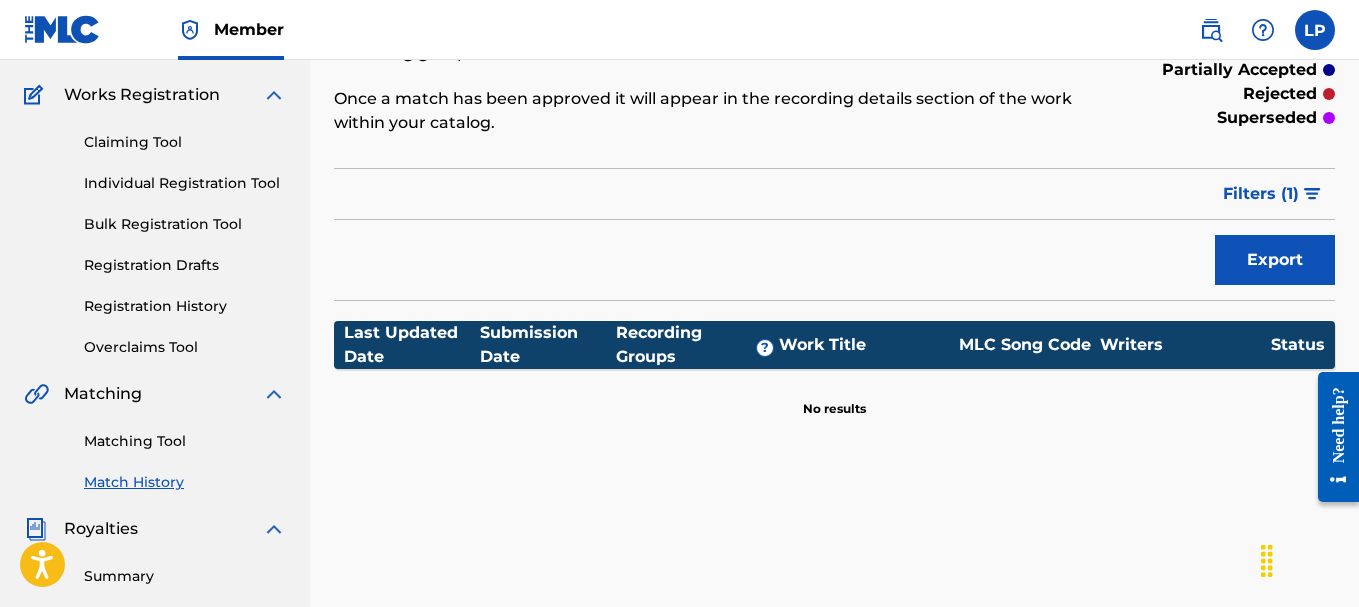 scroll, scrollTop: 200, scrollLeft: 0, axis: vertical 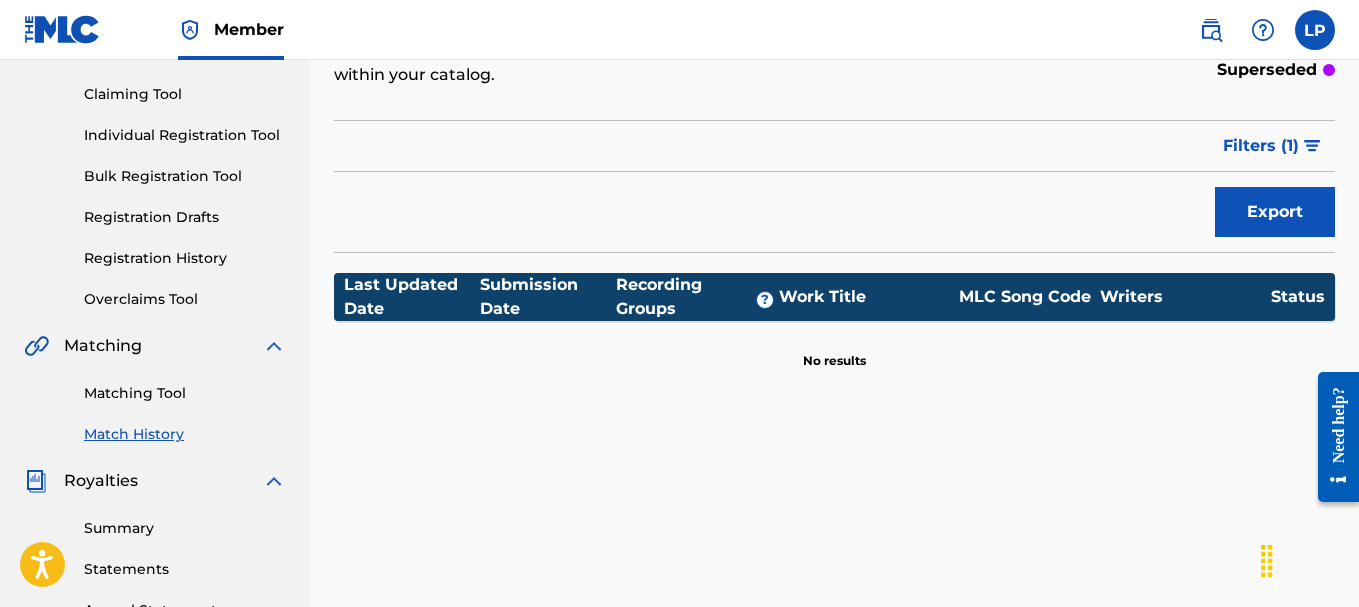 click on "Matching Tool" at bounding box center (185, 393) 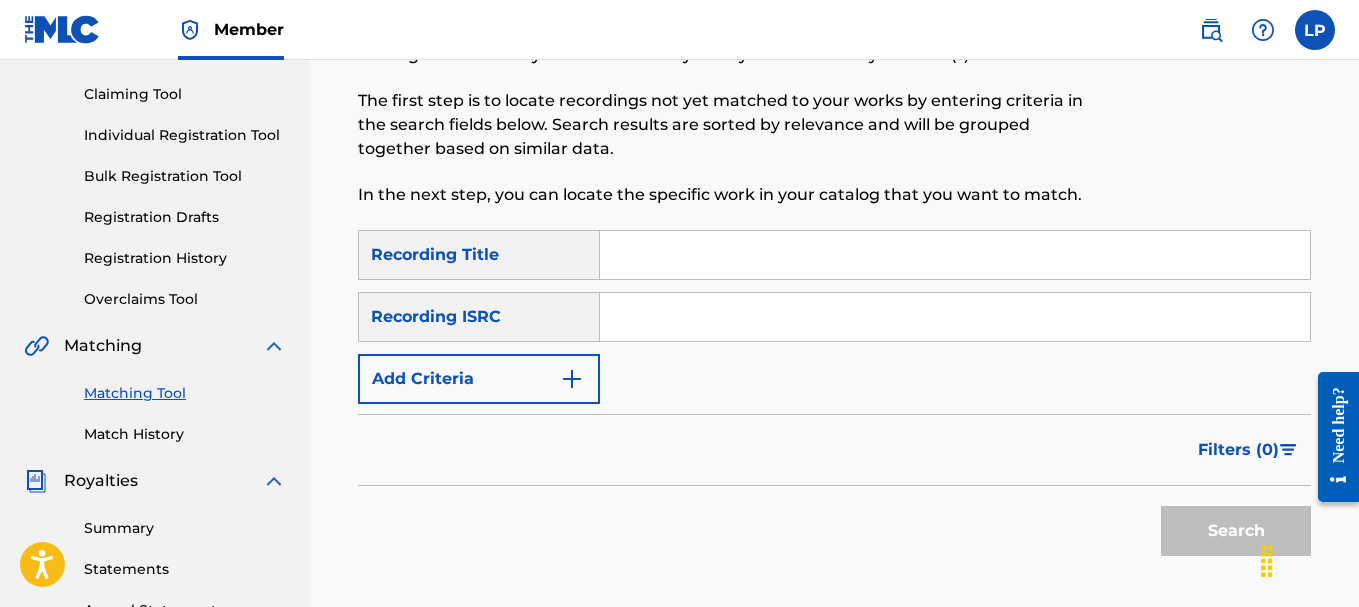 scroll, scrollTop: 0, scrollLeft: 0, axis: both 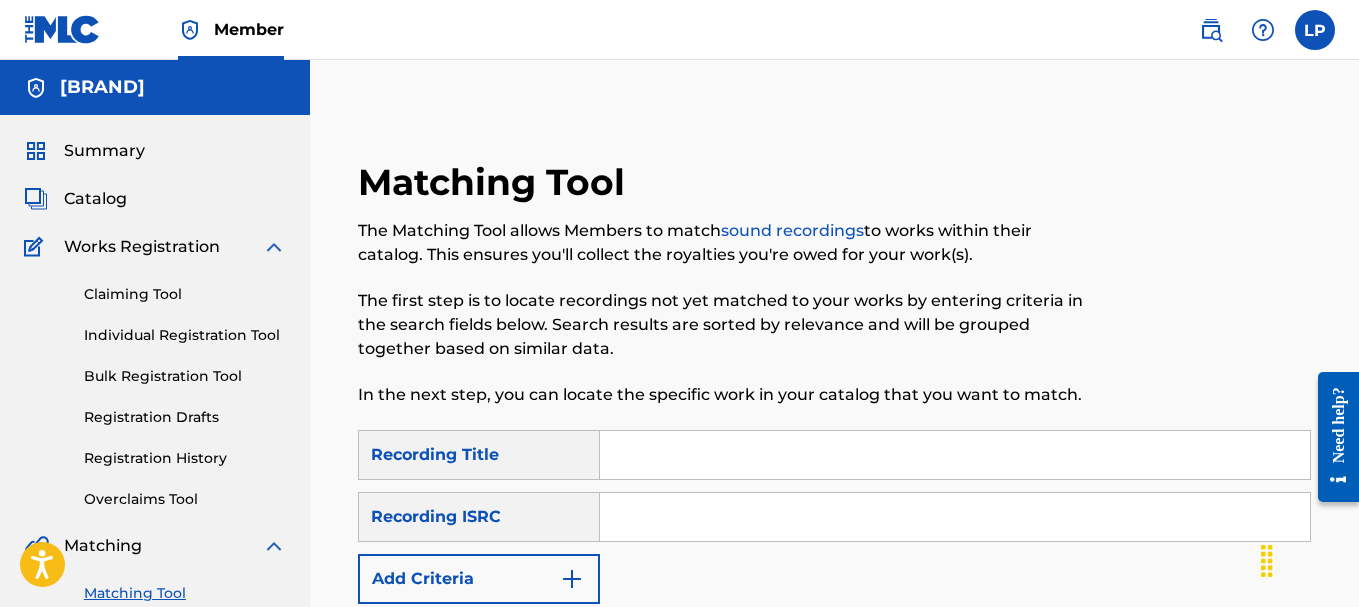 click on "Catalog" at bounding box center (95, 199) 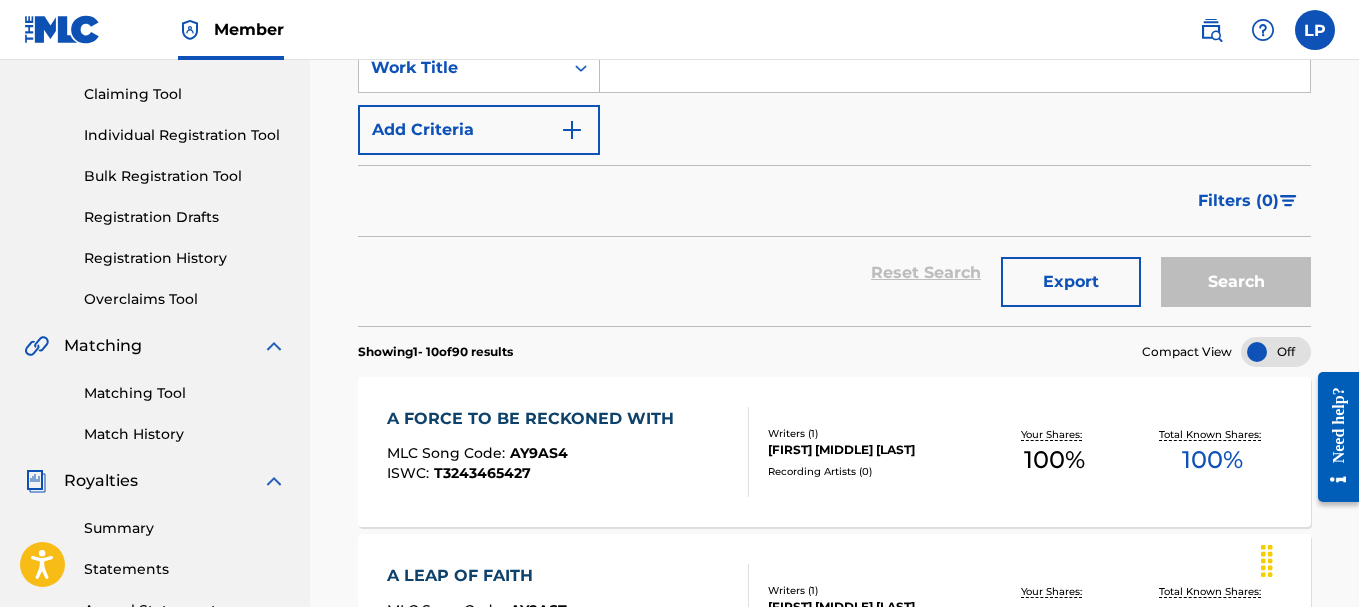 scroll, scrollTop: 0, scrollLeft: 0, axis: both 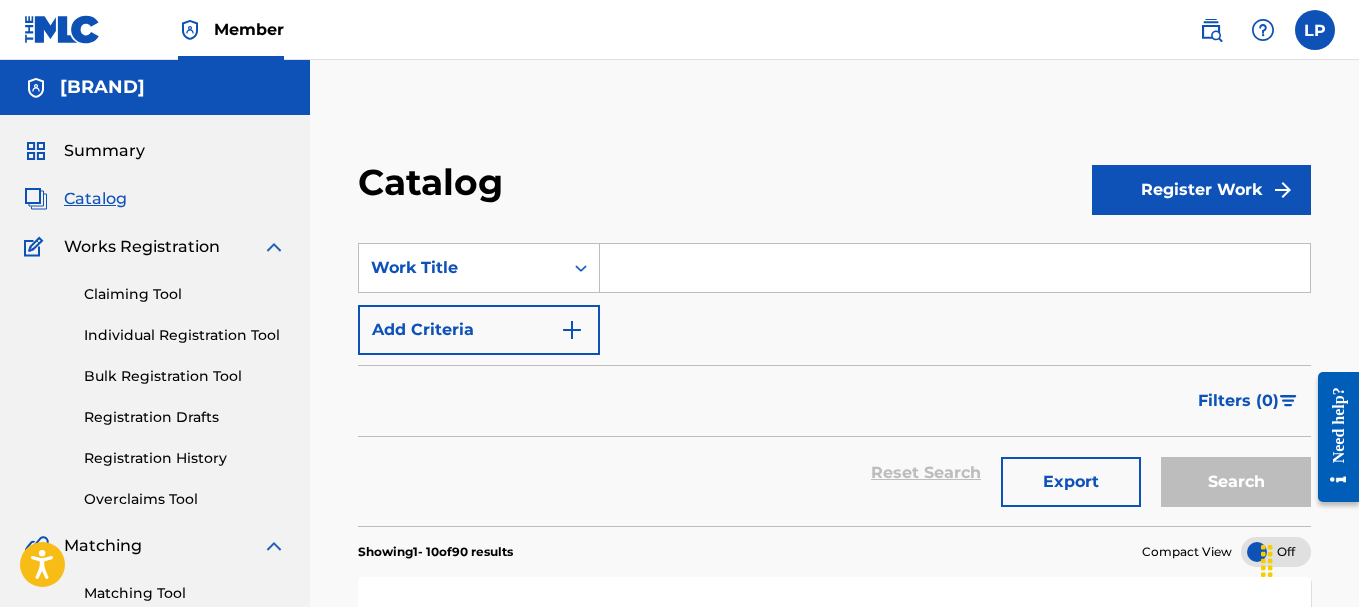 click on "Individual Registration Tool" at bounding box center [185, 335] 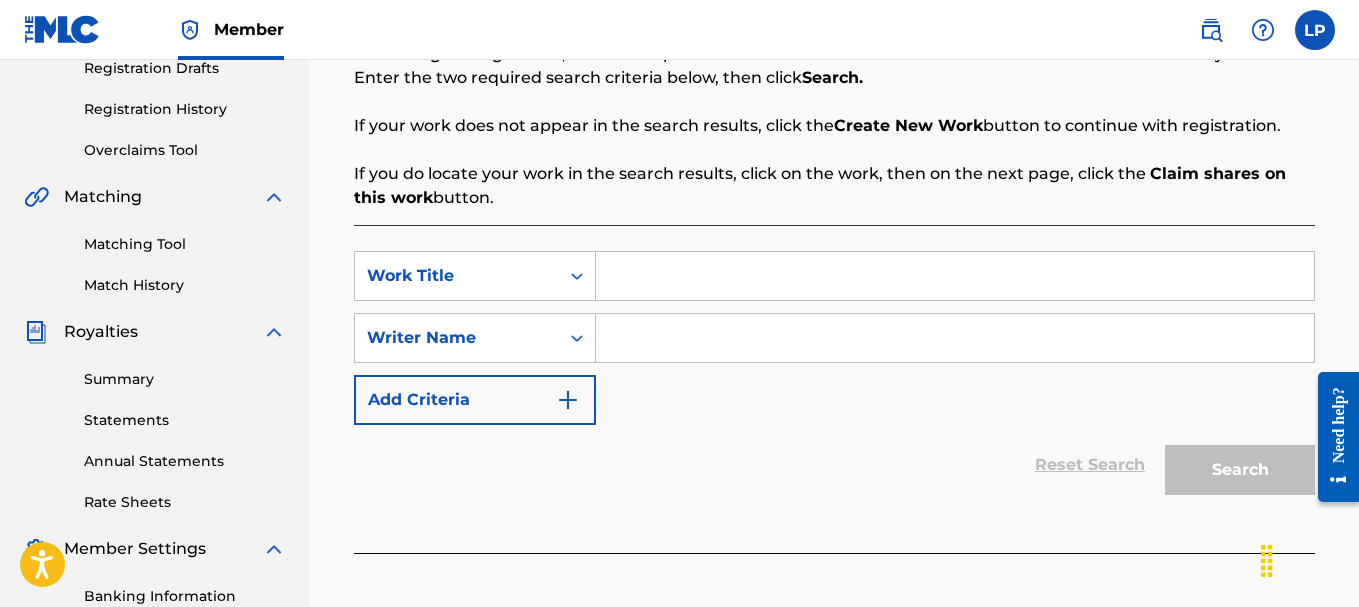 scroll, scrollTop: 200, scrollLeft: 0, axis: vertical 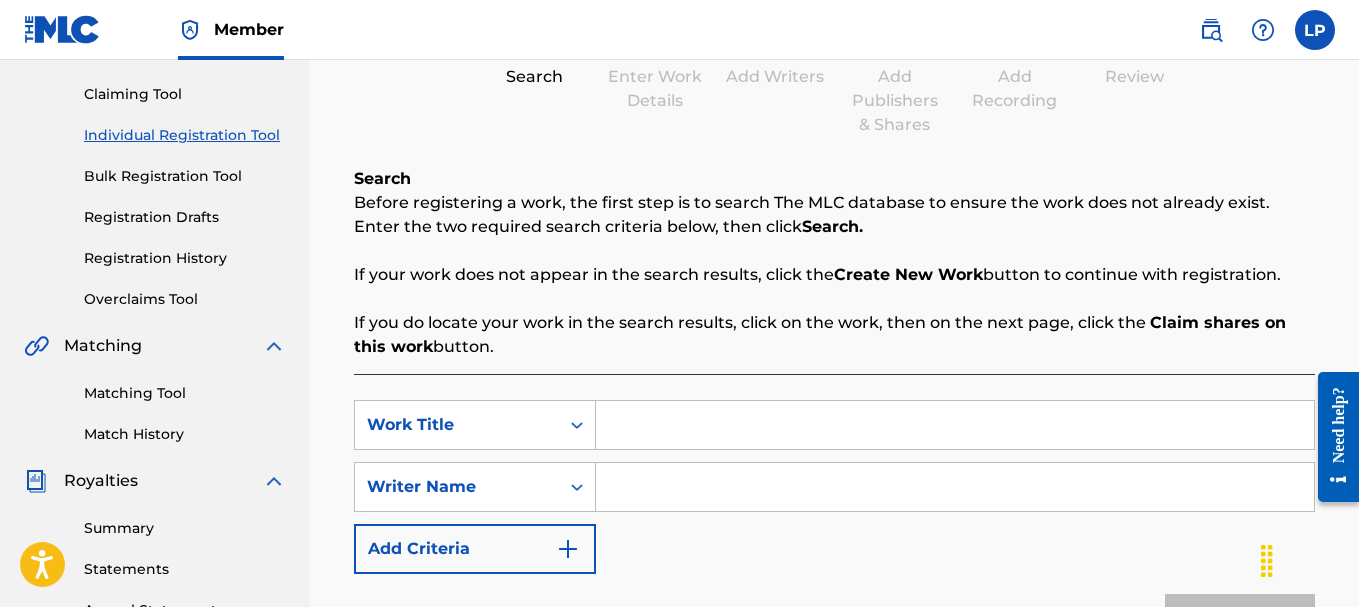 click on "Registration History" at bounding box center [185, 258] 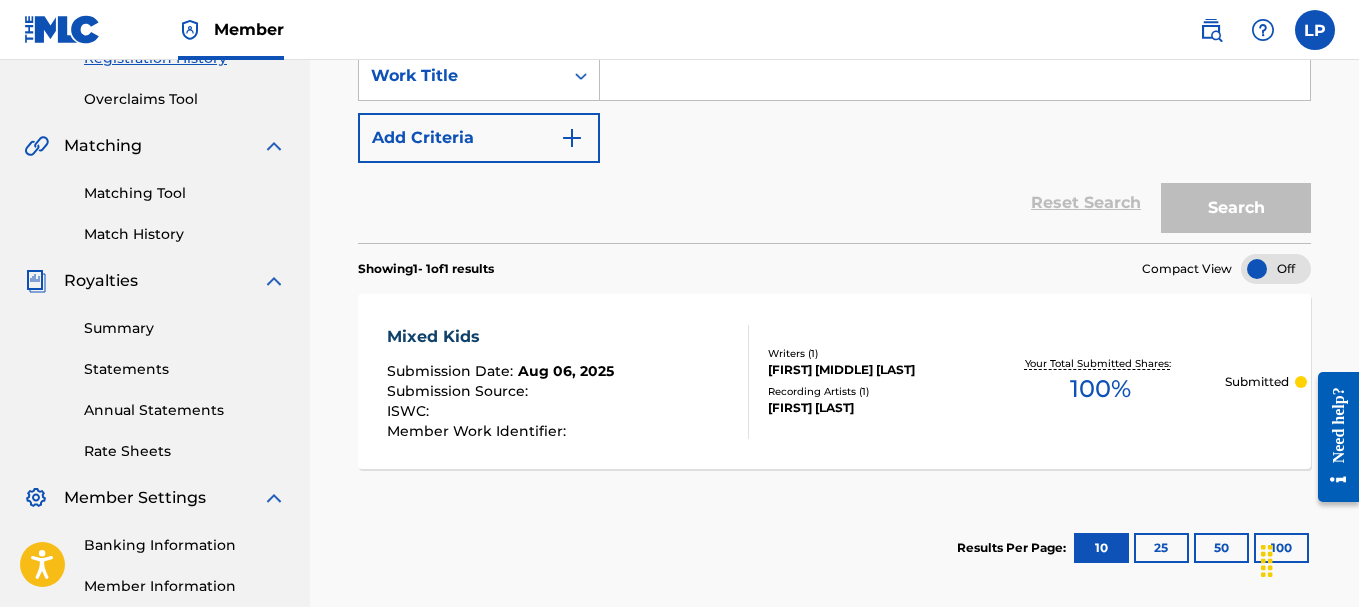 scroll, scrollTop: 200, scrollLeft: 0, axis: vertical 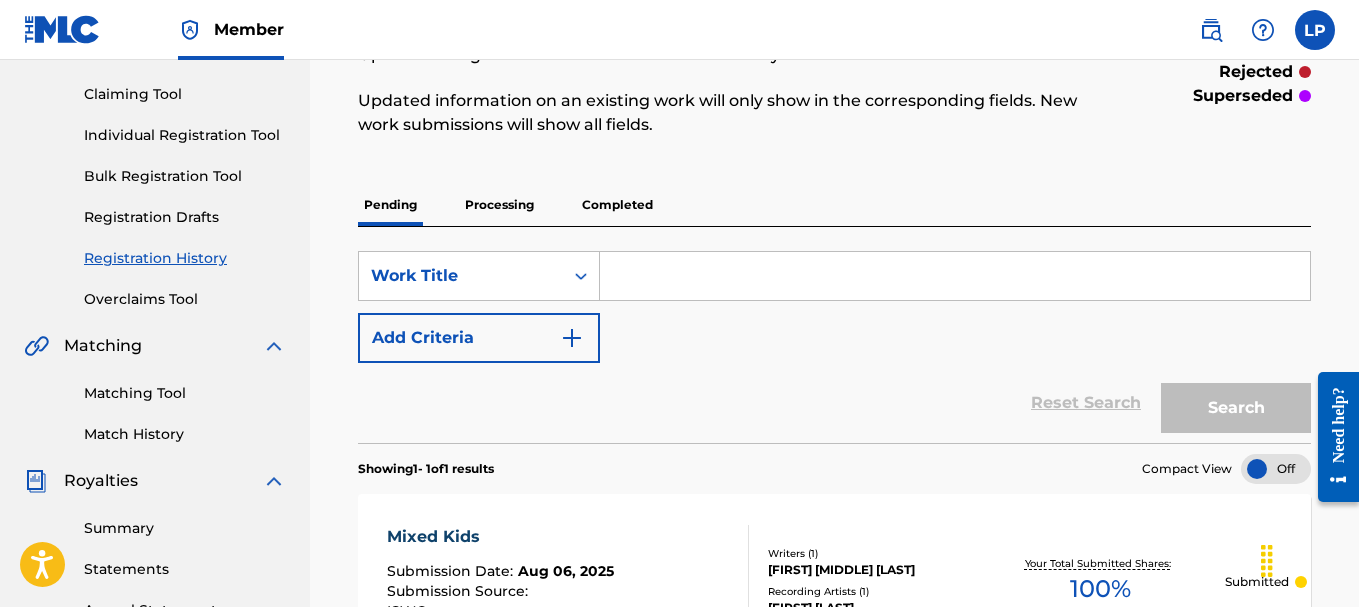 click on "Processing" at bounding box center (499, 205) 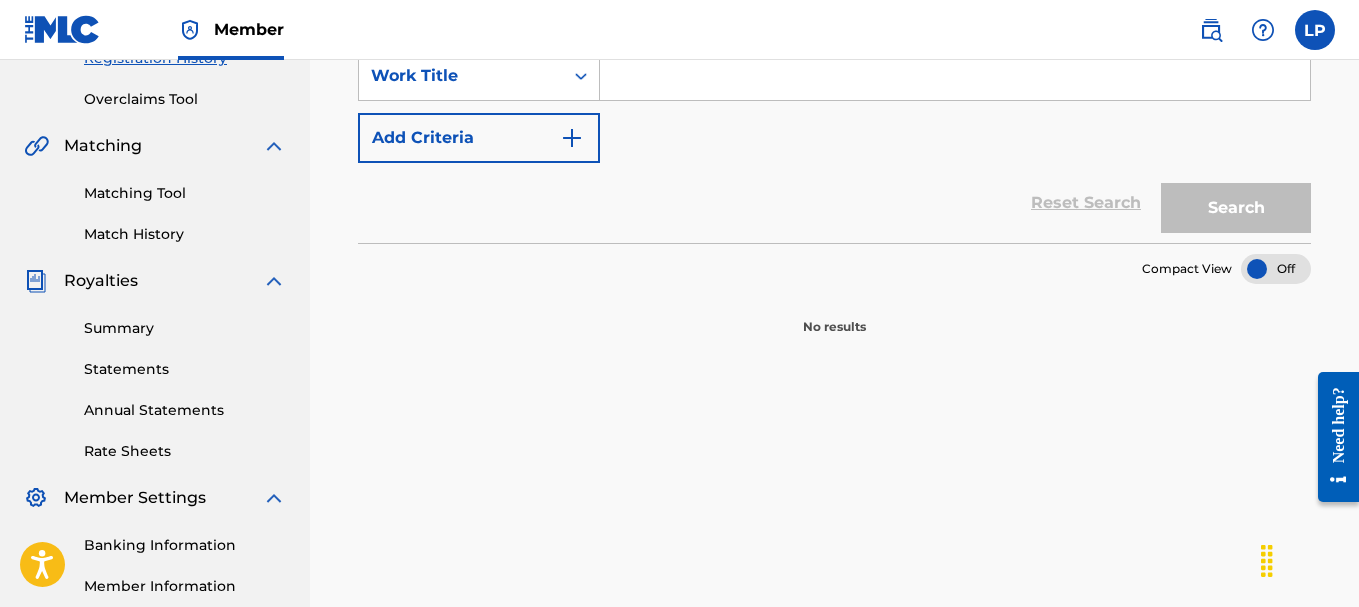 scroll, scrollTop: 0, scrollLeft: 0, axis: both 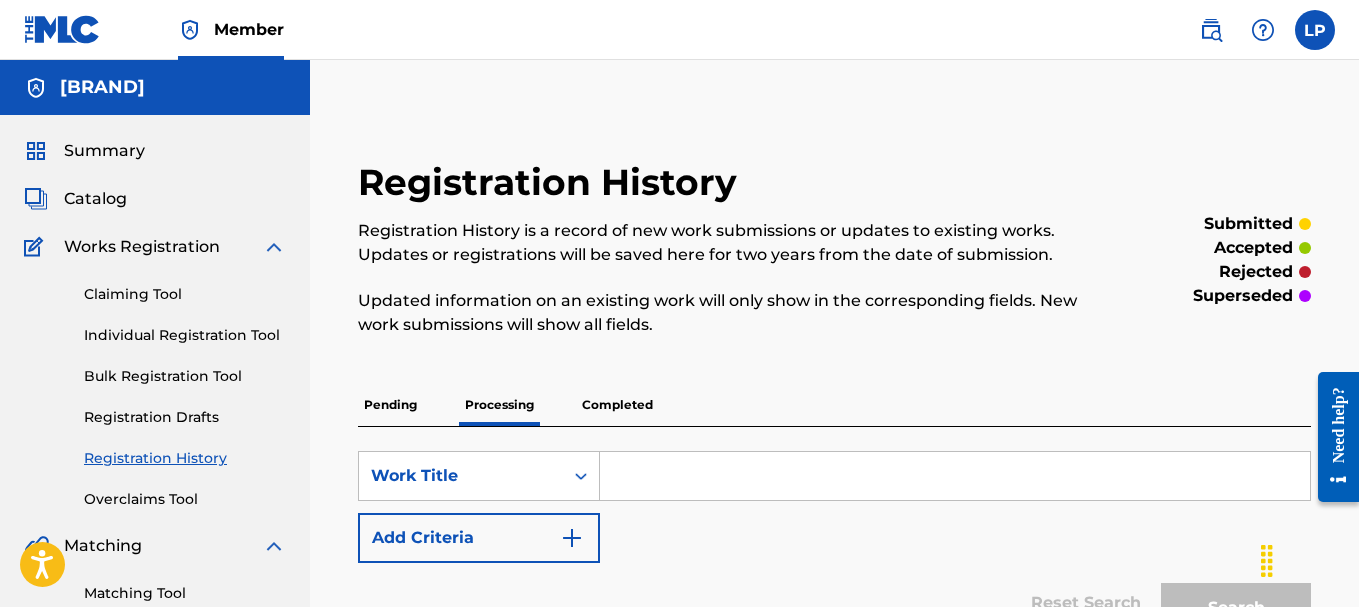 click on "Completed" at bounding box center [617, 405] 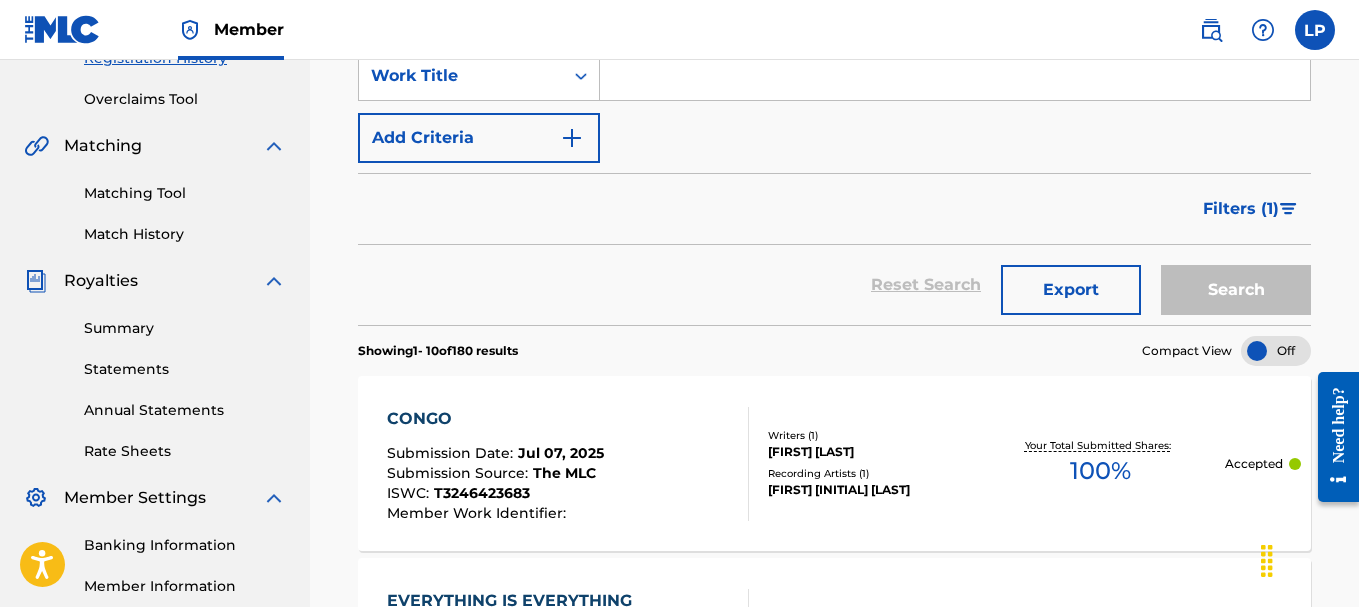 scroll, scrollTop: 200, scrollLeft: 0, axis: vertical 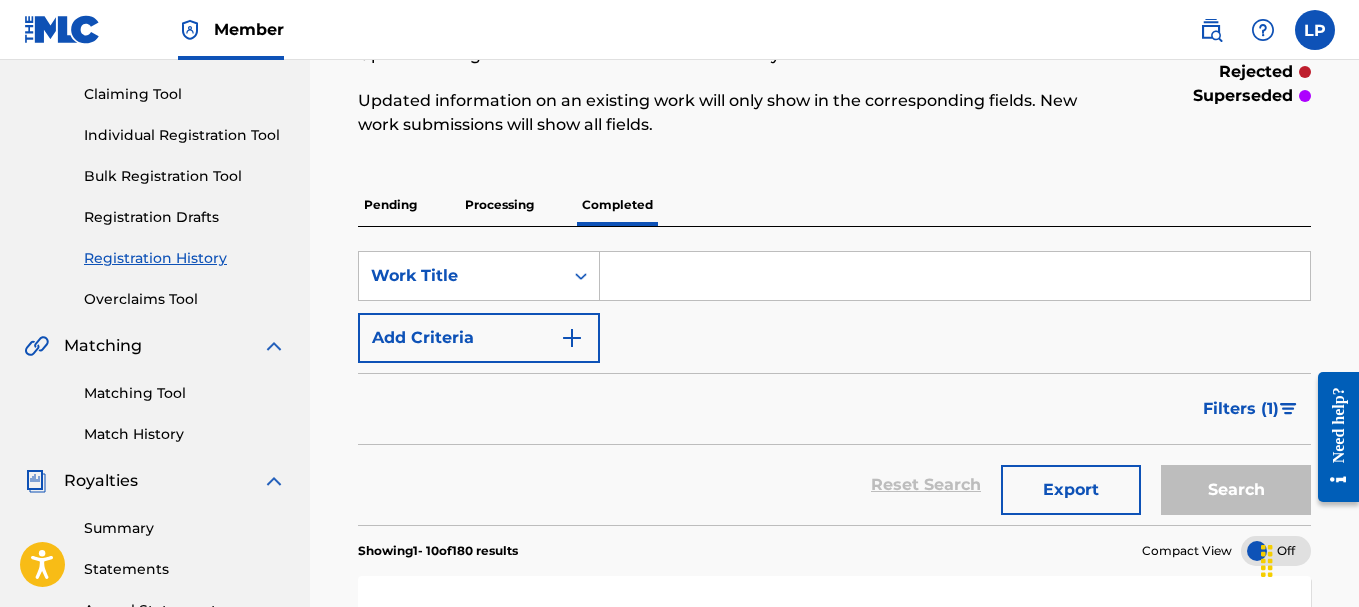 click on "Pending" at bounding box center [390, 205] 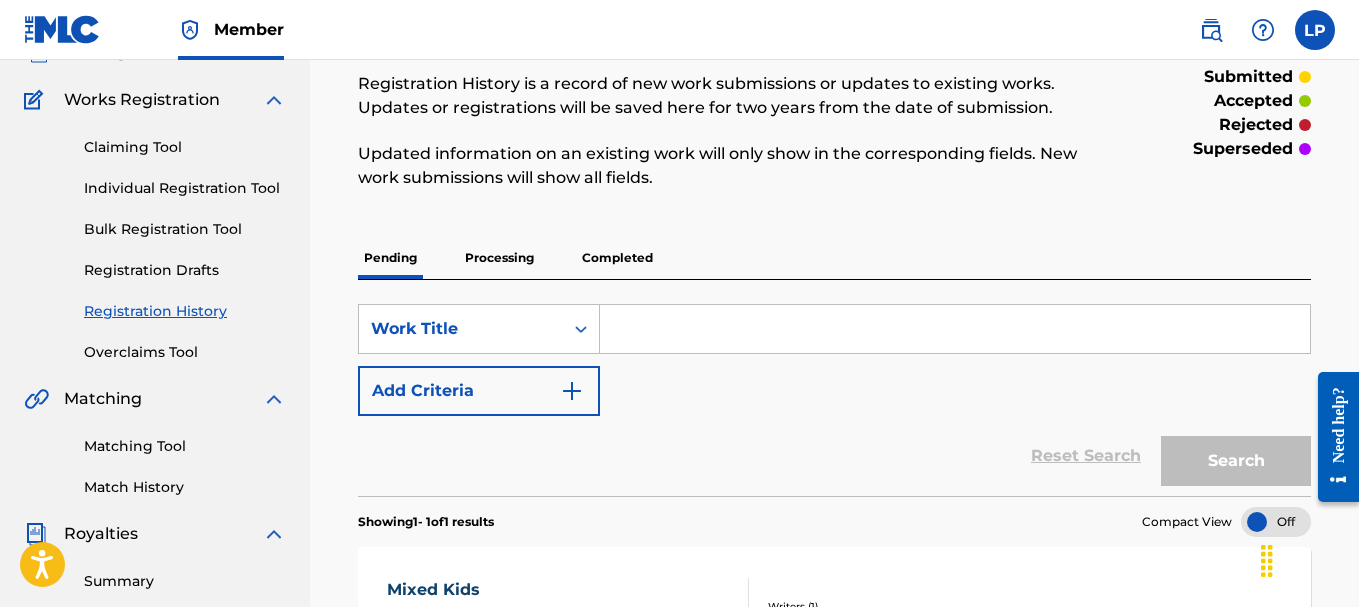 scroll, scrollTop: 0, scrollLeft: 0, axis: both 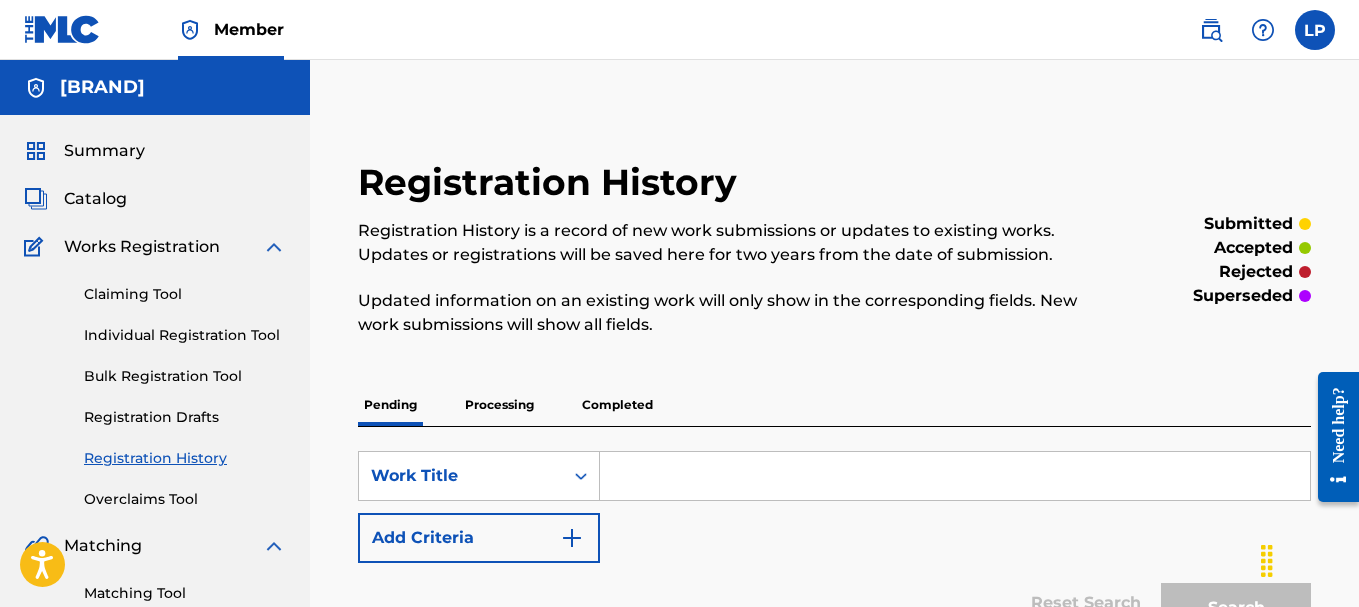 click on "Claiming Tool" at bounding box center (185, 294) 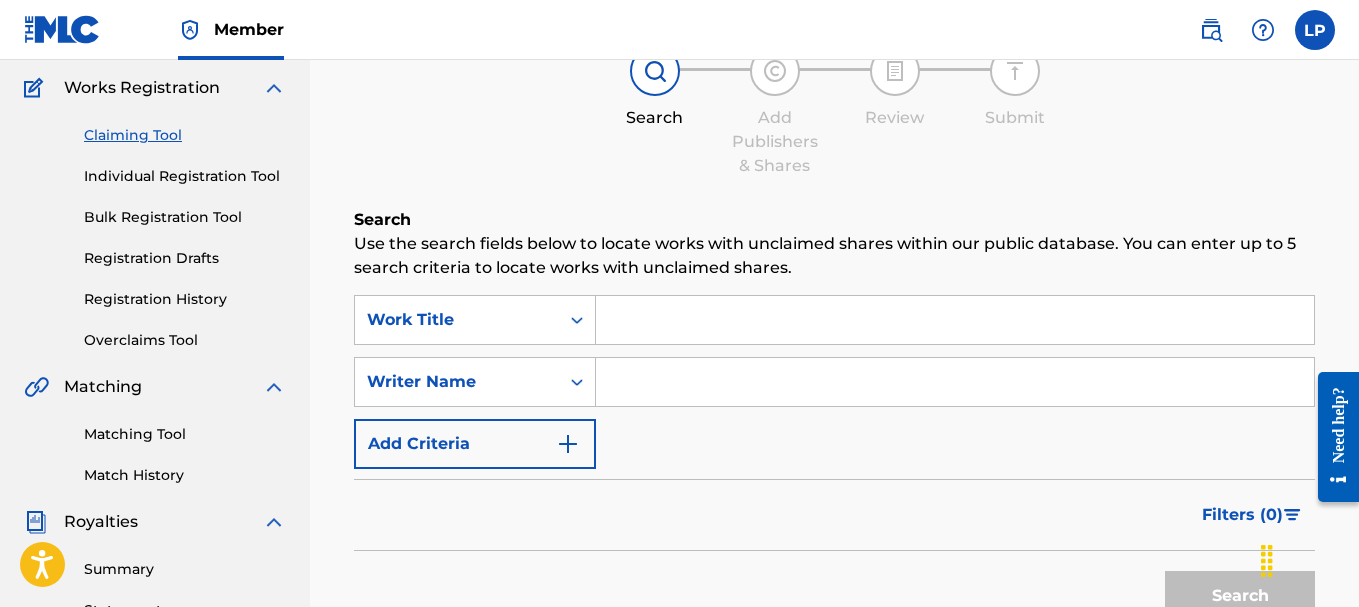 scroll, scrollTop: 200, scrollLeft: 0, axis: vertical 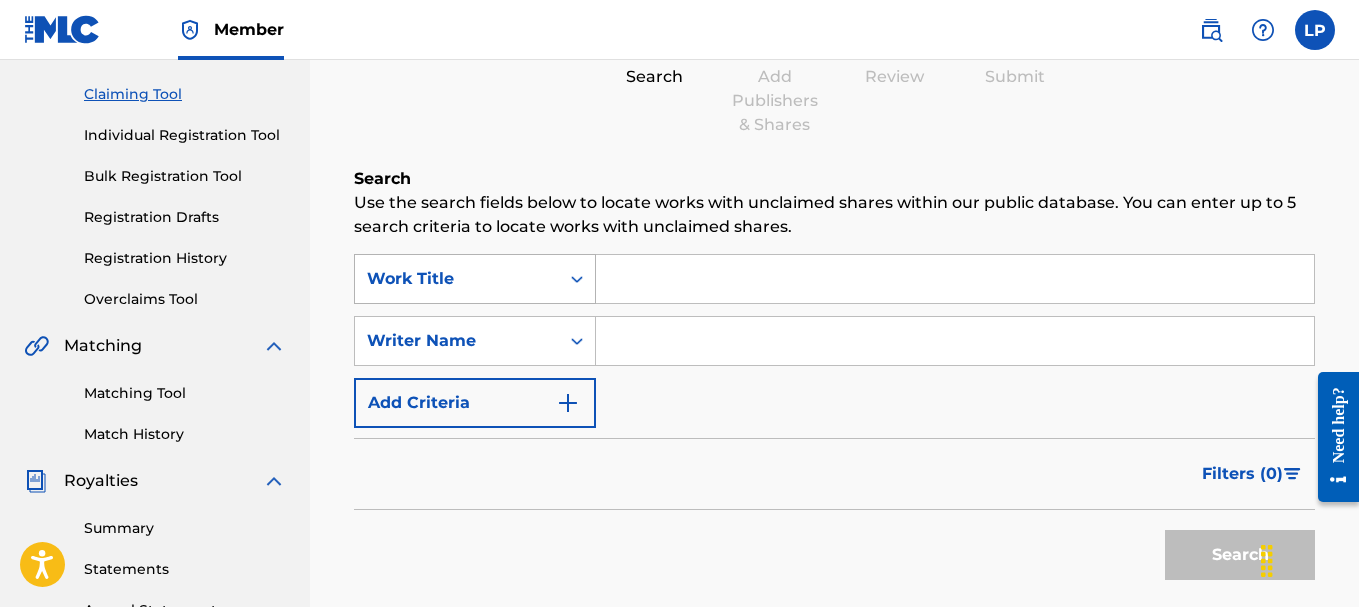 click 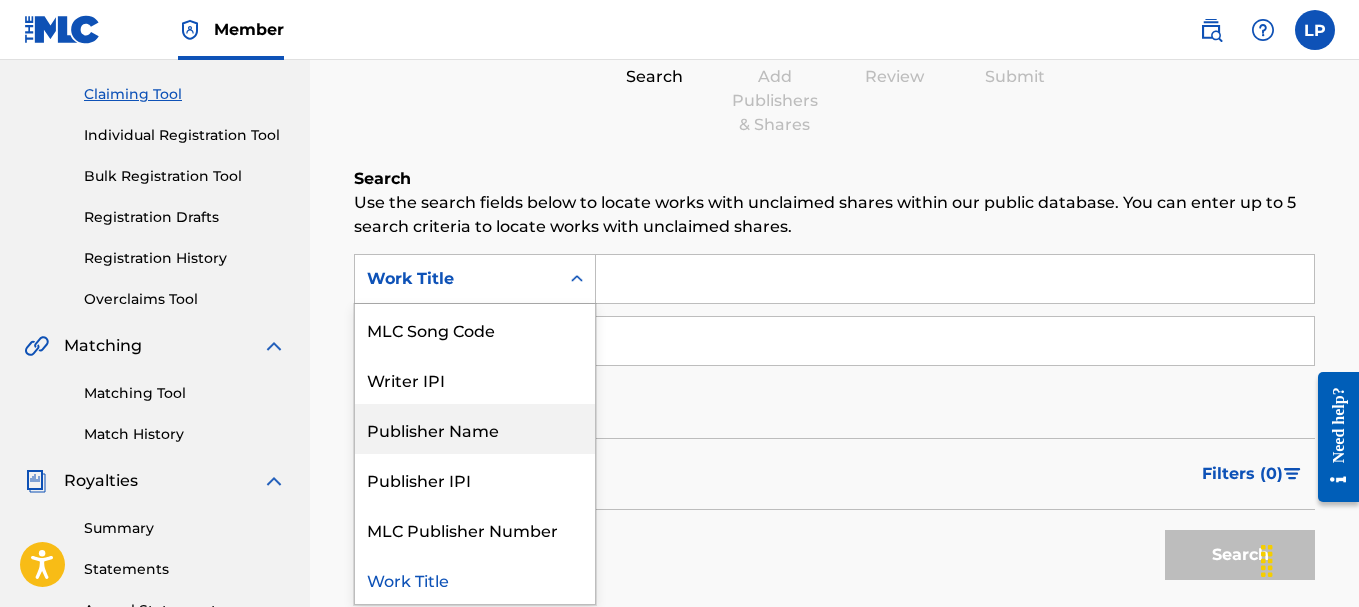 scroll, scrollTop: 0, scrollLeft: 0, axis: both 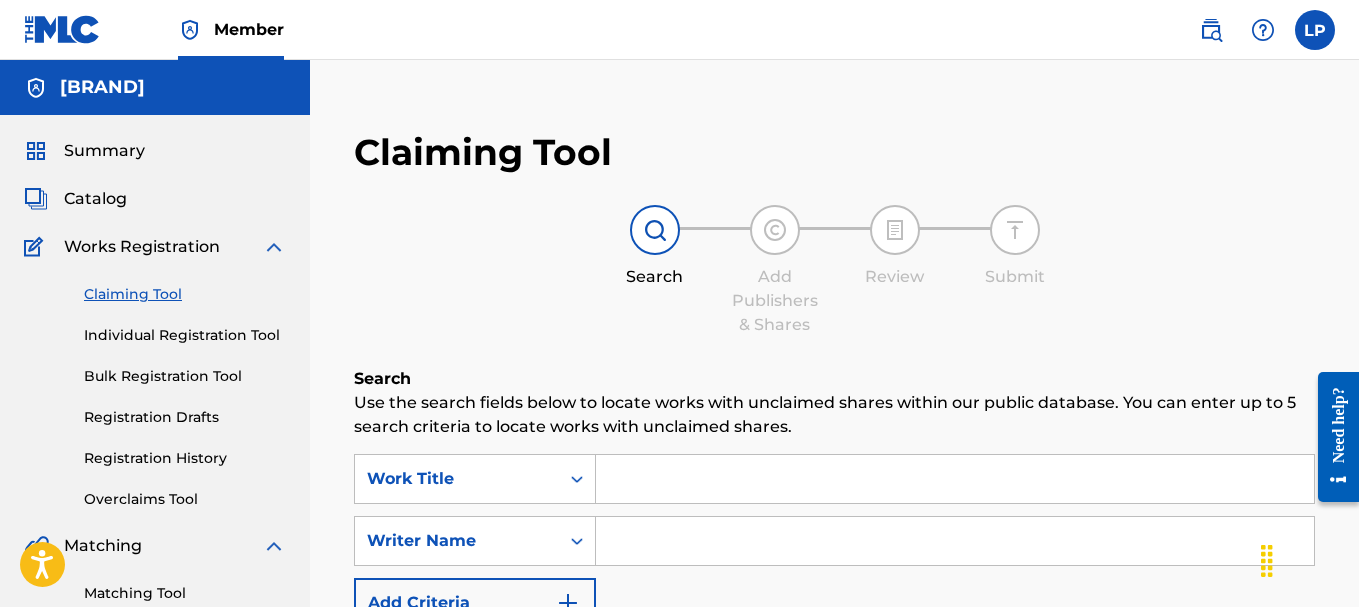 click on "Catalog" at bounding box center (95, 199) 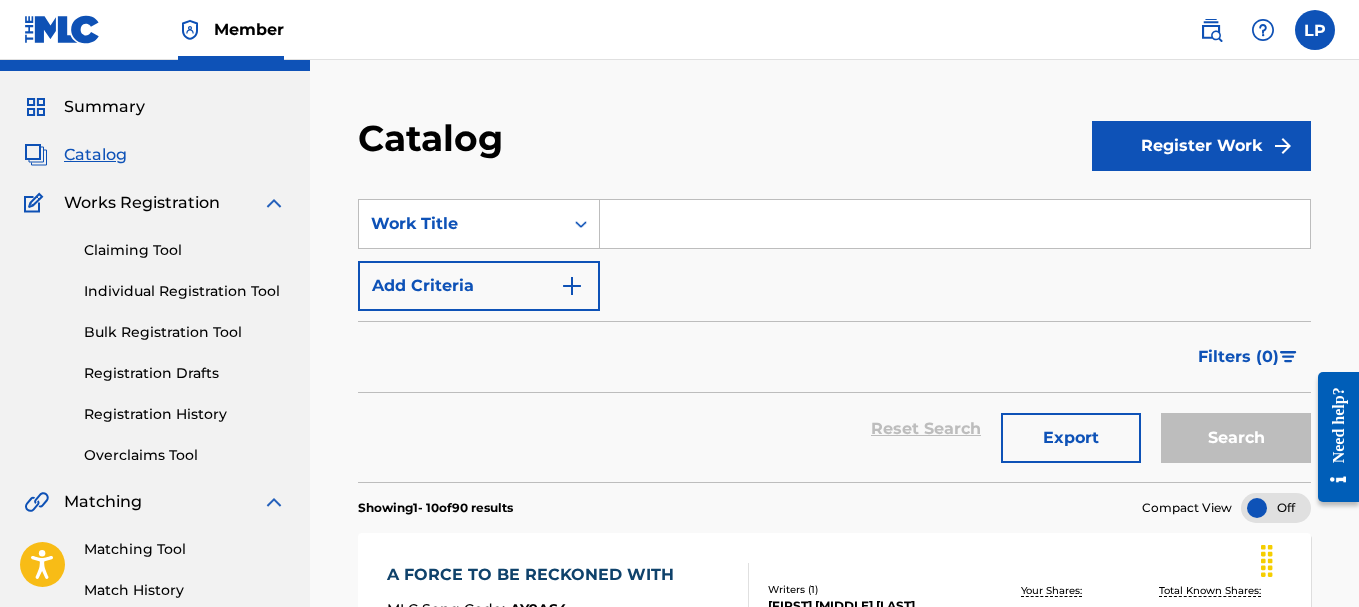 scroll, scrollTop: 0, scrollLeft: 0, axis: both 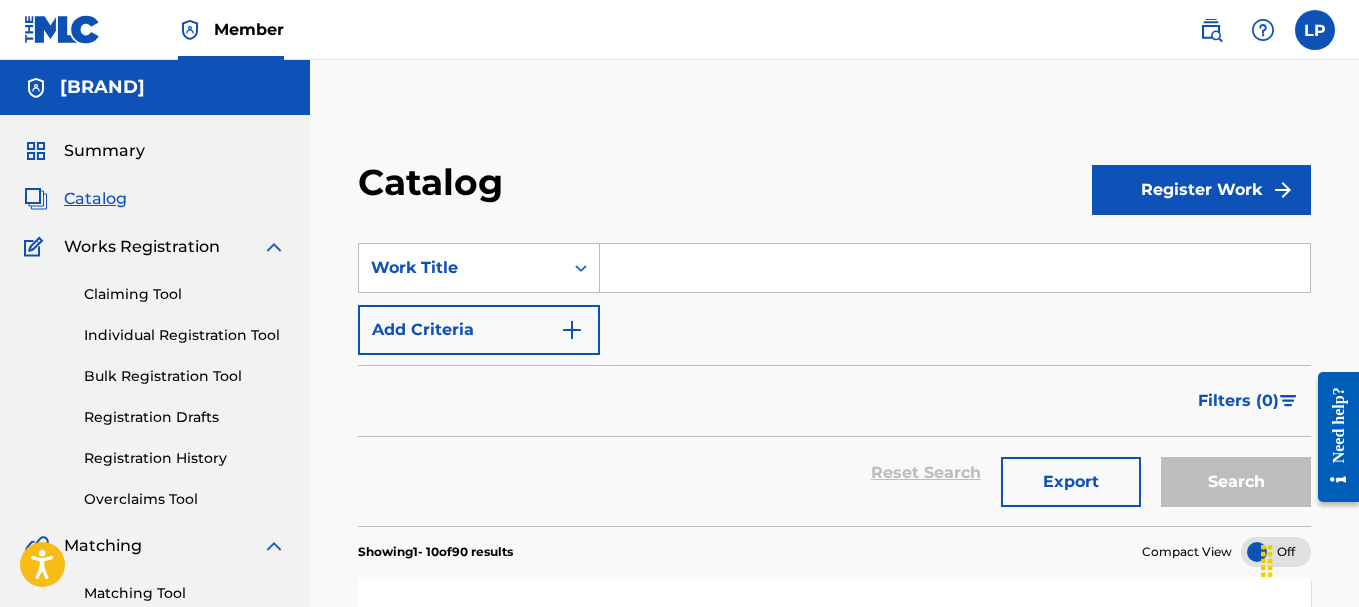 click on "Summary" at bounding box center (104, 151) 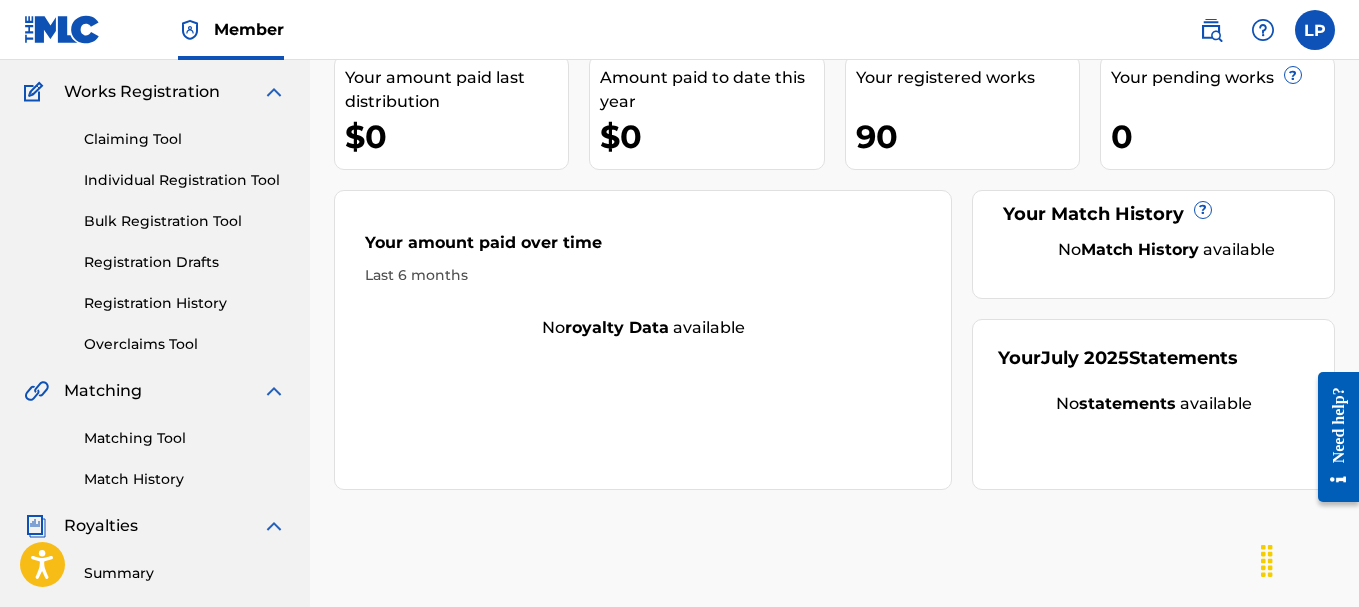 scroll, scrollTop: 200, scrollLeft: 0, axis: vertical 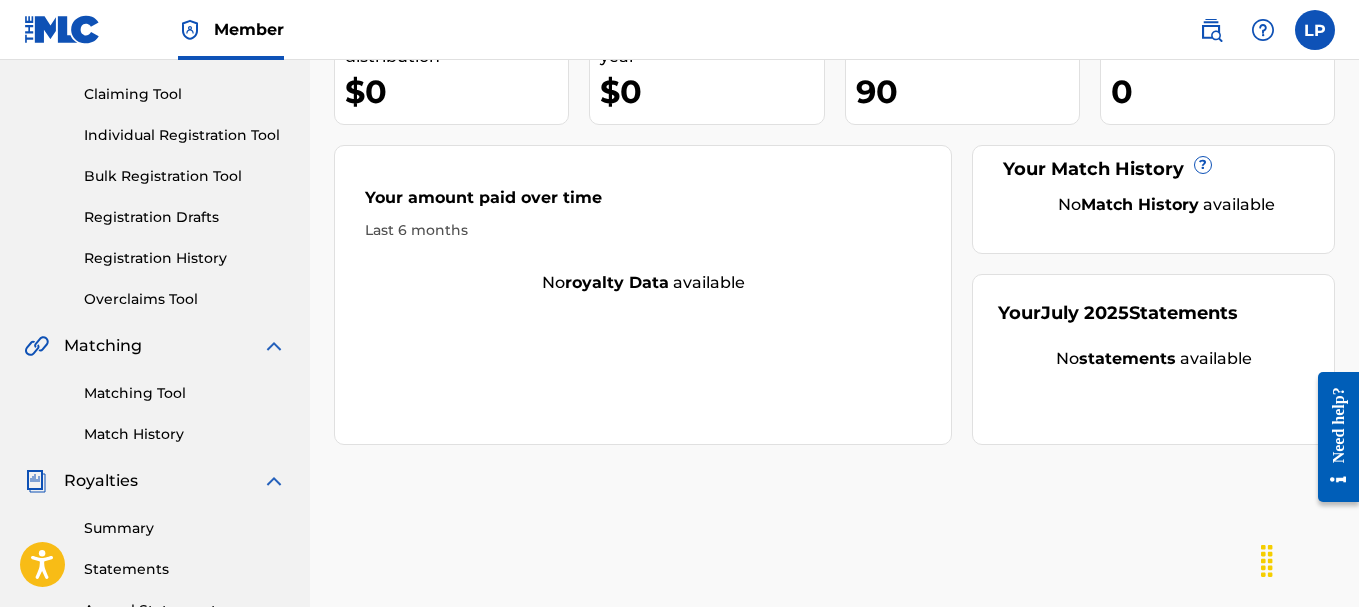 click on "Registration History" at bounding box center (185, 258) 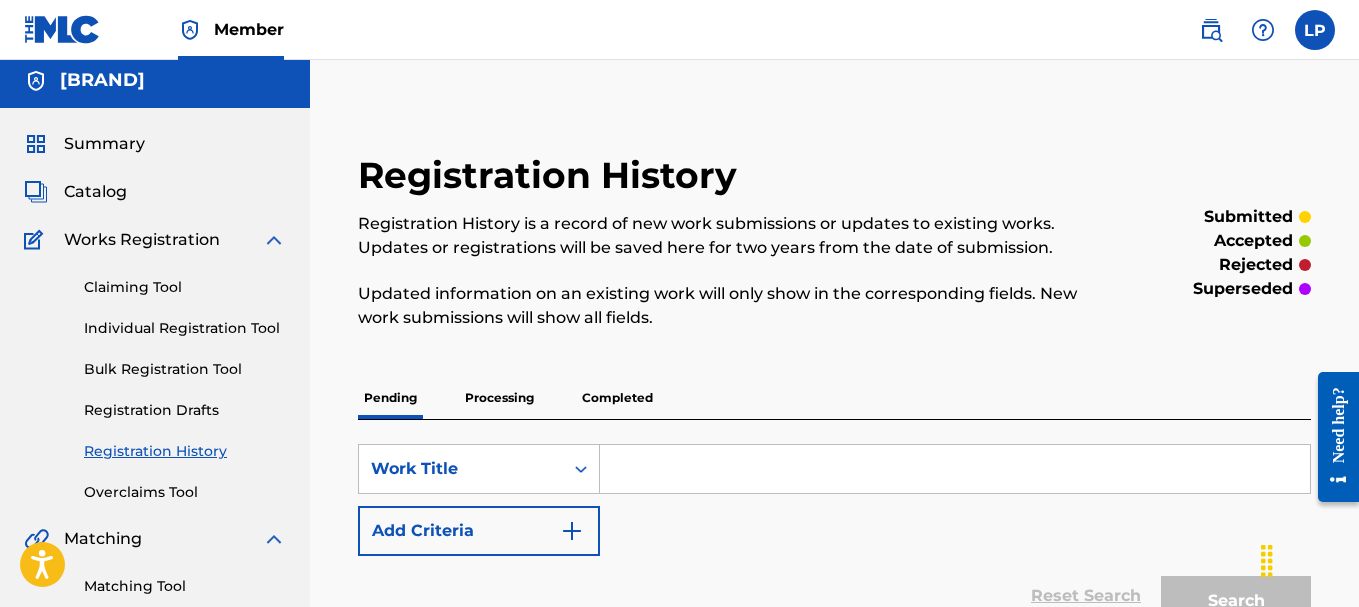 scroll, scrollTop: 0, scrollLeft: 0, axis: both 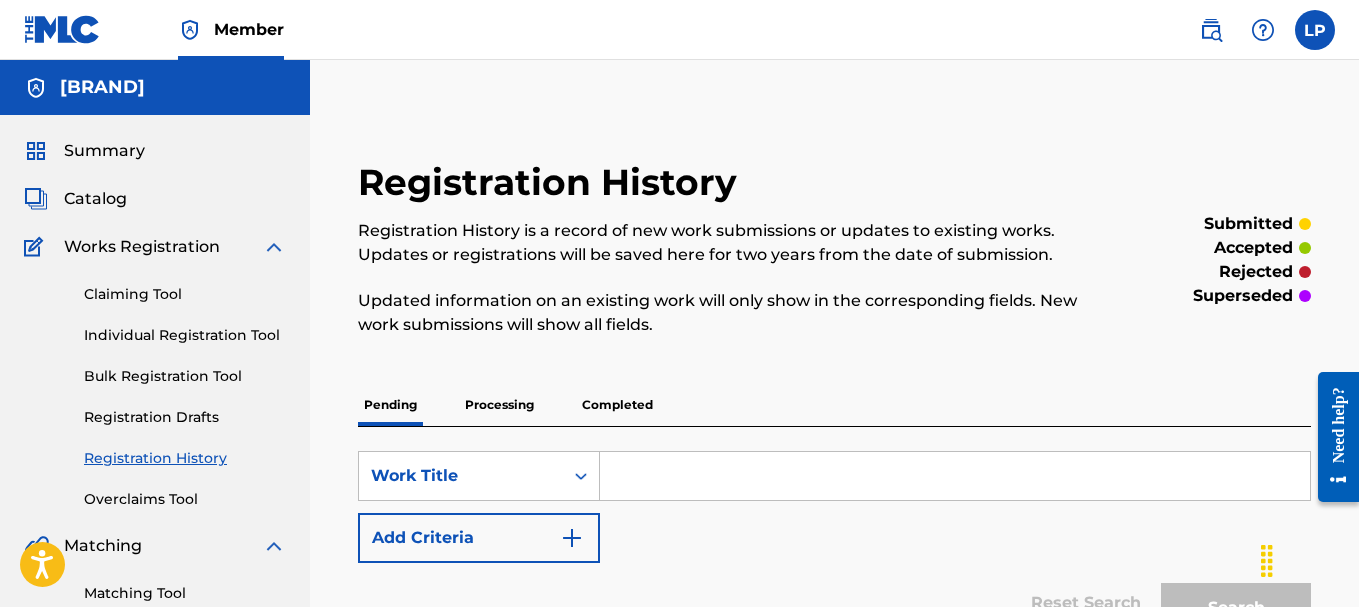 click on "Processing" at bounding box center [499, 405] 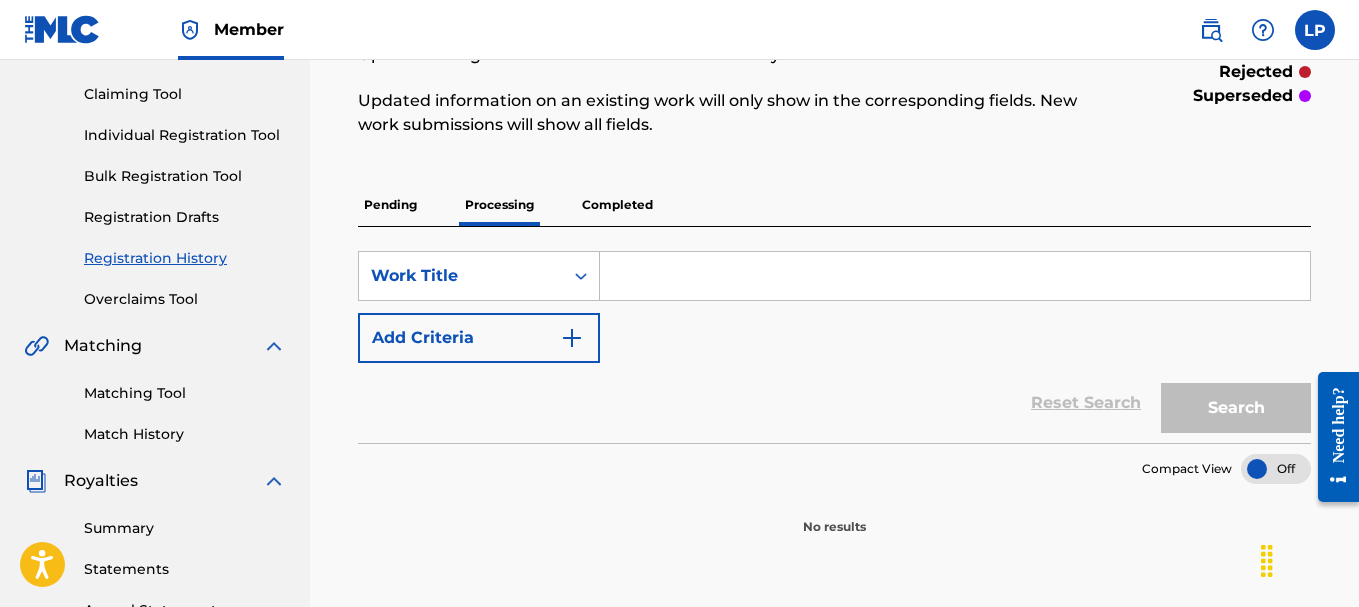 scroll, scrollTop: 0, scrollLeft: 0, axis: both 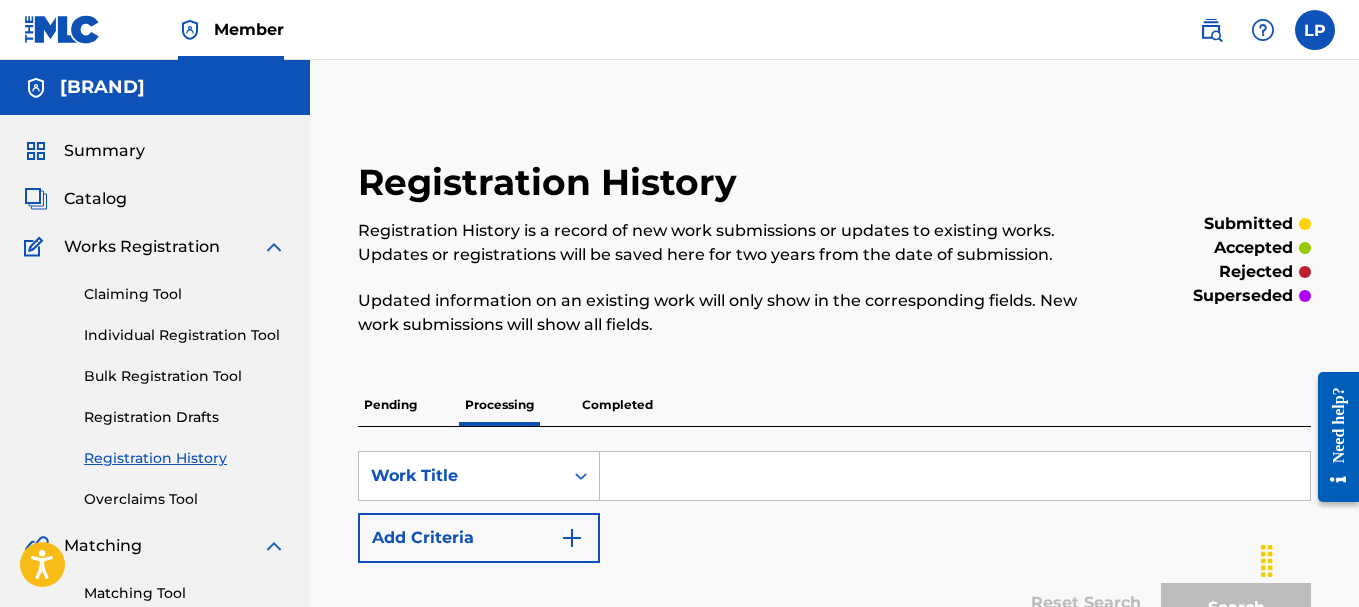 click on "Completed" at bounding box center (617, 405) 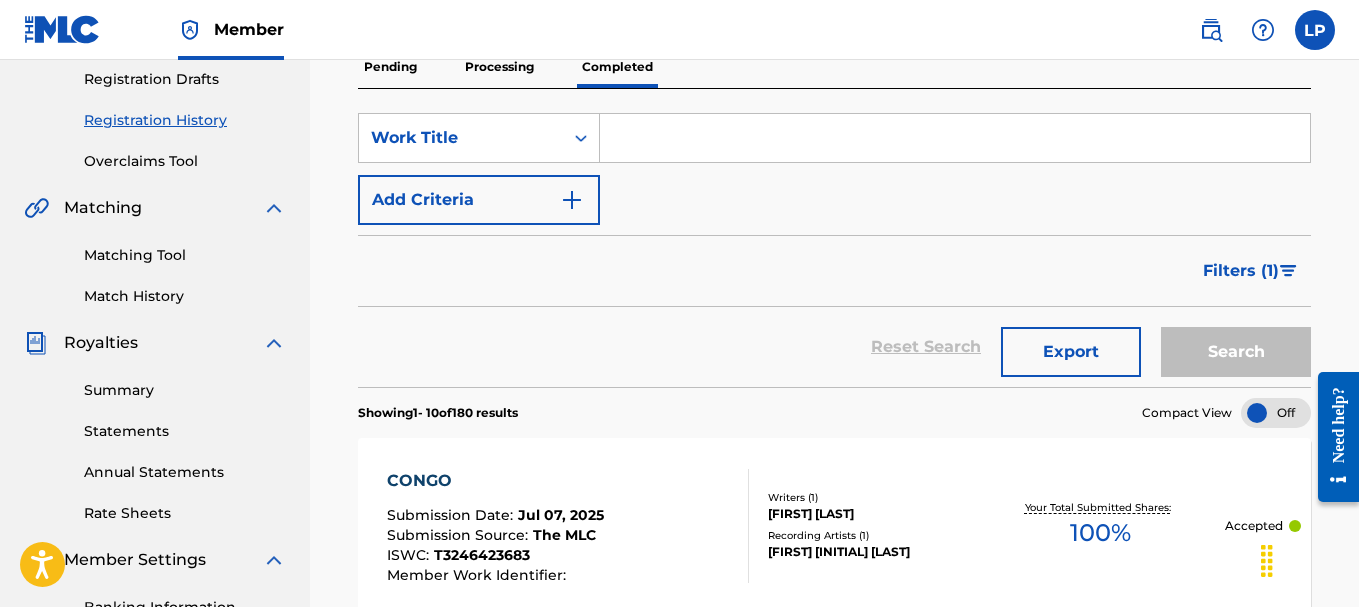 scroll, scrollTop: 0, scrollLeft: 0, axis: both 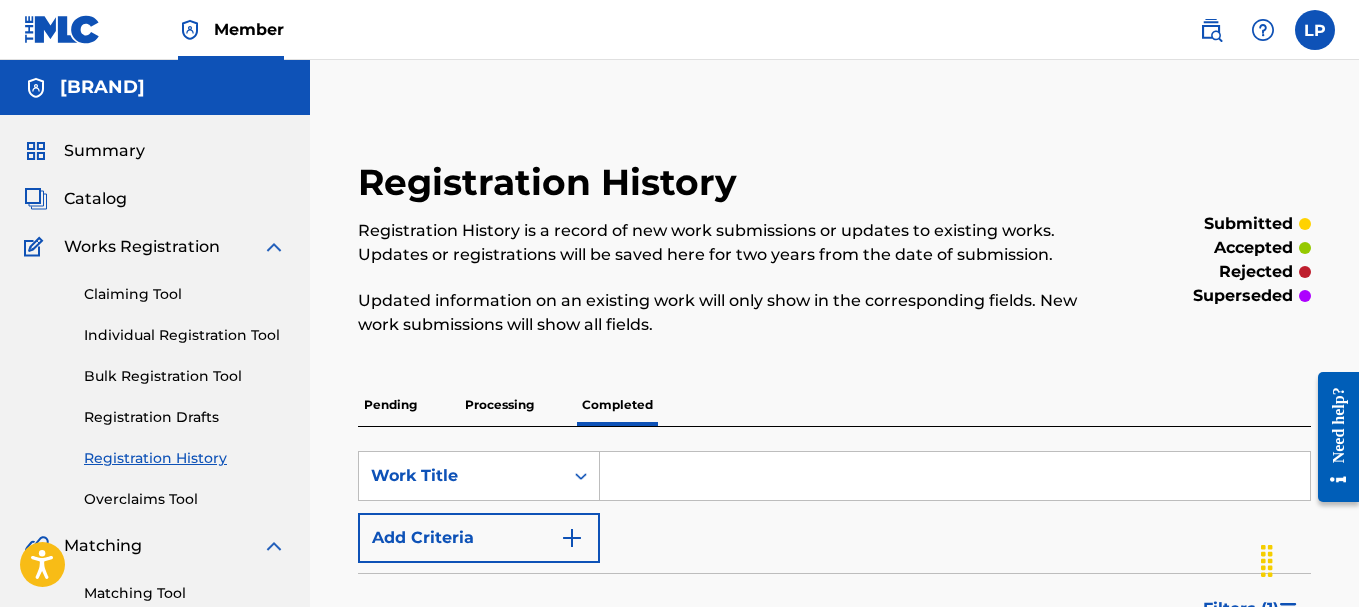 click on "Pending" at bounding box center [390, 405] 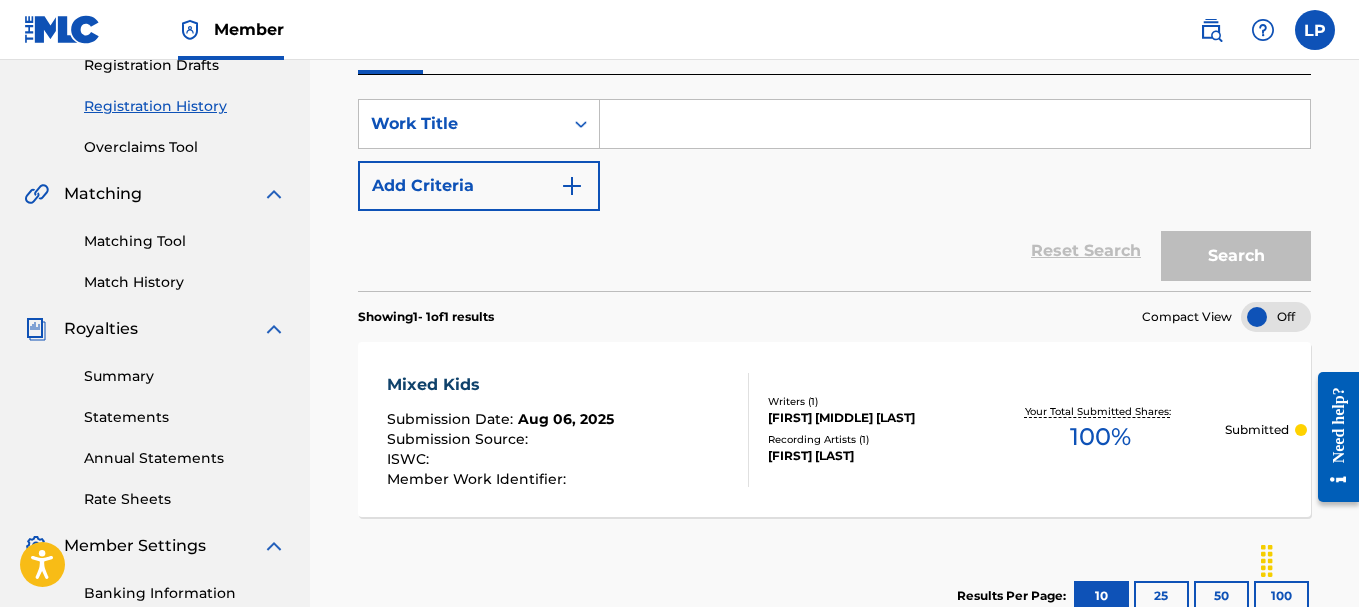 scroll, scrollTop: 400, scrollLeft: 0, axis: vertical 